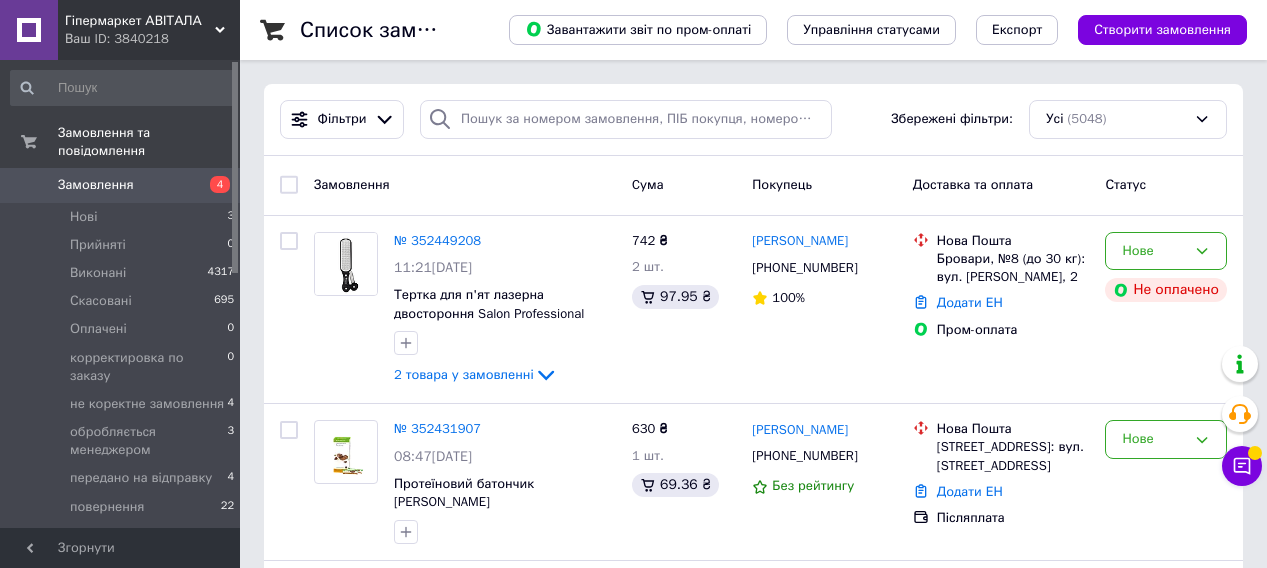 scroll, scrollTop: 100, scrollLeft: 0, axis: vertical 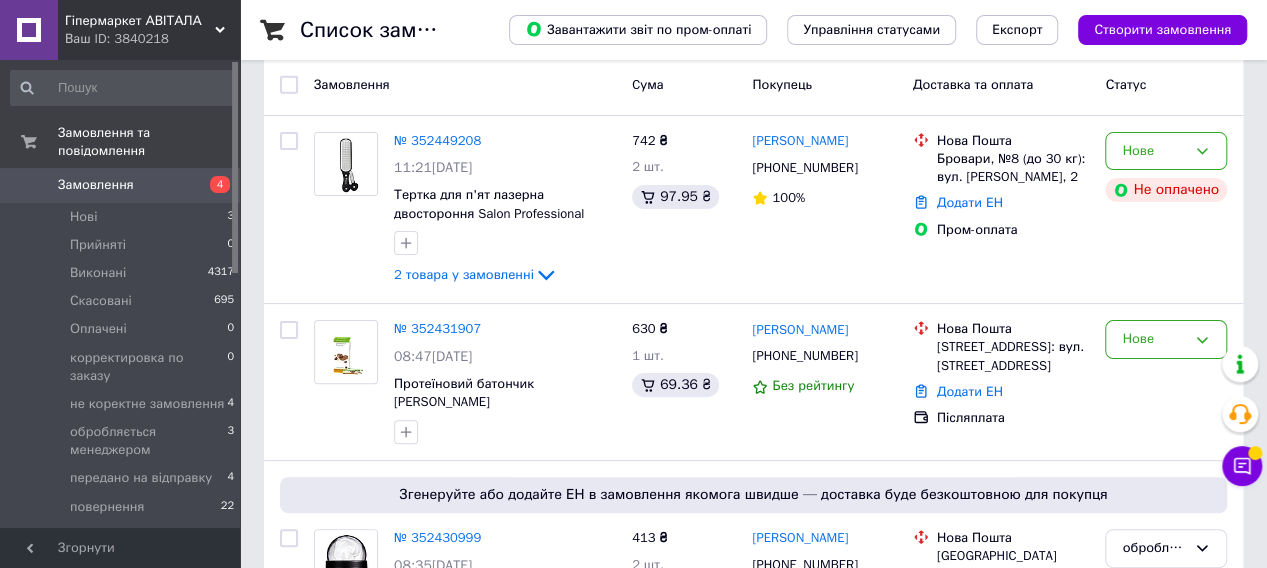 click on "Замовлення" at bounding box center (96, 185) 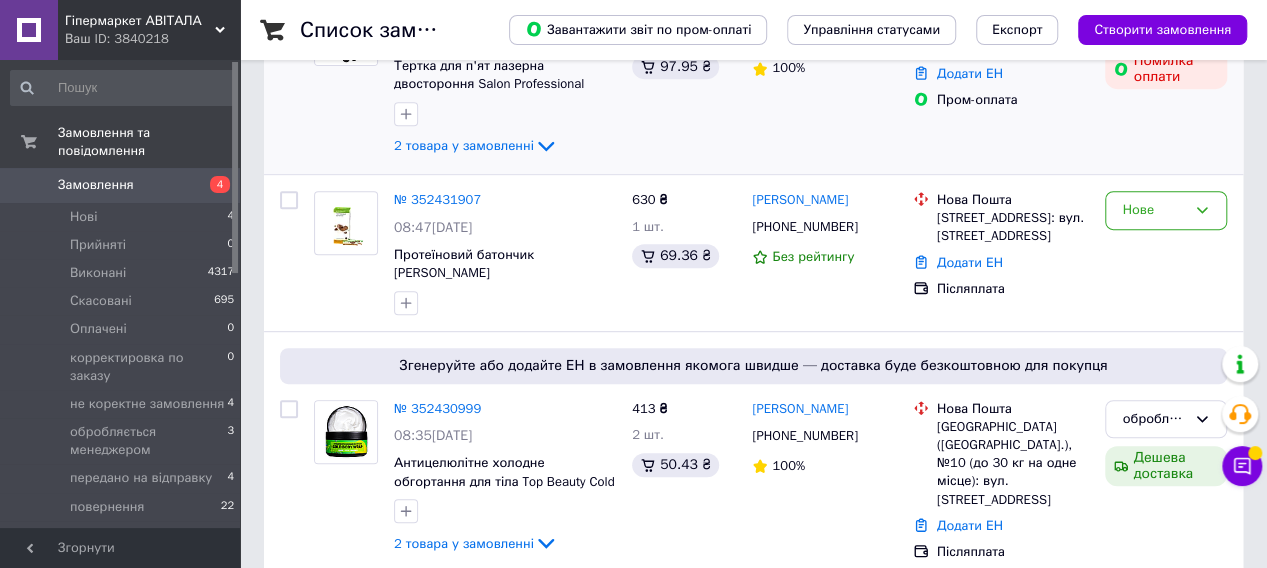 scroll, scrollTop: 500, scrollLeft: 0, axis: vertical 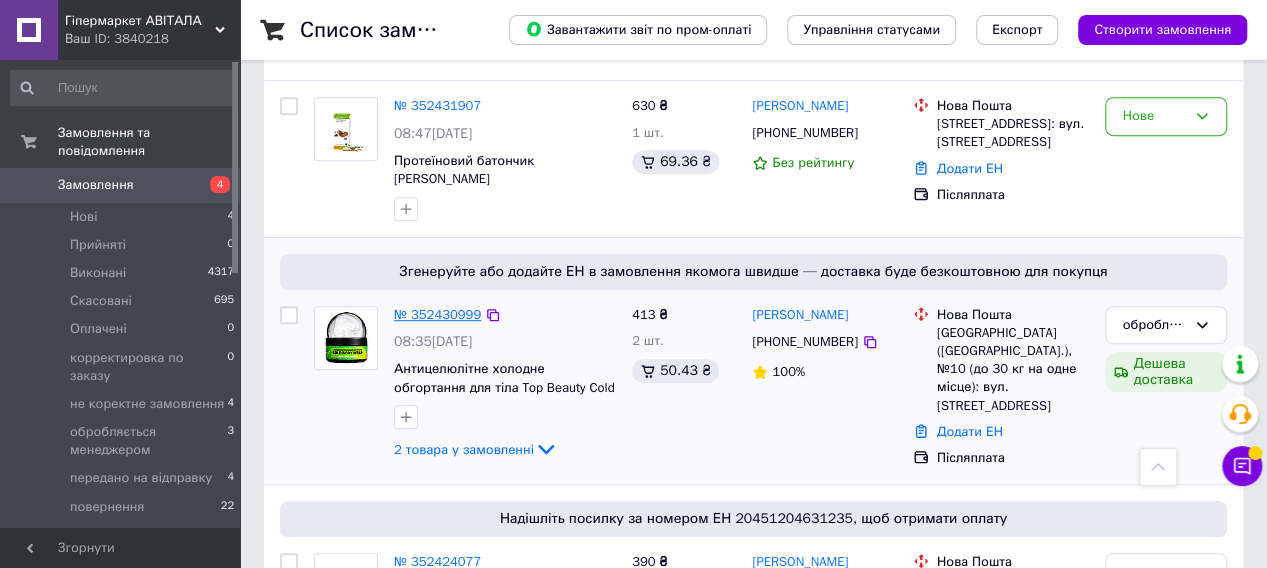 click on "№ 352430999" at bounding box center (437, 314) 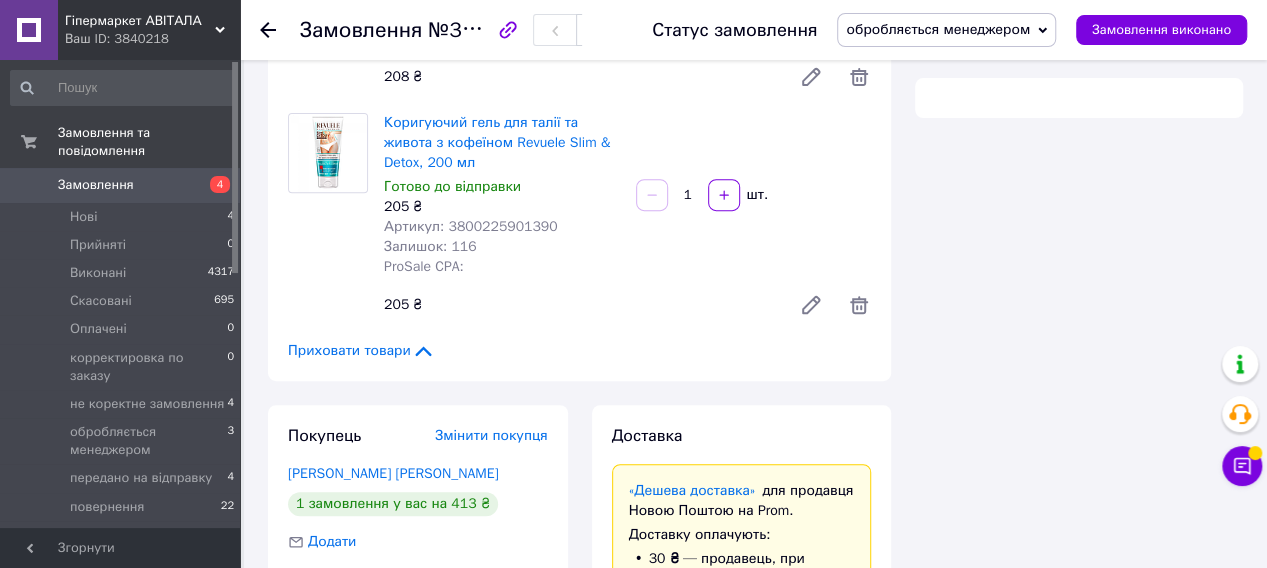scroll, scrollTop: 500, scrollLeft: 0, axis: vertical 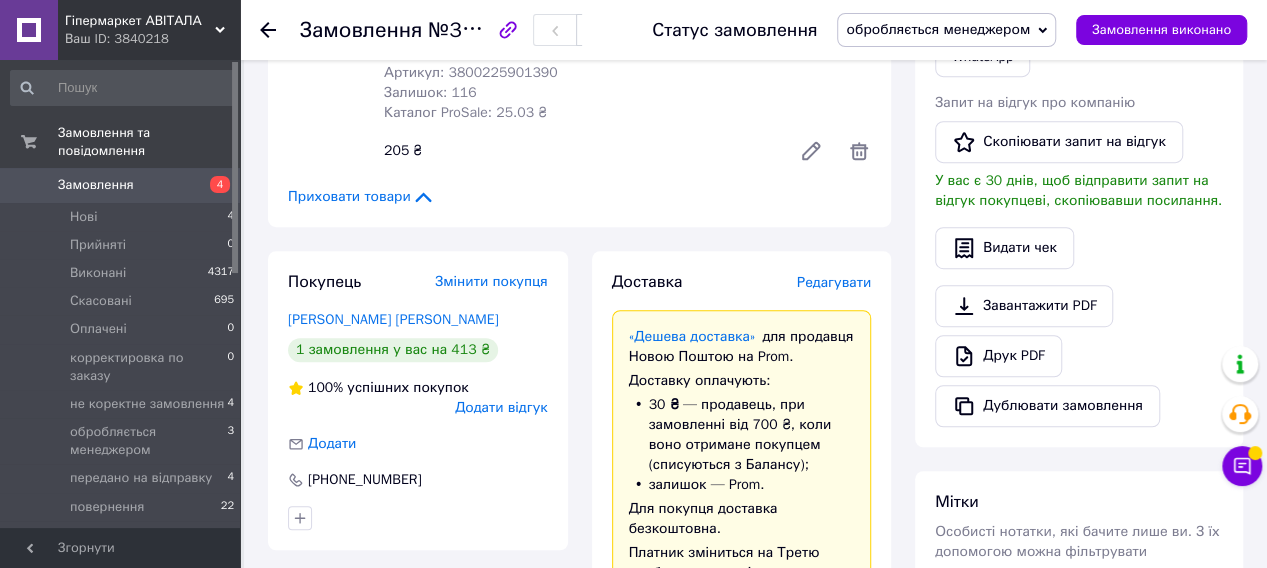 click 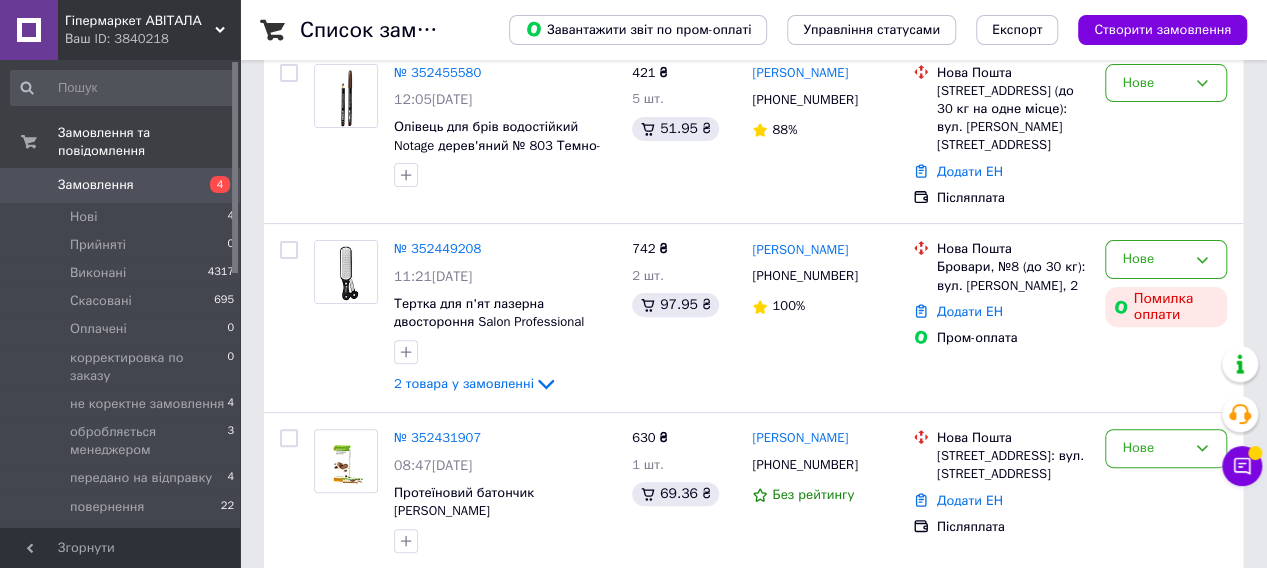 scroll, scrollTop: 200, scrollLeft: 0, axis: vertical 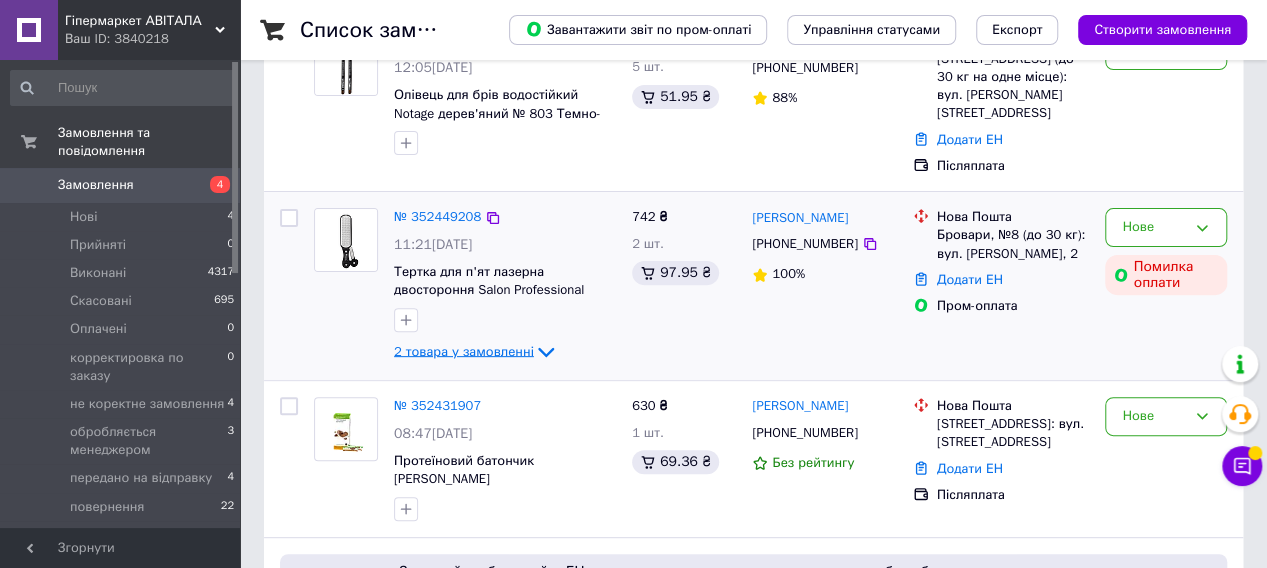 click on "2 товара у замовленні" at bounding box center (464, 351) 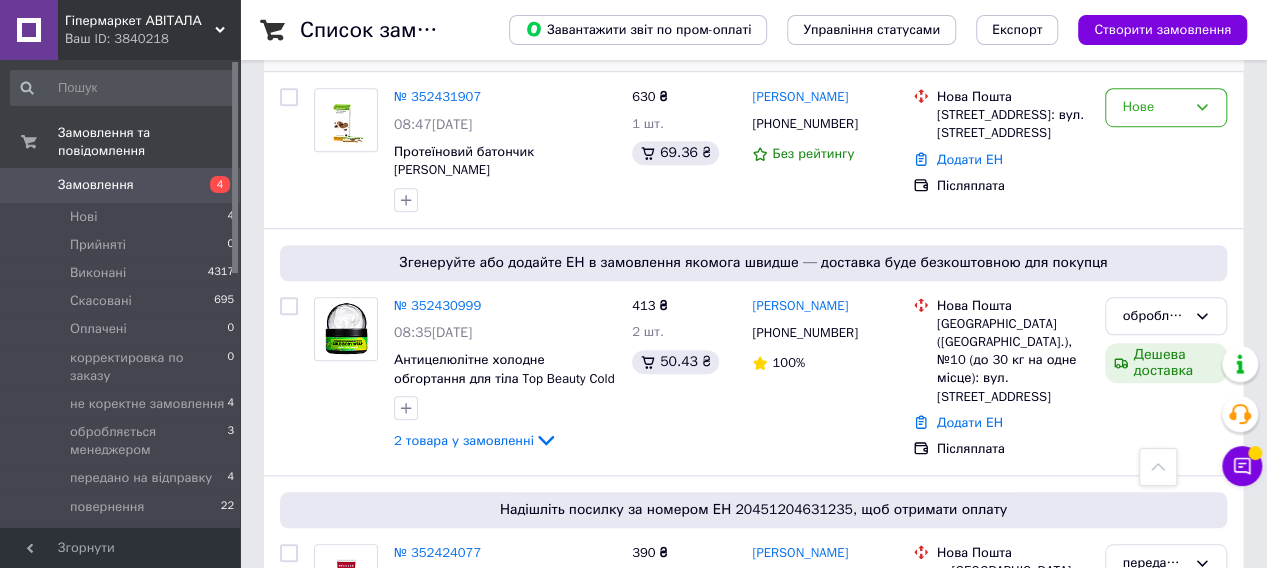 scroll, scrollTop: 700, scrollLeft: 0, axis: vertical 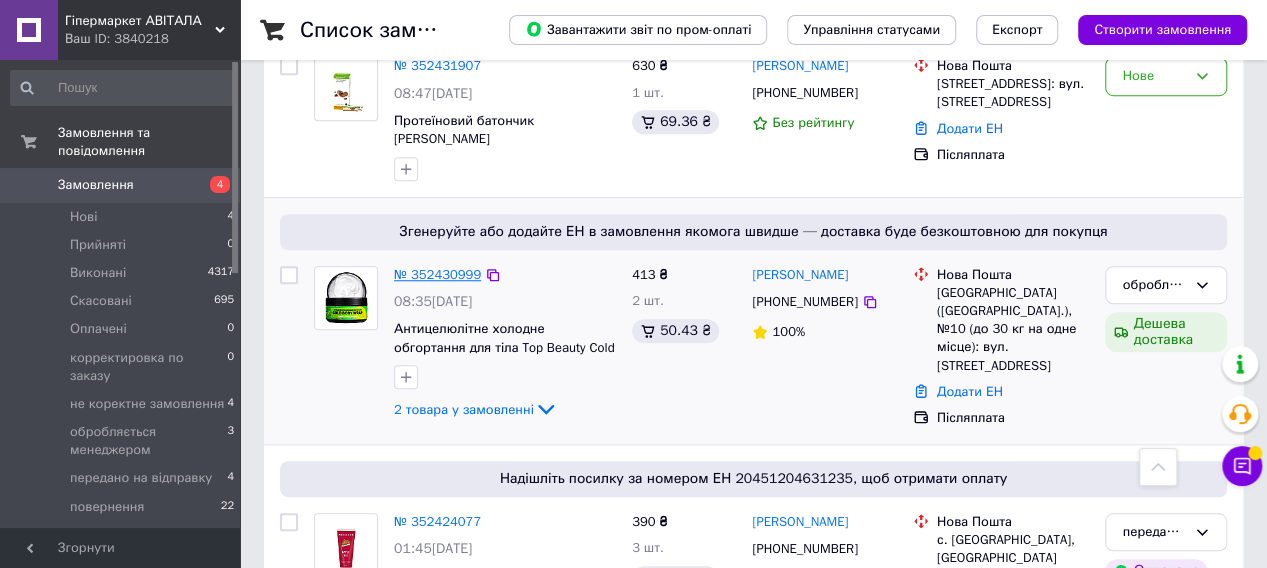 click on "№ 352430999" at bounding box center [437, 274] 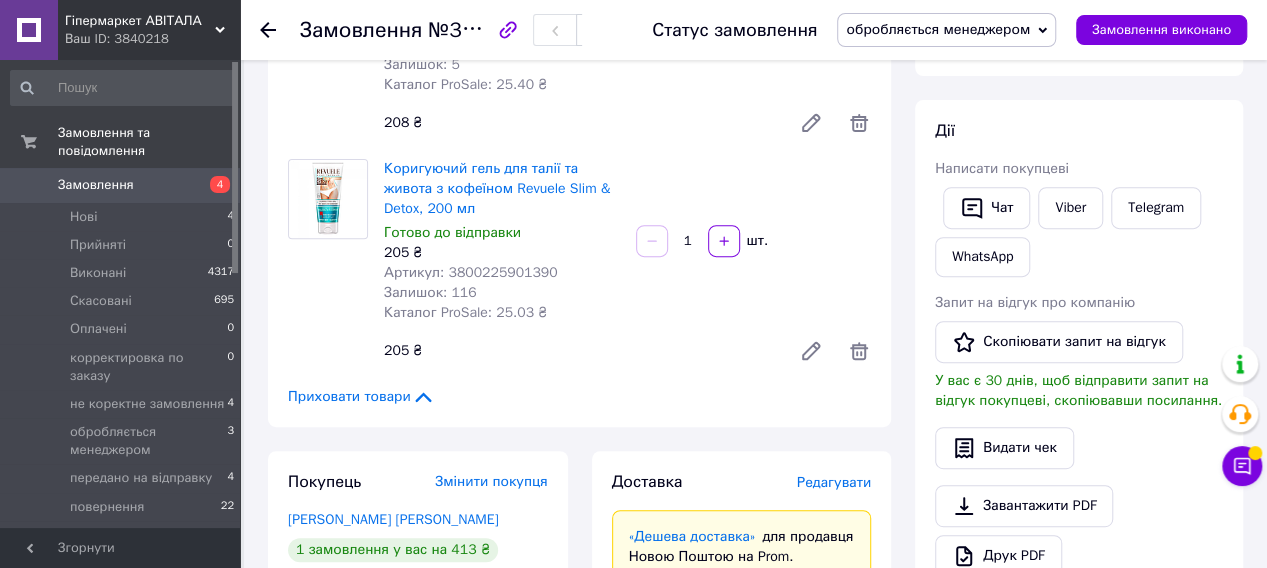 scroll, scrollTop: 200, scrollLeft: 0, axis: vertical 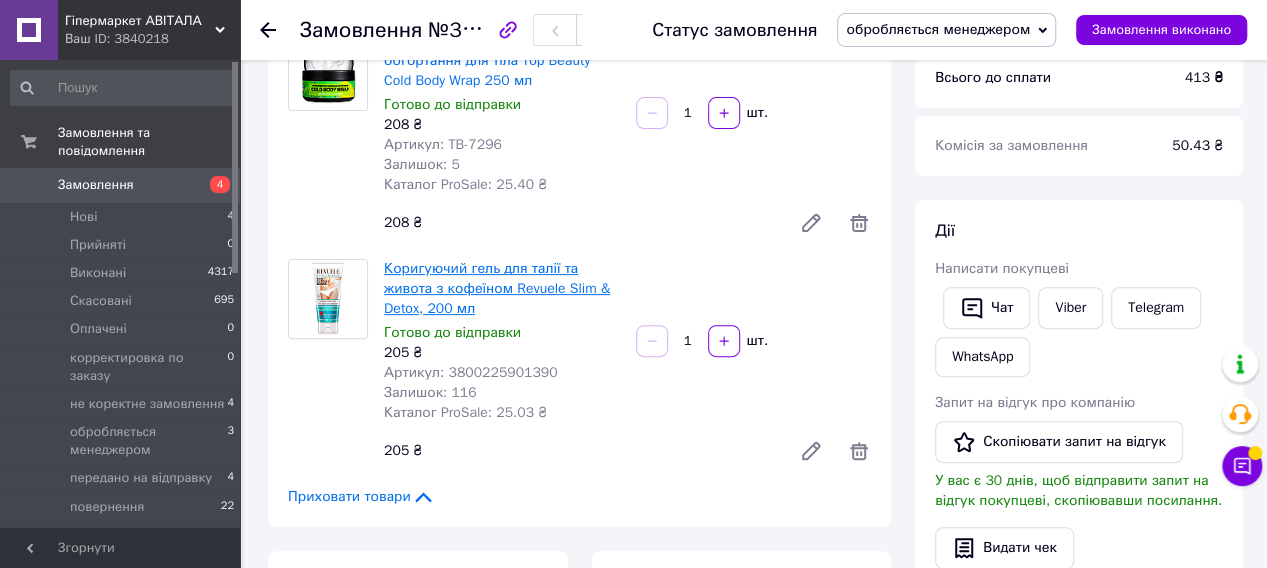 click on "Коригуючий гель для талії та живота з кофеїном Revuele Slim & Detox, 200 мл" at bounding box center (497, 288) 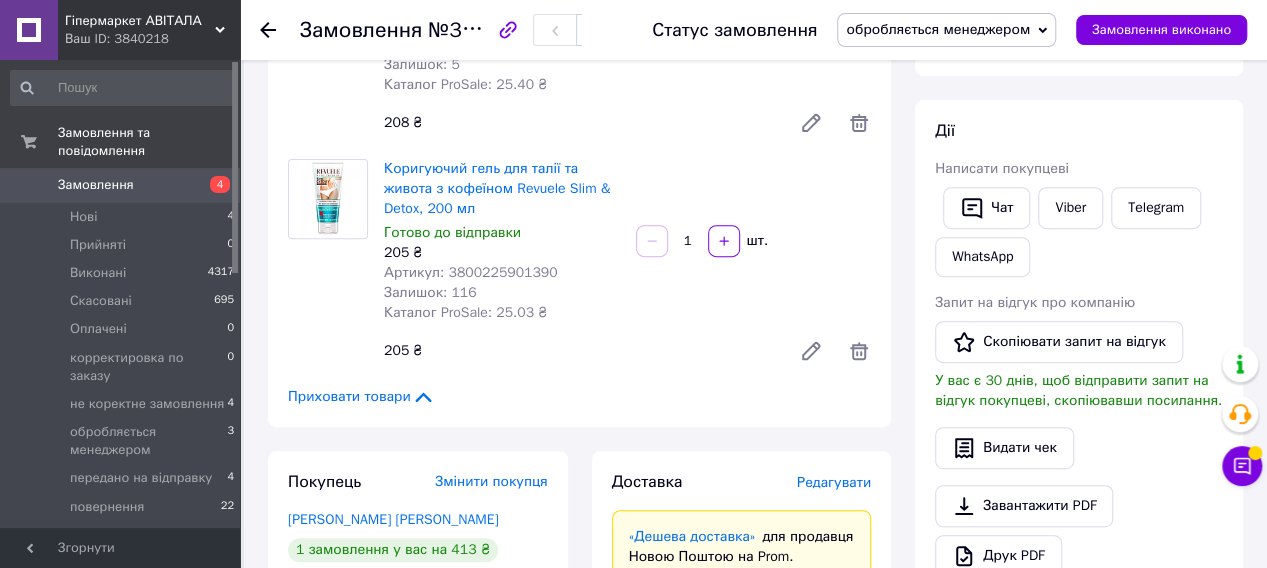 scroll, scrollTop: 100, scrollLeft: 0, axis: vertical 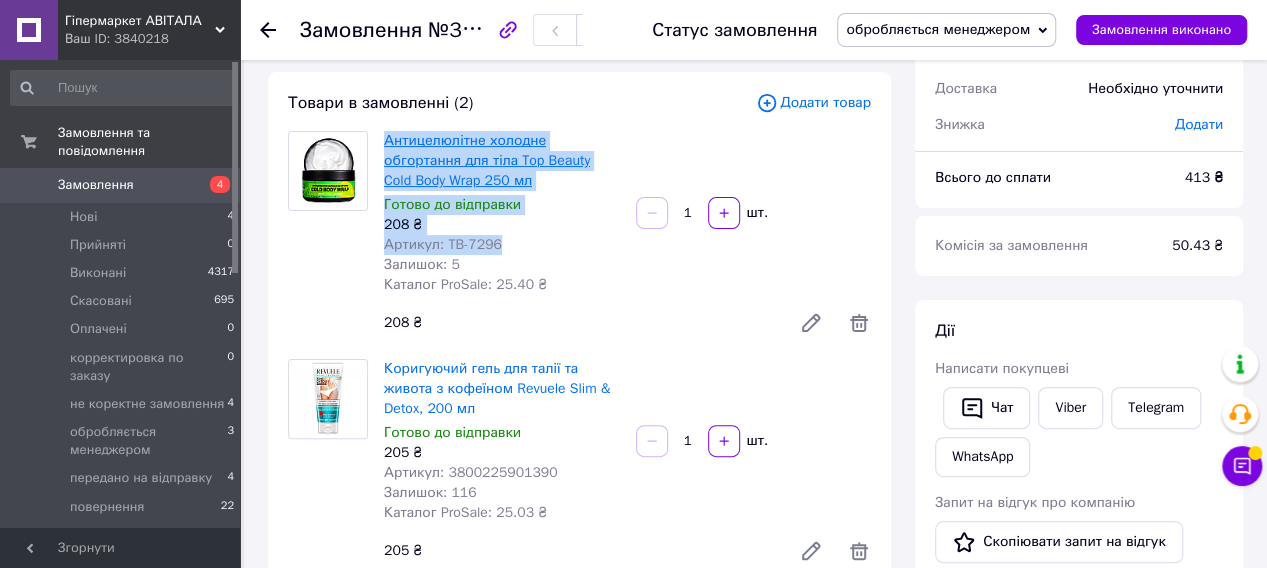 drag, startPoint x: 506, startPoint y: 257, endPoint x: 386, endPoint y: 143, distance: 165.51736 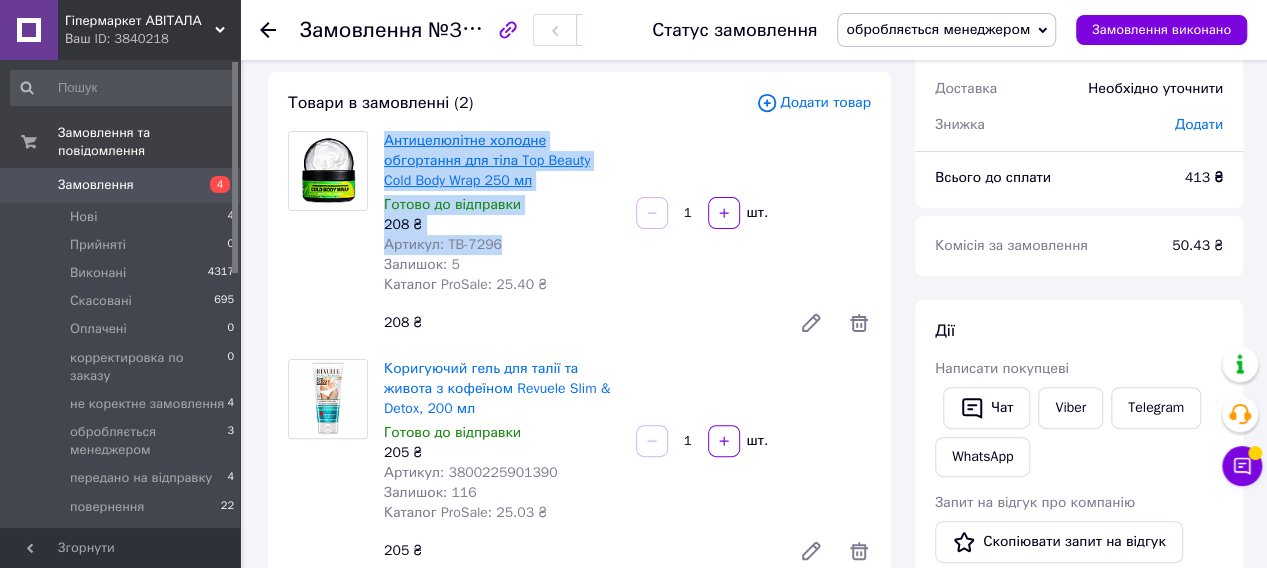 click on "Антицелюлітне холодне обгортання для тіла Top Beauty Cold Body Wrap 250 мл Готово до відправки 208 ₴ Артикул: TB-7296 Залишок: 5 Каталог ProSale: 25.40 ₴" at bounding box center [502, 213] 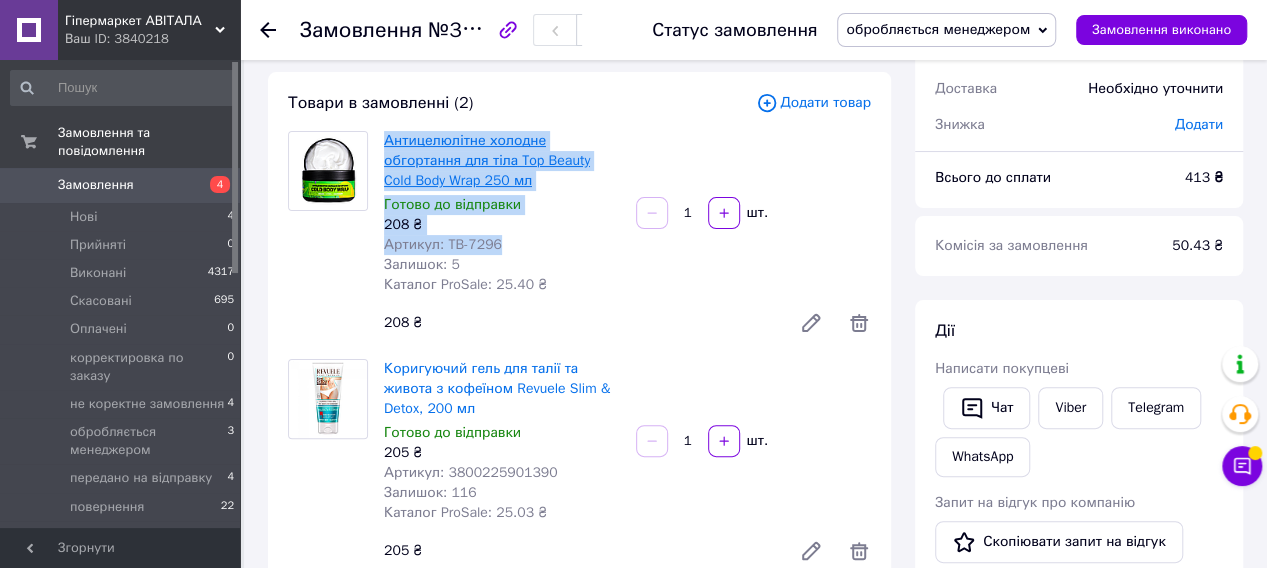 copy on "Антицелюлітне холодне обгортання для тіла Top Beauty Cold Body Wrap 250 мл Готово до відправки 208 ₴ Артикул: TB-7296" 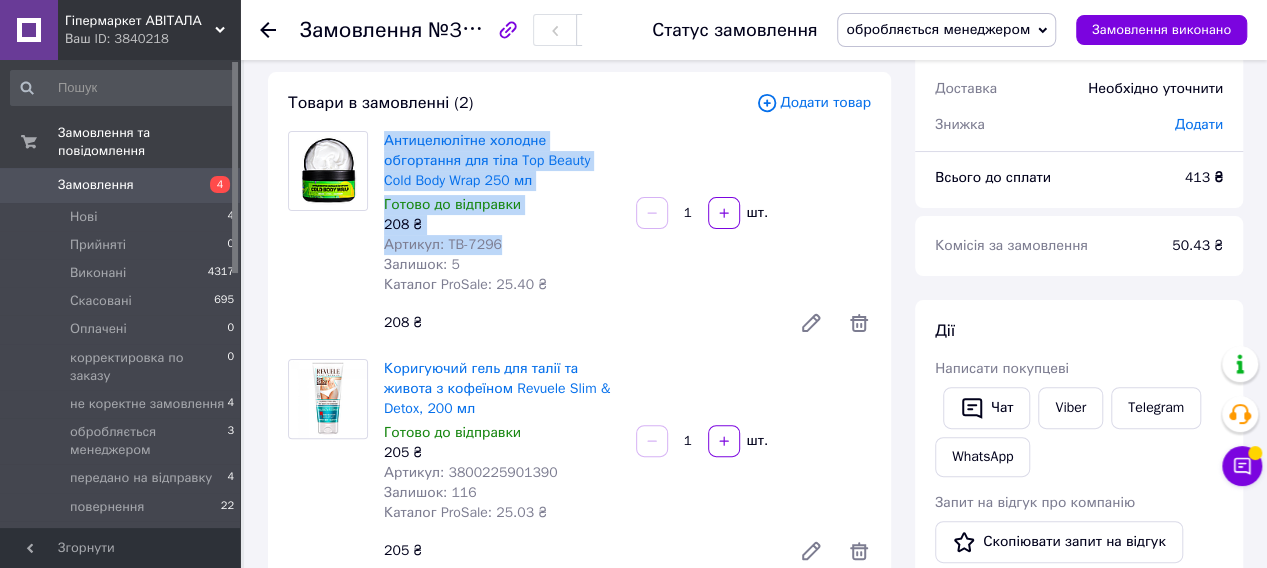scroll, scrollTop: 200, scrollLeft: 0, axis: vertical 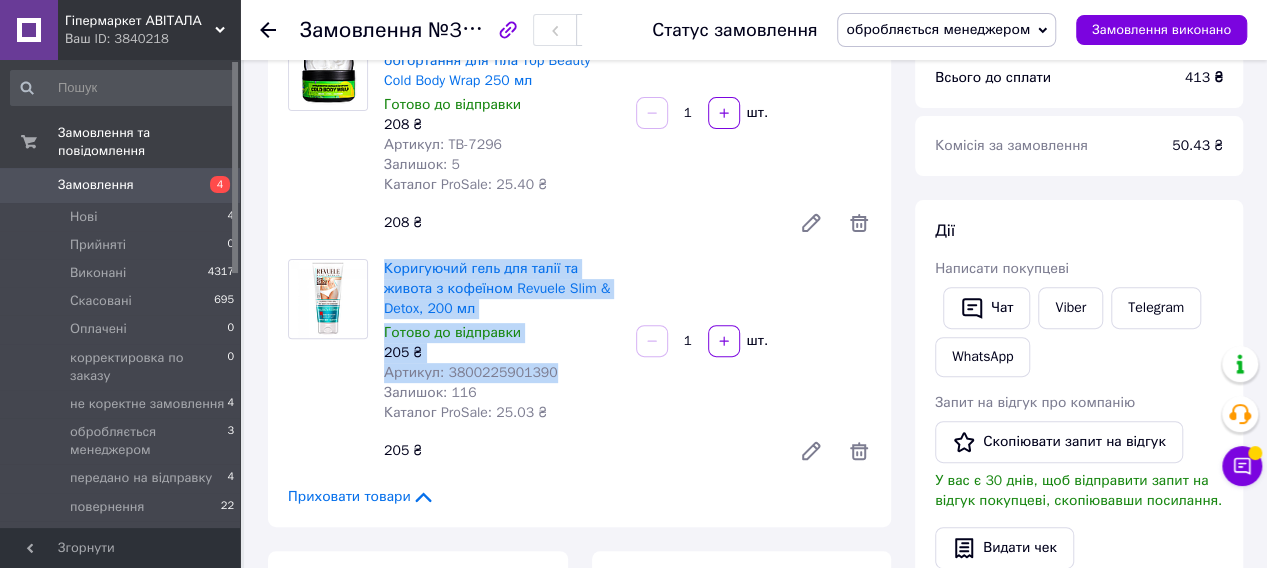 drag, startPoint x: 490, startPoint y: 383, endPoint x: 379, endPoint y: 239, distance: 181.81584 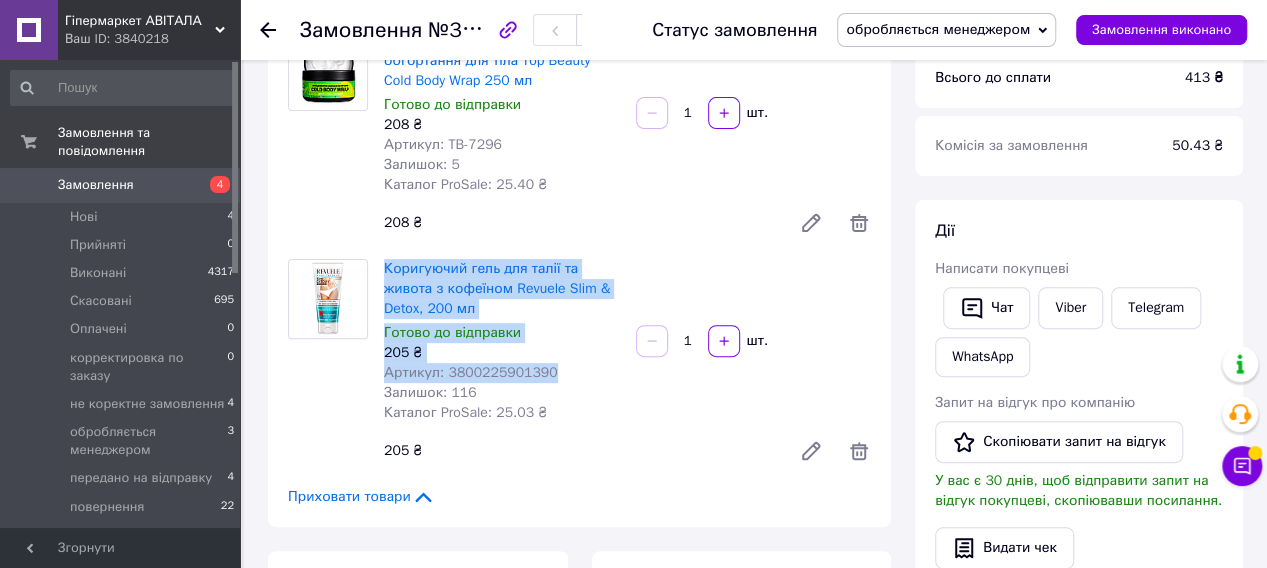 click on "Коригуючий гель для талії та живота з кофеїном Revuele Slim & Detox, 200 мл Готово до відправки 205 ₴ Артикул: 3800225901390 Залишок: 116 Каталог ProSale: 25.03 ₴" at bounding box center (502, 341) 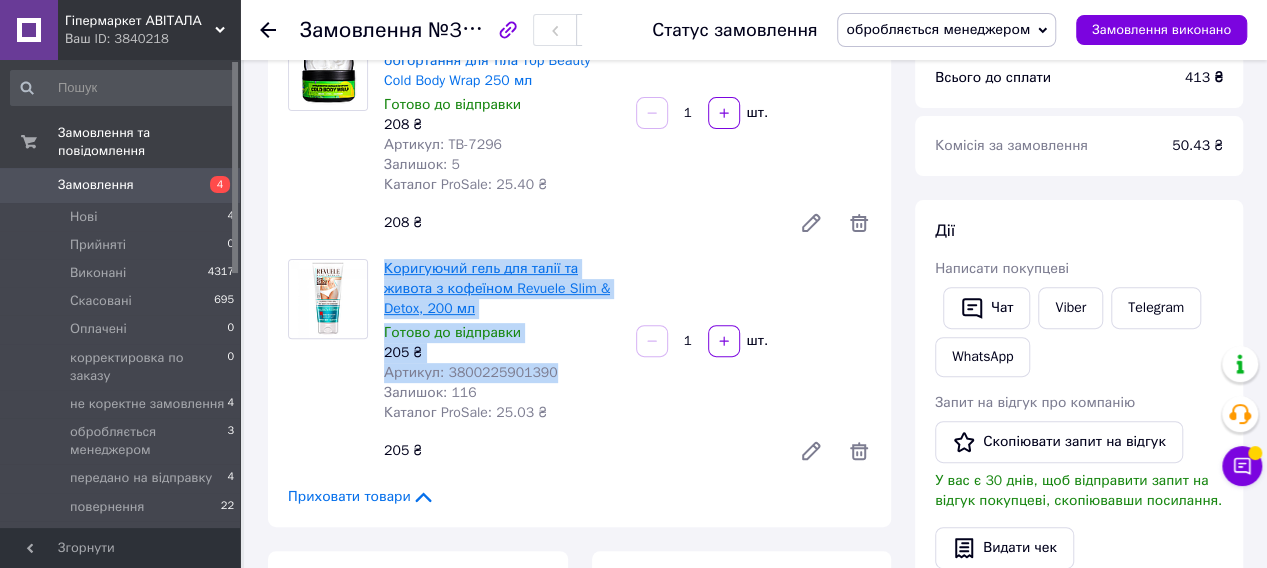 copy on "Коригуючий гель для талії та живота з кофеїном Revuele Slim & Detox, 200 мл Готово до відправки 205 ₴ Артикул: 3800225901390" 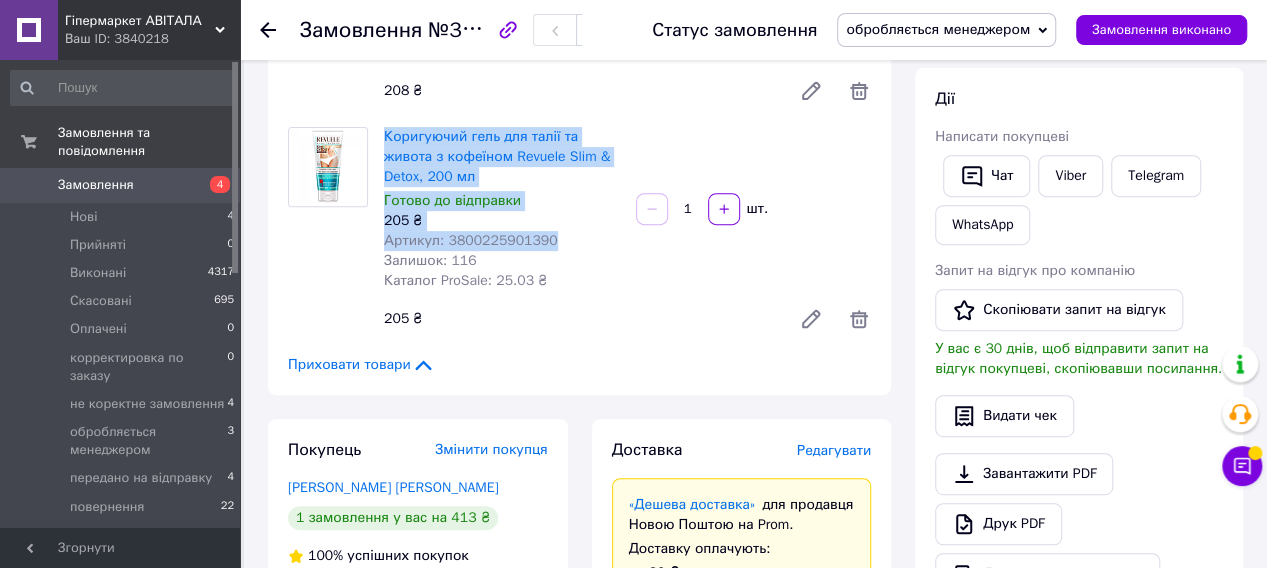 scroll, scrollTop: 500, scrollLeft: 0, axis: vertical 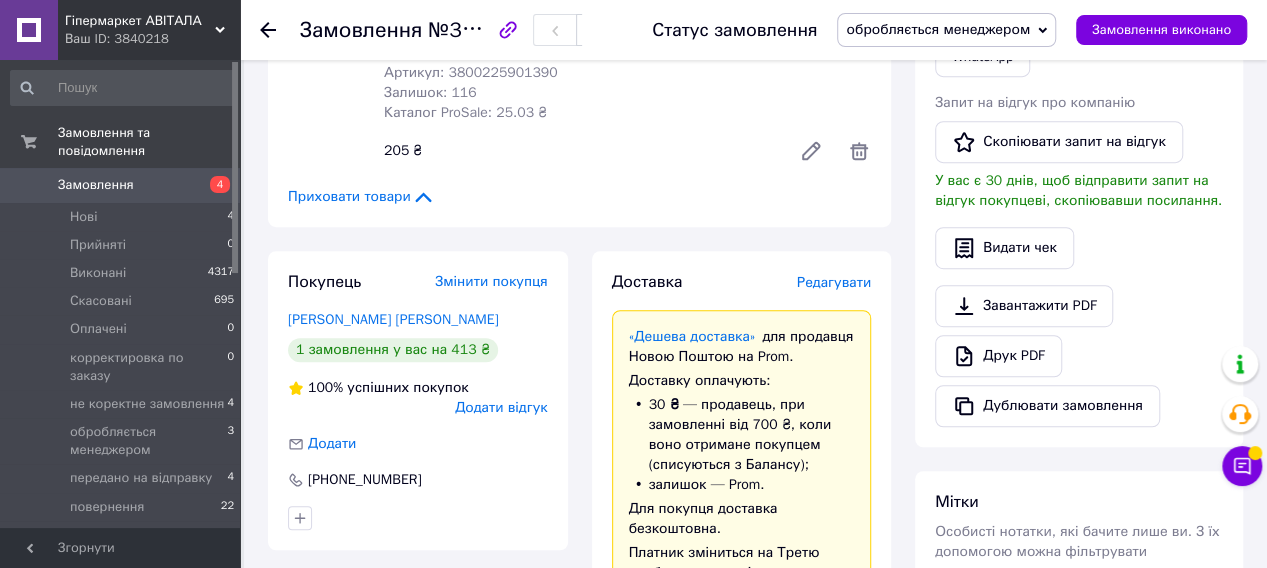 click 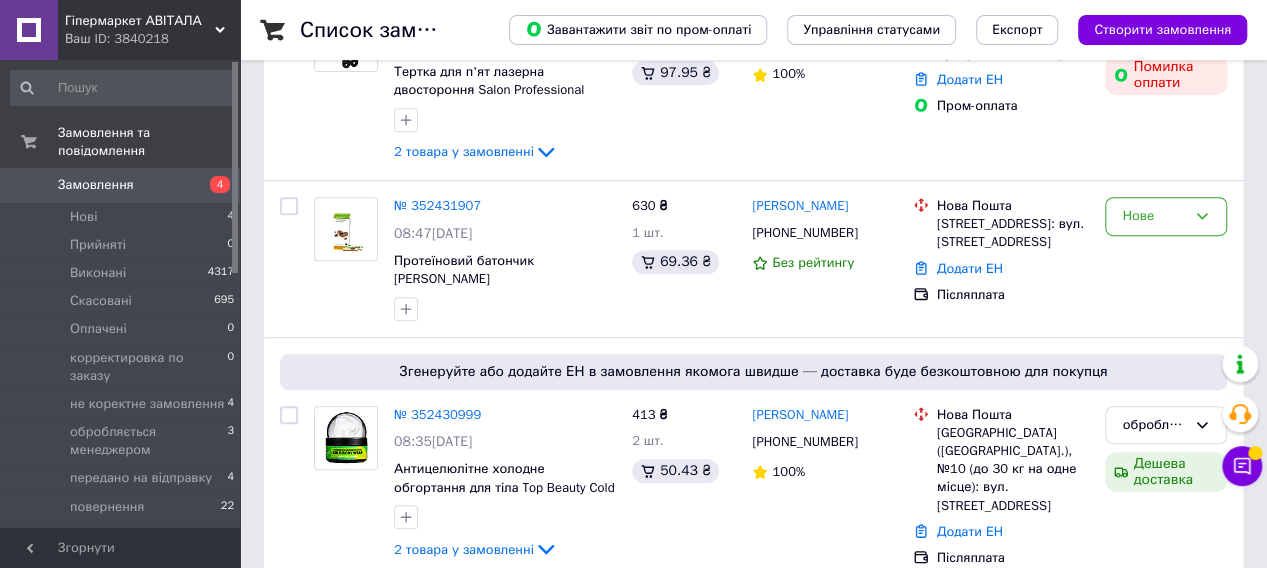 scroll, scrollTop: 600, scrollLeft: 0, axis: vertical 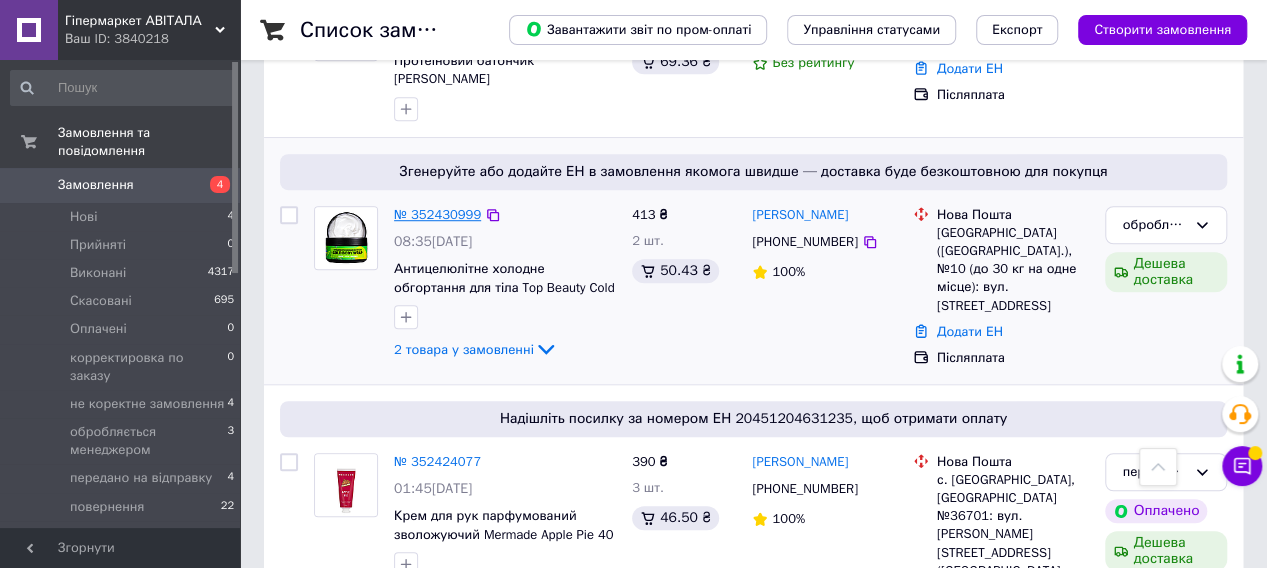click on "№ 352430999" at bounding box center (437, 214) 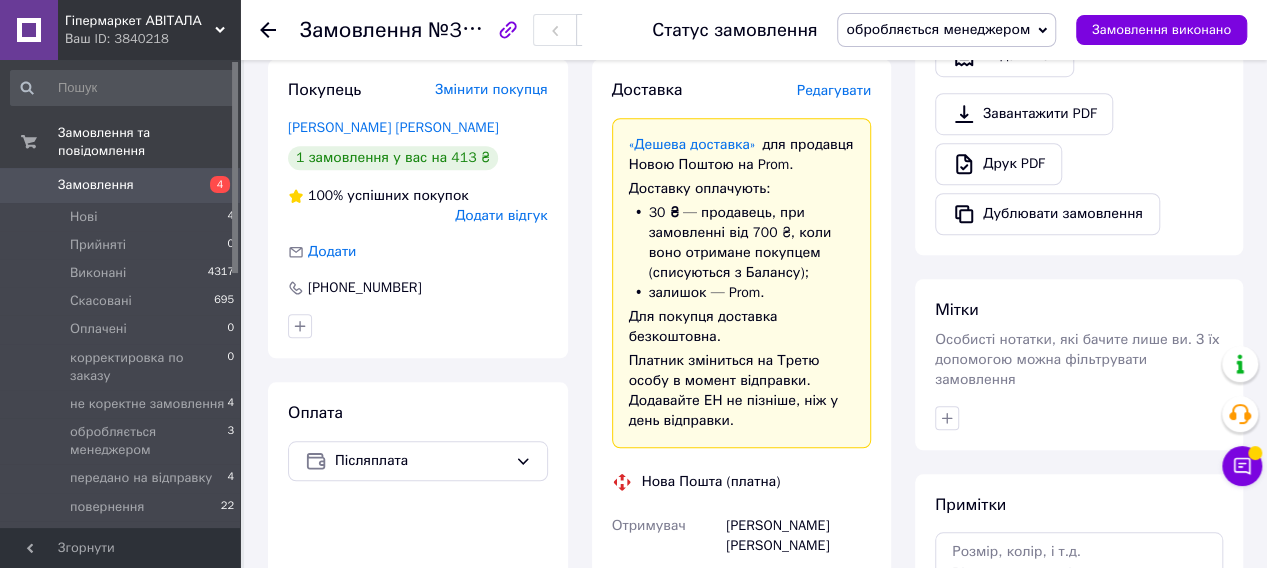 scroll, scrollTop: 992, scrollLeft: 0, axis: vertical 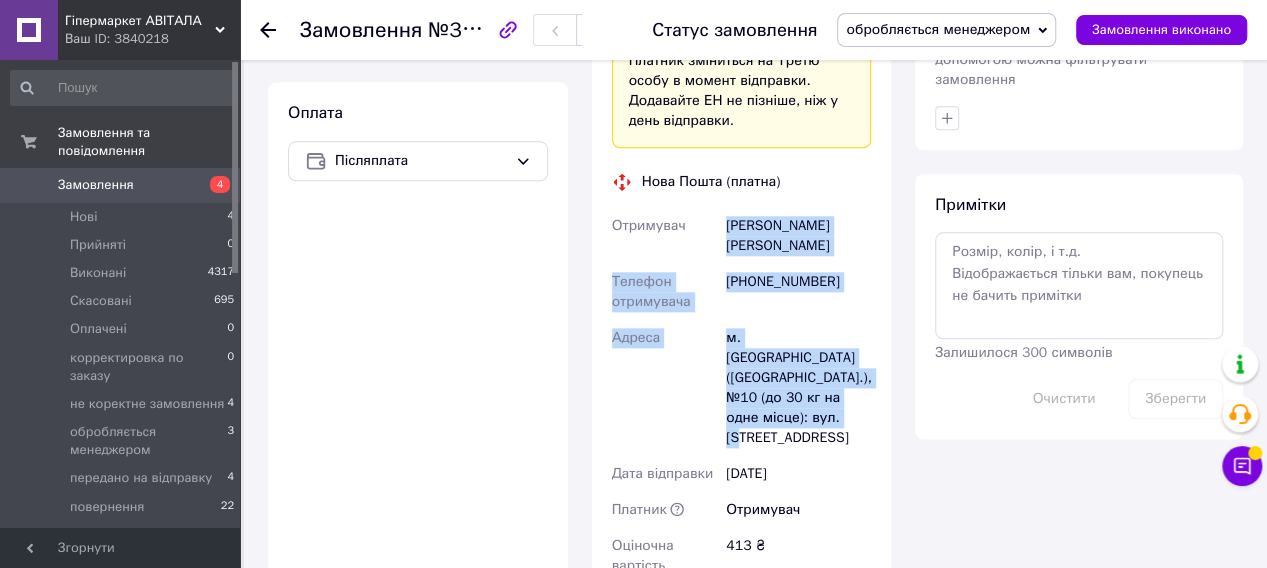drag, startPoint x: 728, startPoint y: 167, endPoint x: 838, endPoint y: 337, distance: 202.48457 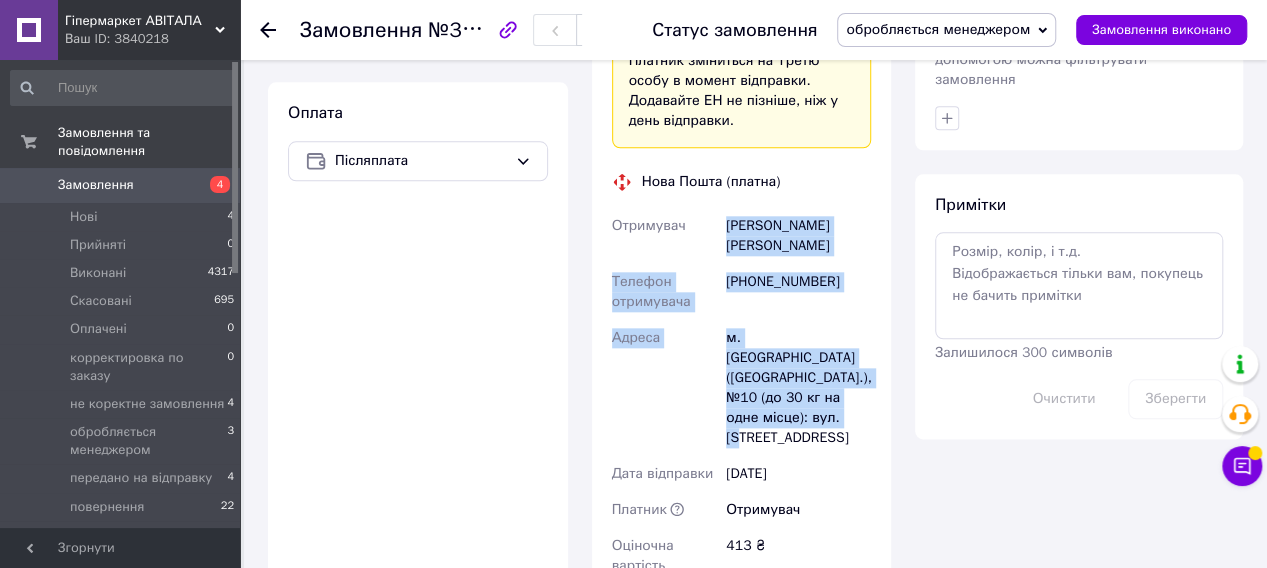 click on "Отримувач Мітун Людмила Телефон отримувача +380663728746 Адреса м. Полтава (Полтавська обл.), №10 (до 30 кг на одне місце): вул. Європейська, 63 Дата відправки 13.07.2025 Платник   Отримувач Оціночна вартість 413 ₴ Сума післяплати 413 ₴ Комісія за післяплату 28.26 ₴ Платник комісії післяплати Отримувач" at bounding box center [742, 480] 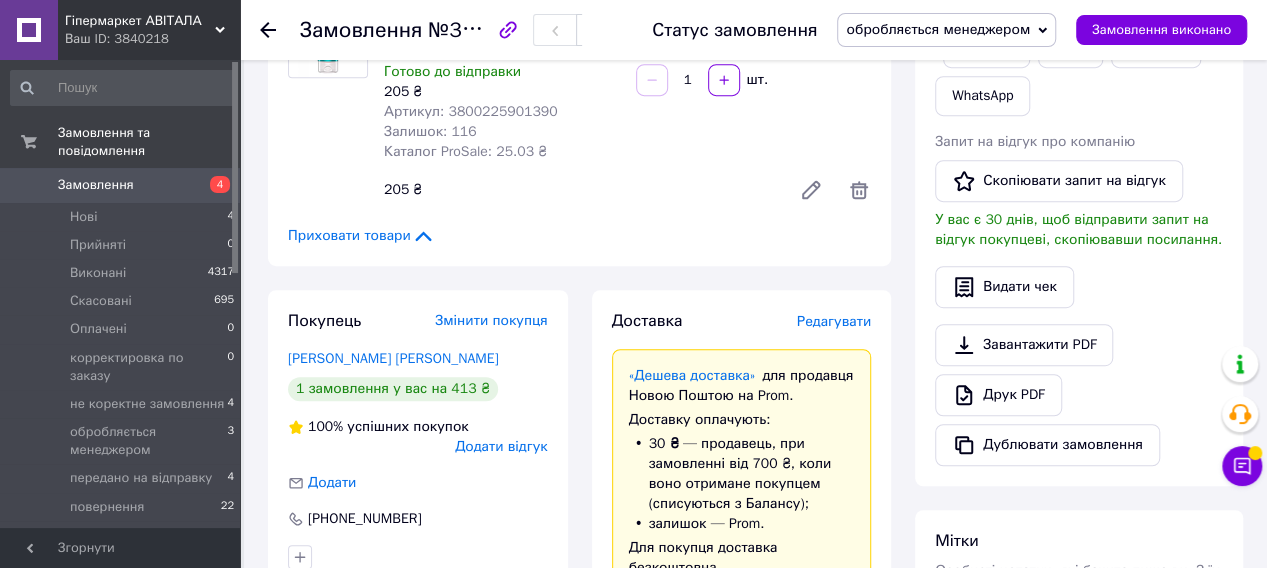 scroll, scrollTop: 392, scrollLeft: 0, axis: vertical 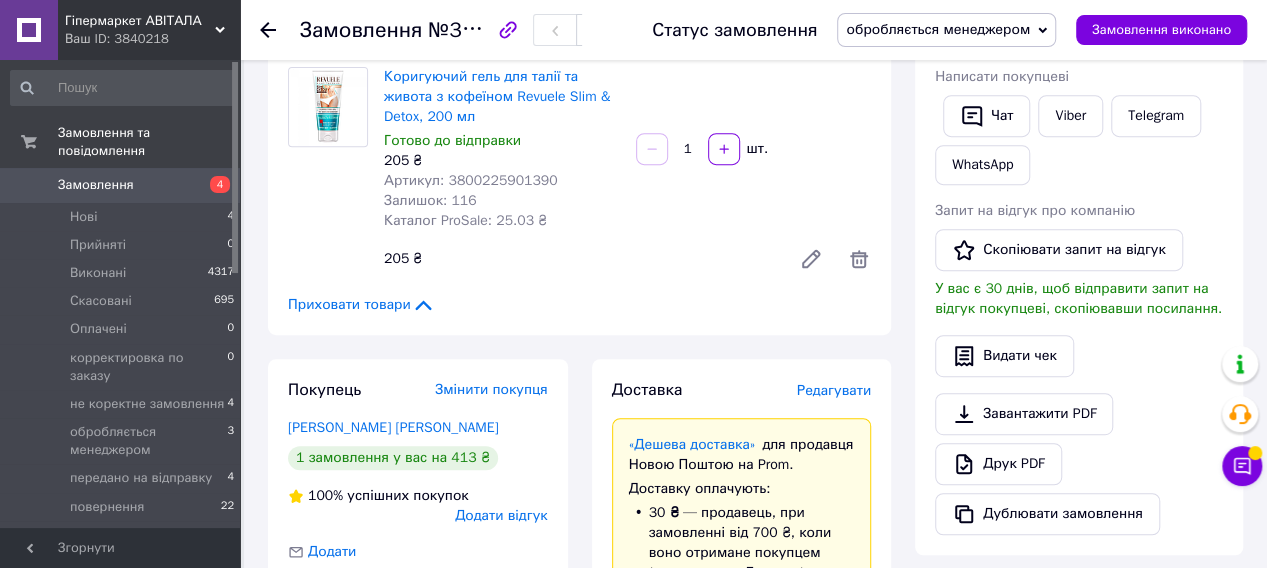 click 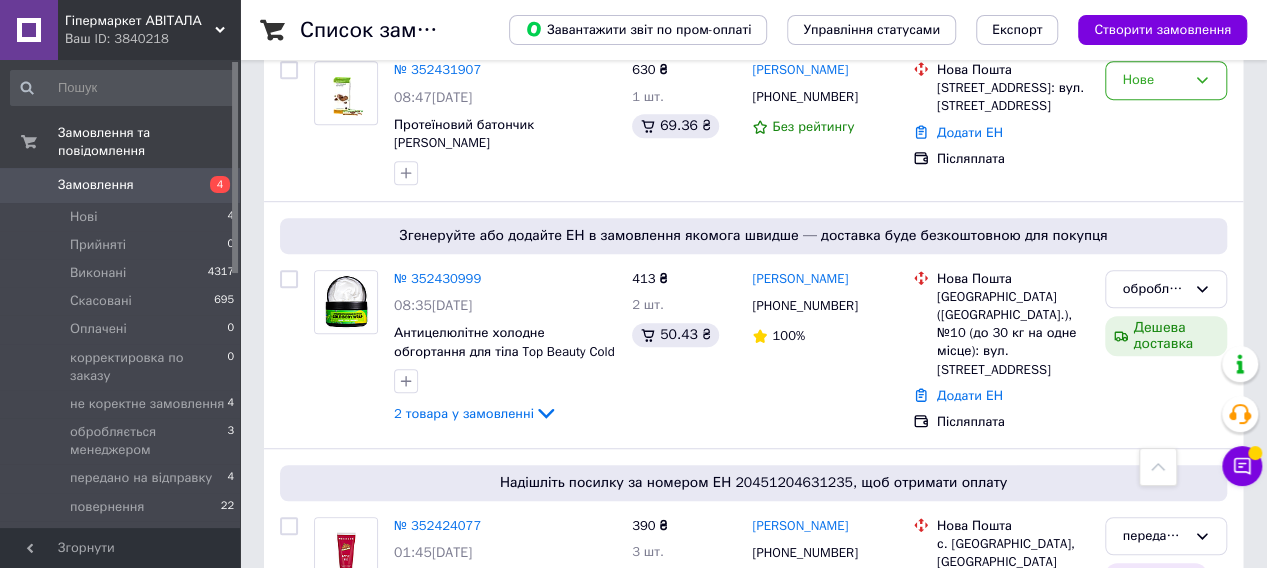 scroll, scrollTop: 600, scrollLeft: 0, axis: vertical 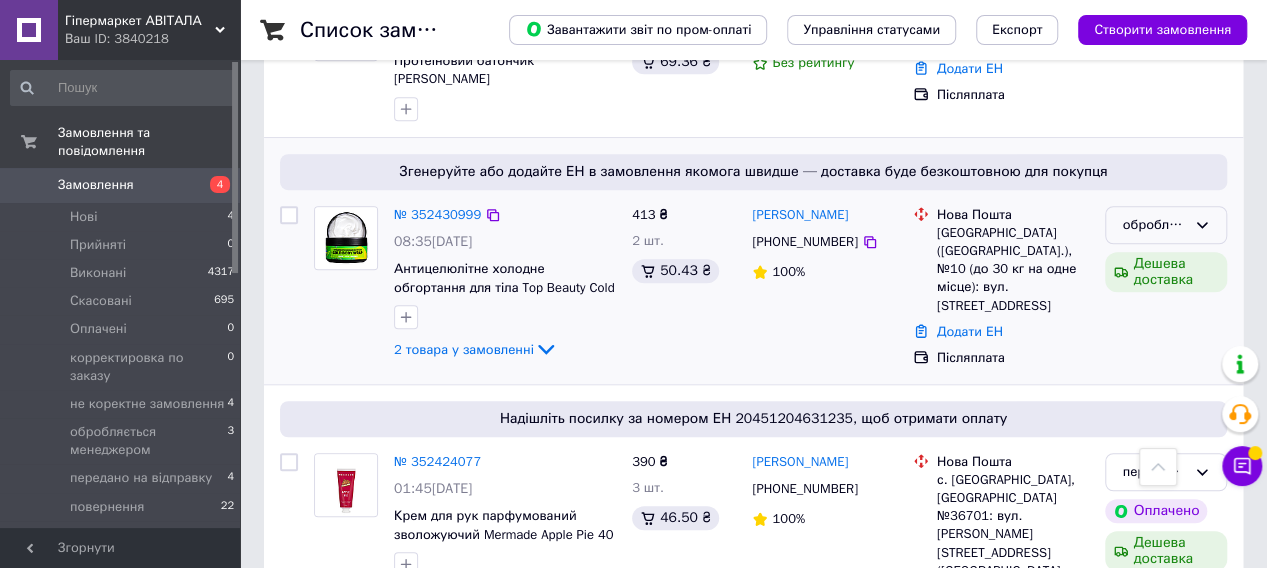 click 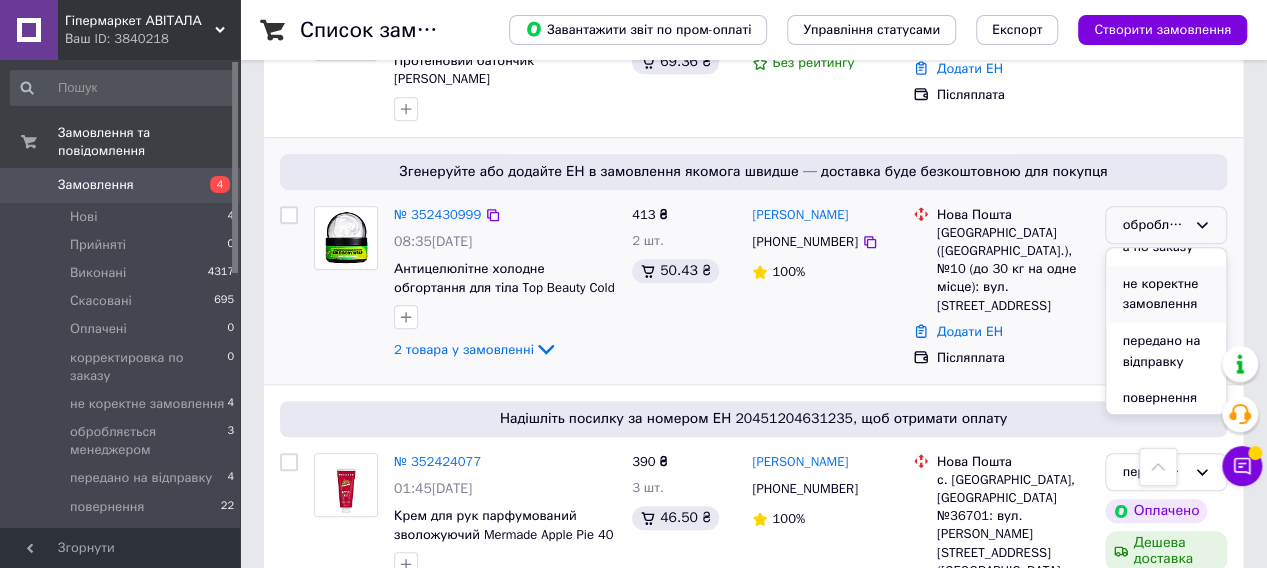 scroll, scrollTop: 200, scrollLeft: 0, axis: vertical 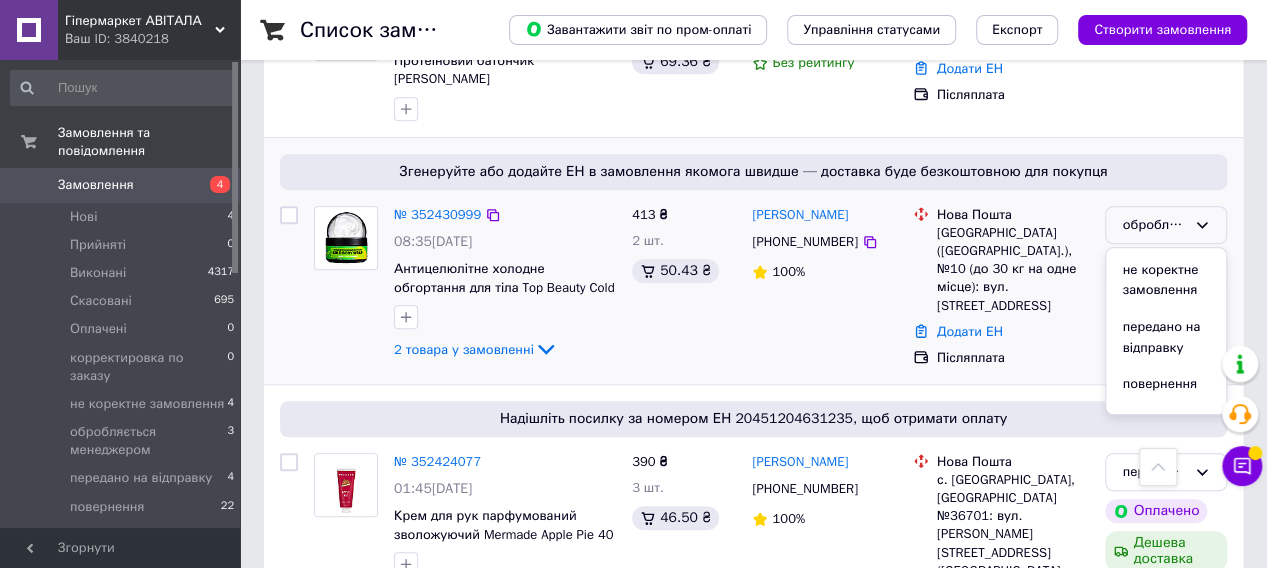 click on "передано на відправку" at bounding box center [1166, 337] 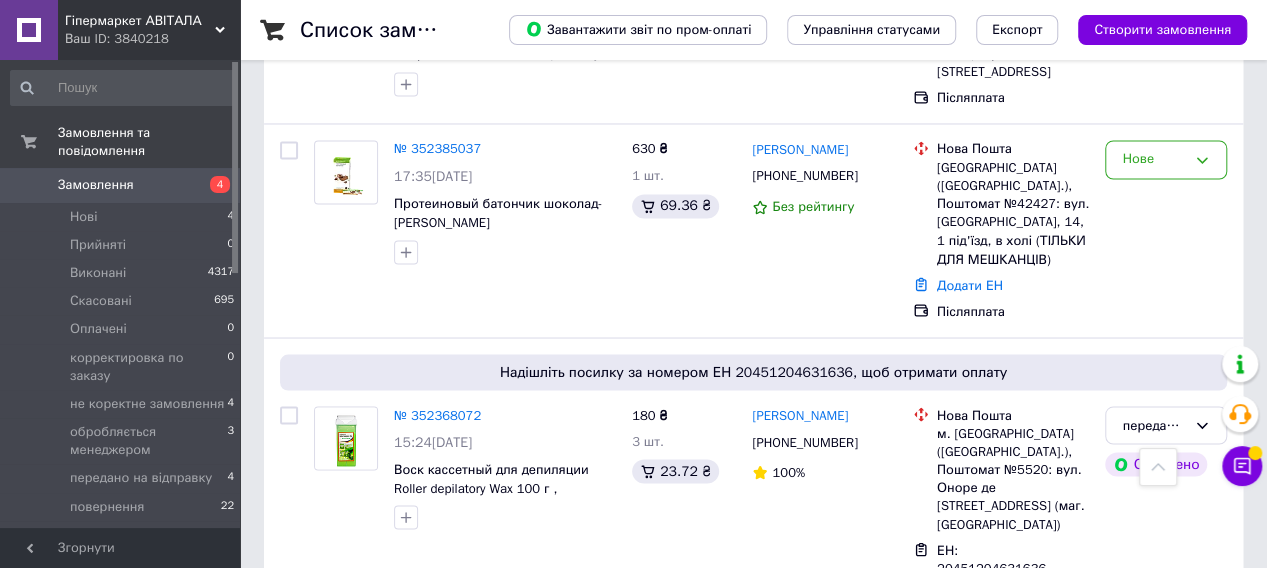 scroll, scrollTop: 1700, scrollLeft: 0, axis: vertical 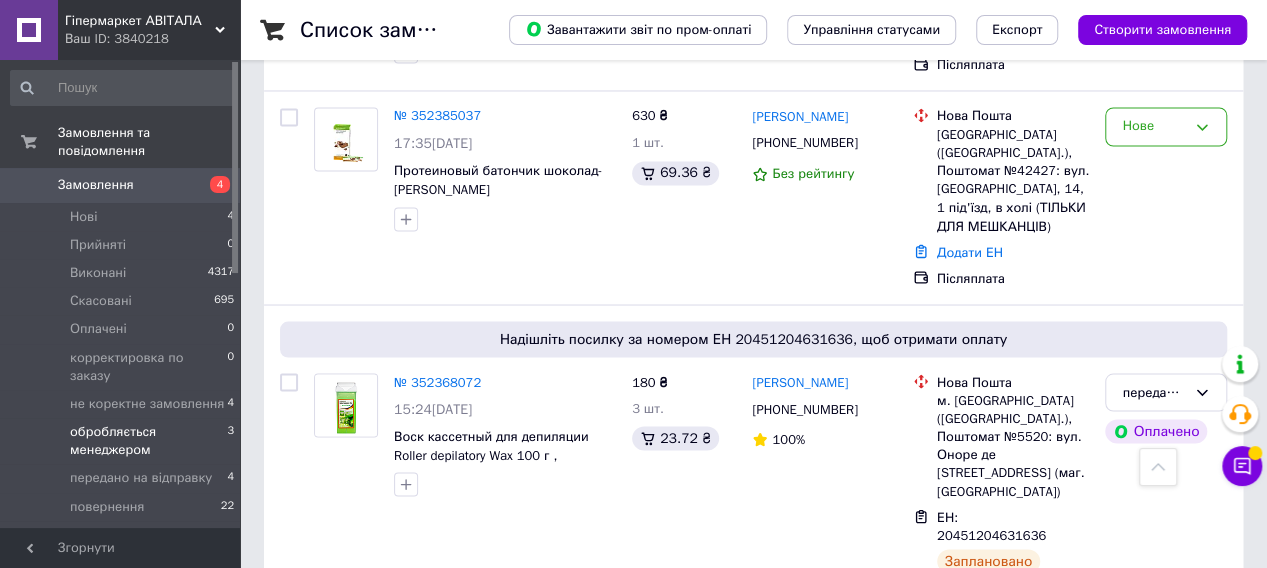 click on "обробляється менеджером" at bounding box center (148, 441) 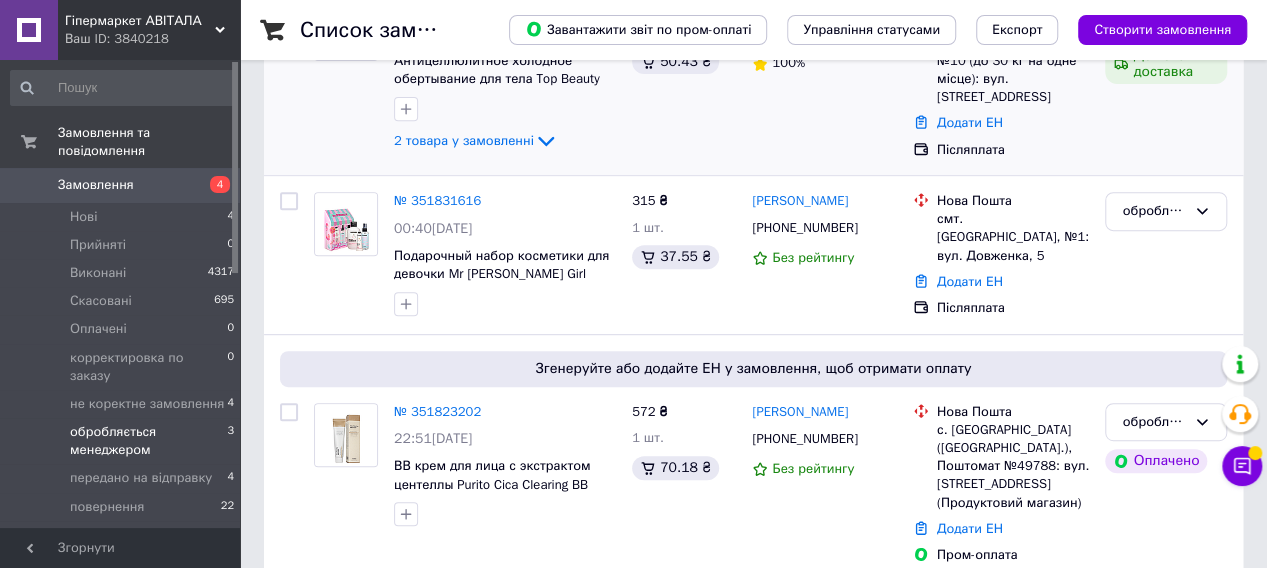 scroll, scrollTop: 366, scrollLeft: 0, axis: vertical 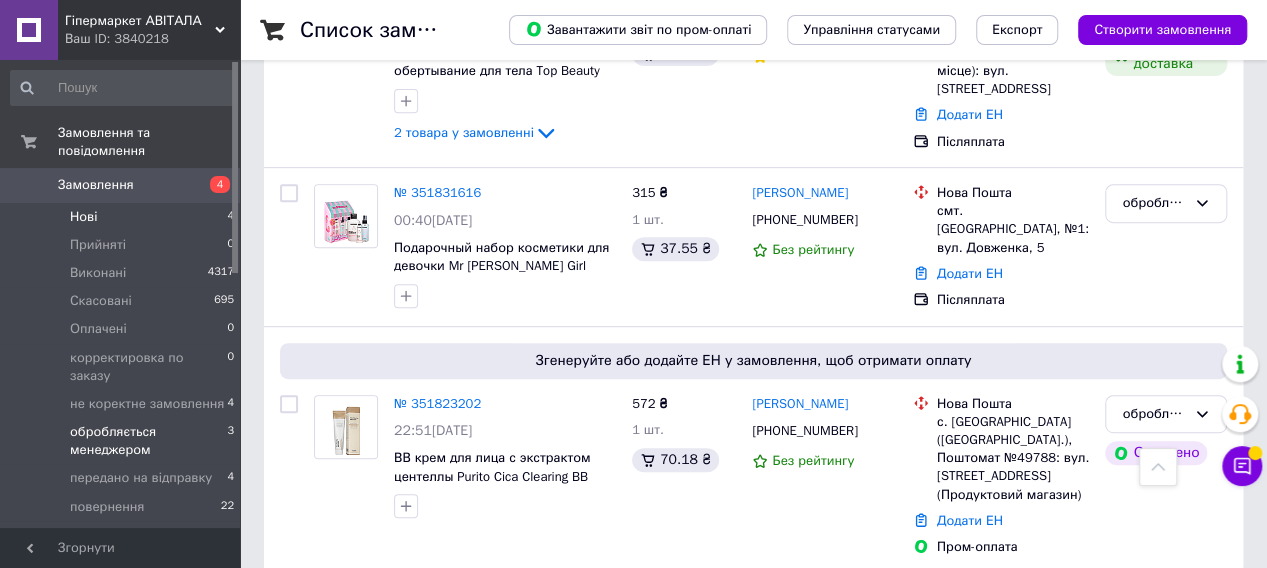 click on "Нові" at bounding box center [83, 217] 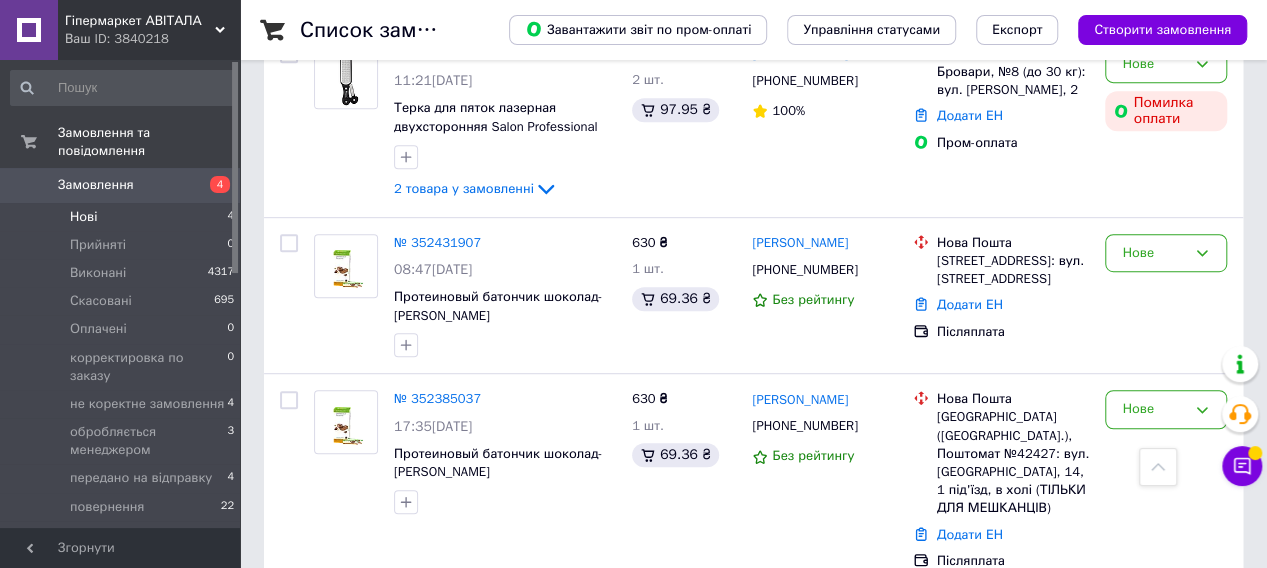 scroll, scrollTop: 438, scrollLeft: 0, axis: vertical 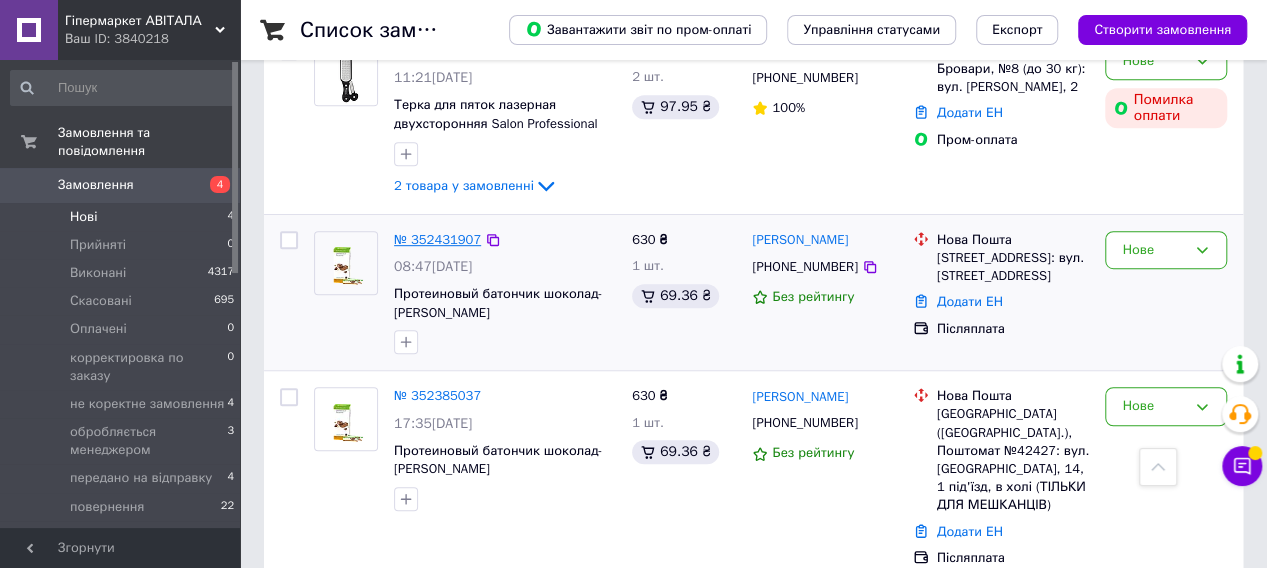 click on "№ 352431907" at bounding box center [437, 239] 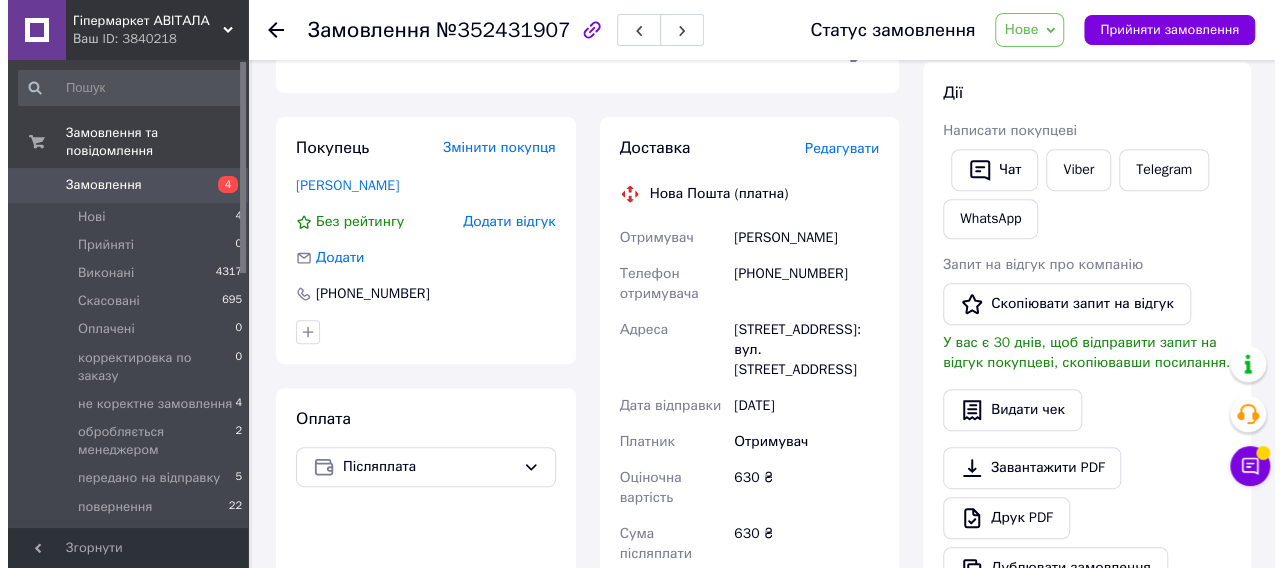 scroll, scrollTop: 238, scrollLeft: 0, axis: vertical 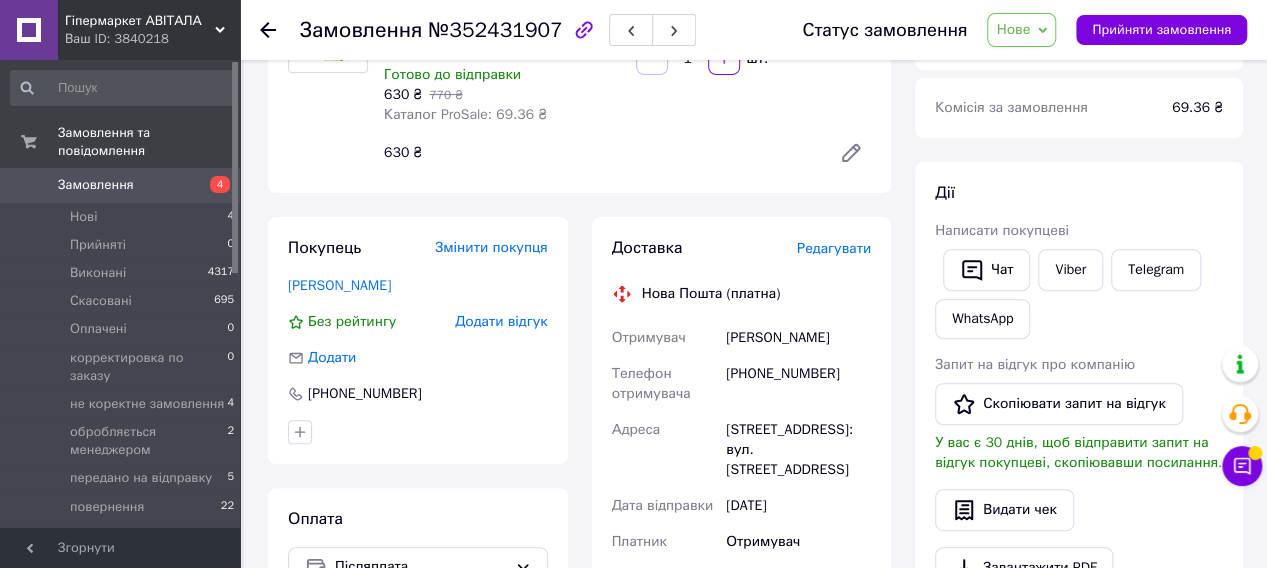 click on "Редагувати" at bounding box center [834, 248] 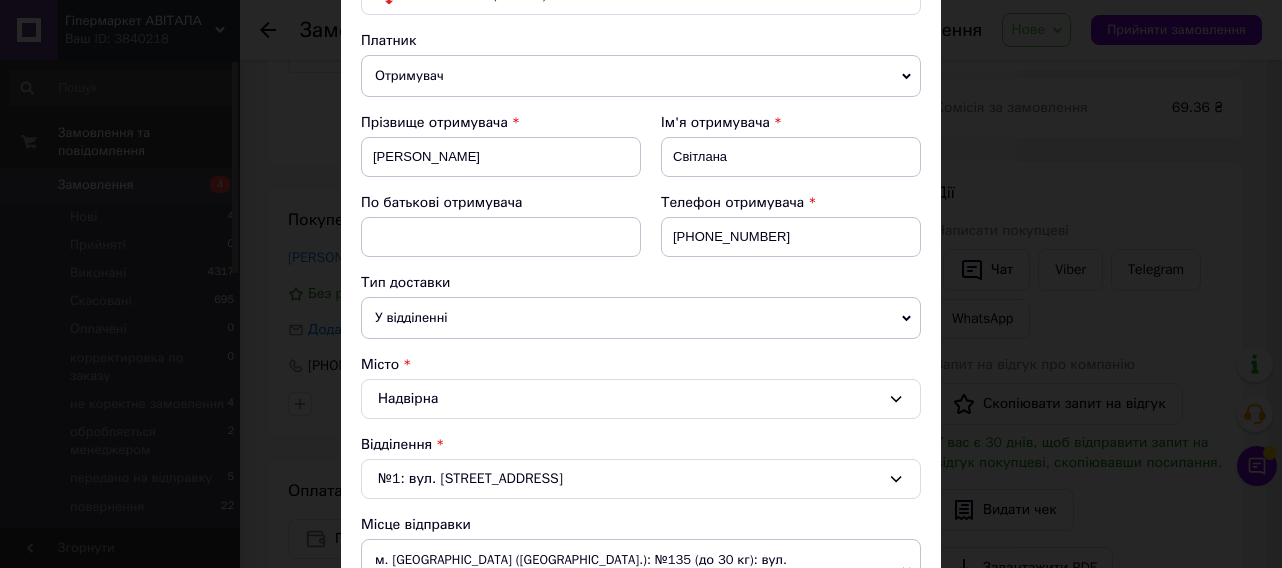 scroll, scrollTop: 400, scrollLeft: 0, axis: vertical 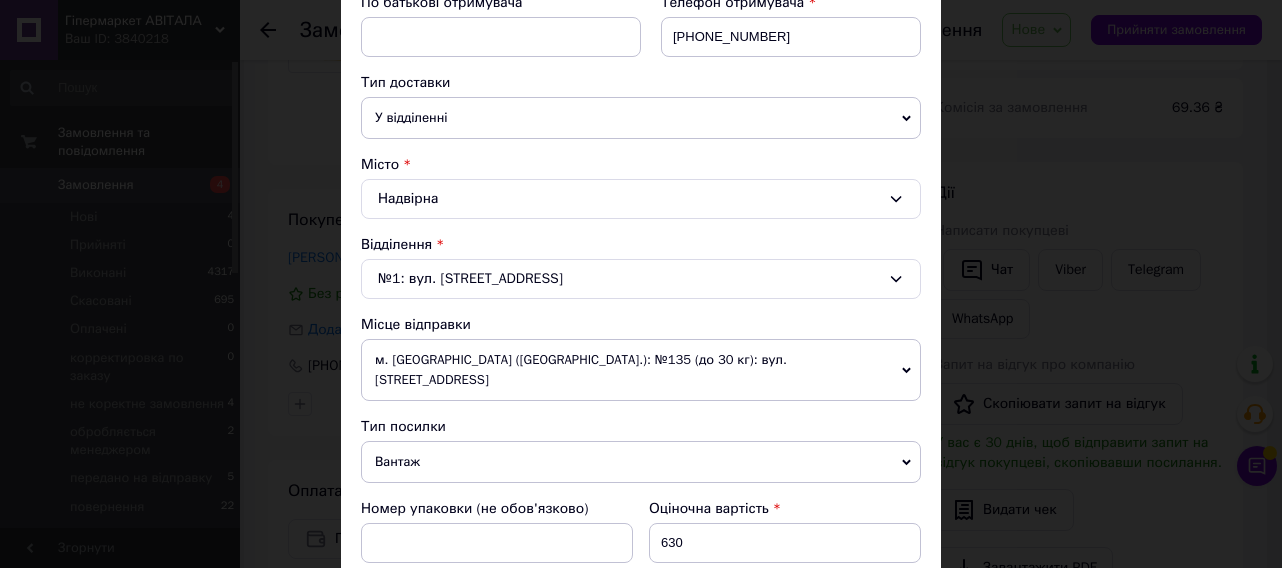 click 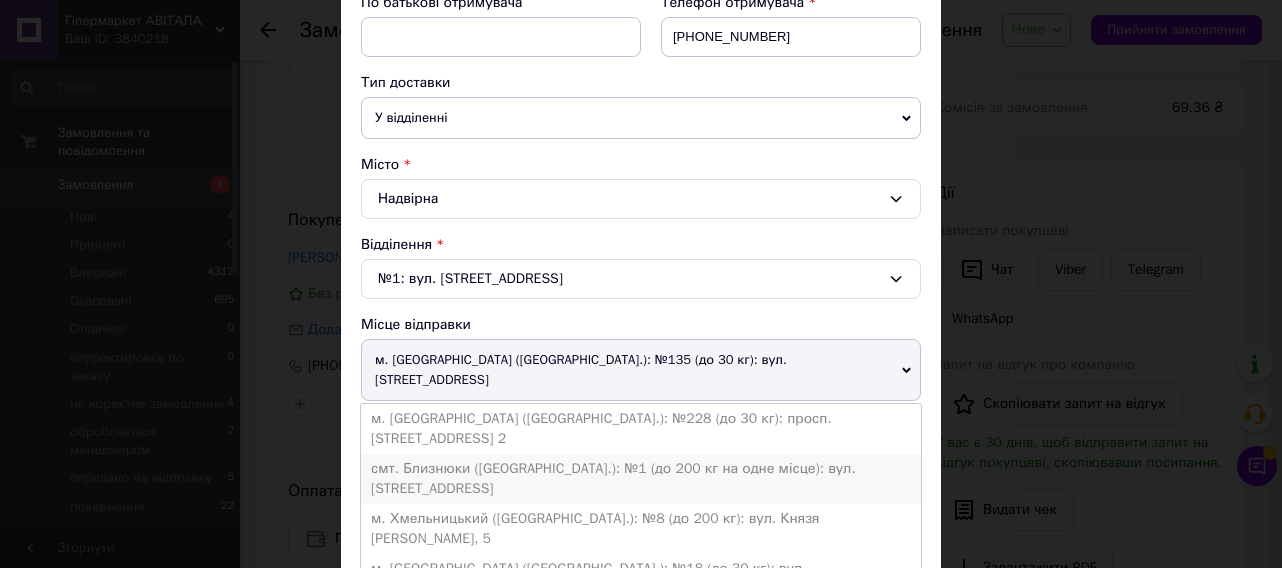 click on "смт. Близнюки (Харківська обл.): №1 (до 200 кг на одне місце): вул. Свободи, 2" at bounding box center [641, 479] 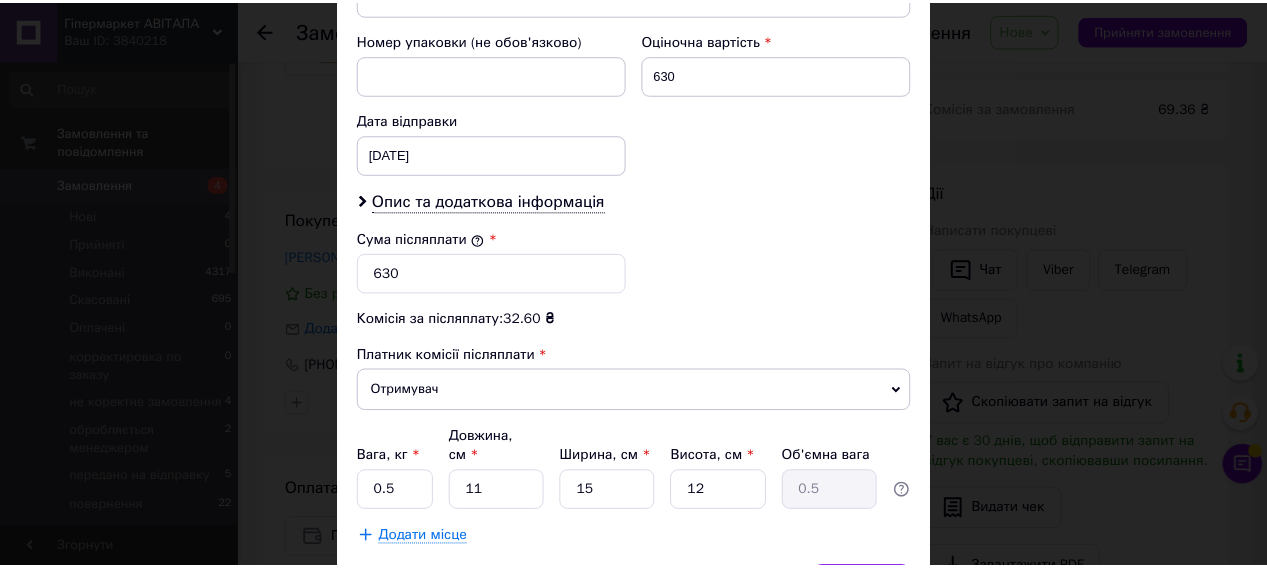 scroll, scrollTop: 900, scrollLeft: 0, axis: vertical 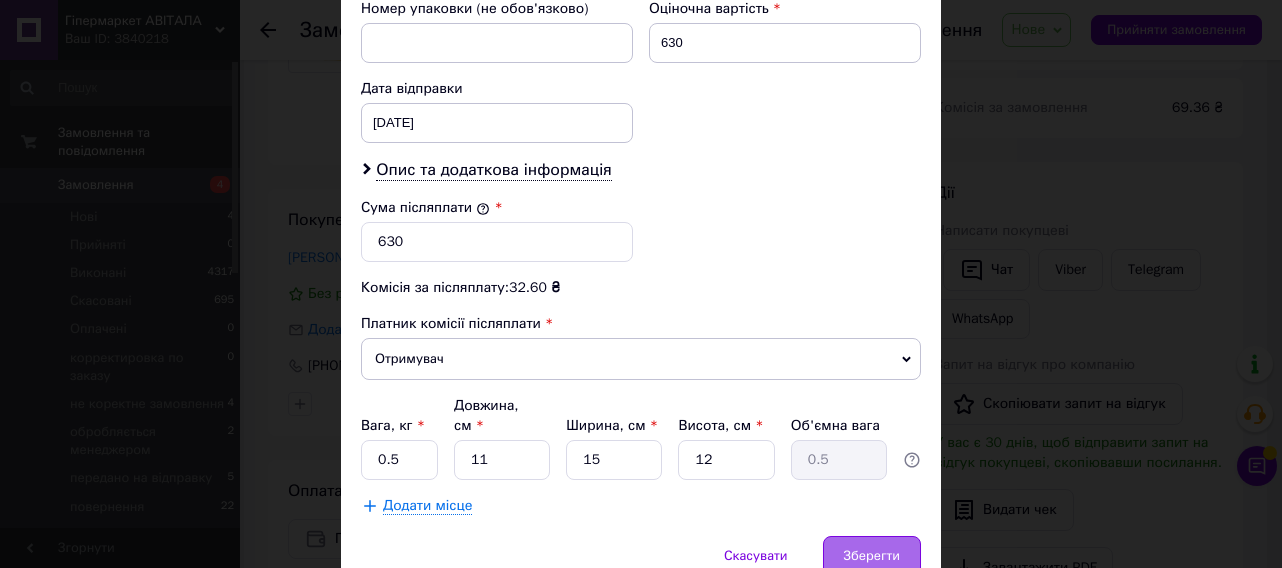 click on "Зберегти" at bounding box center [872, 556] 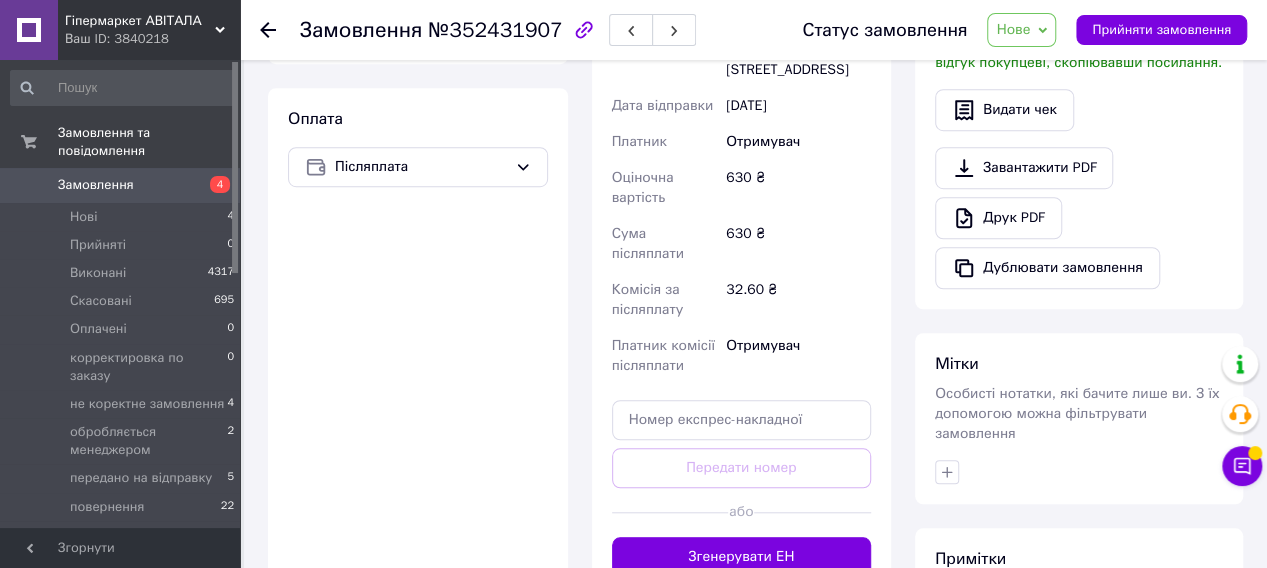 scroll, scrollTop: 738, scrollLeft: 0, axis: vertical 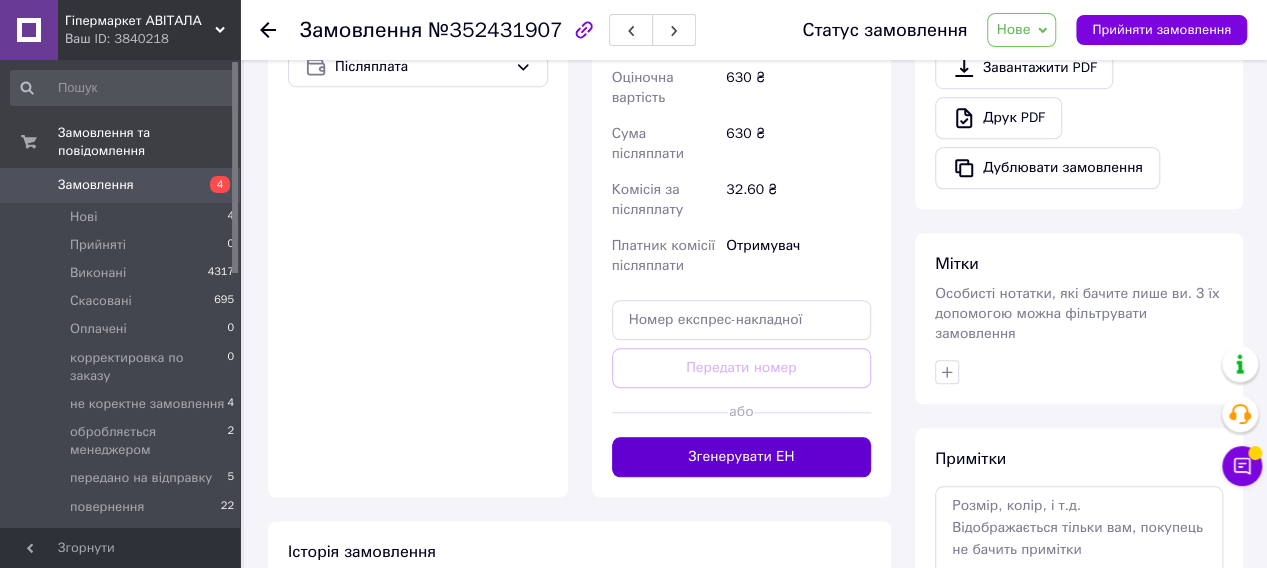 click on "Згенерувати ЕН" at bounding box center [742, 457] 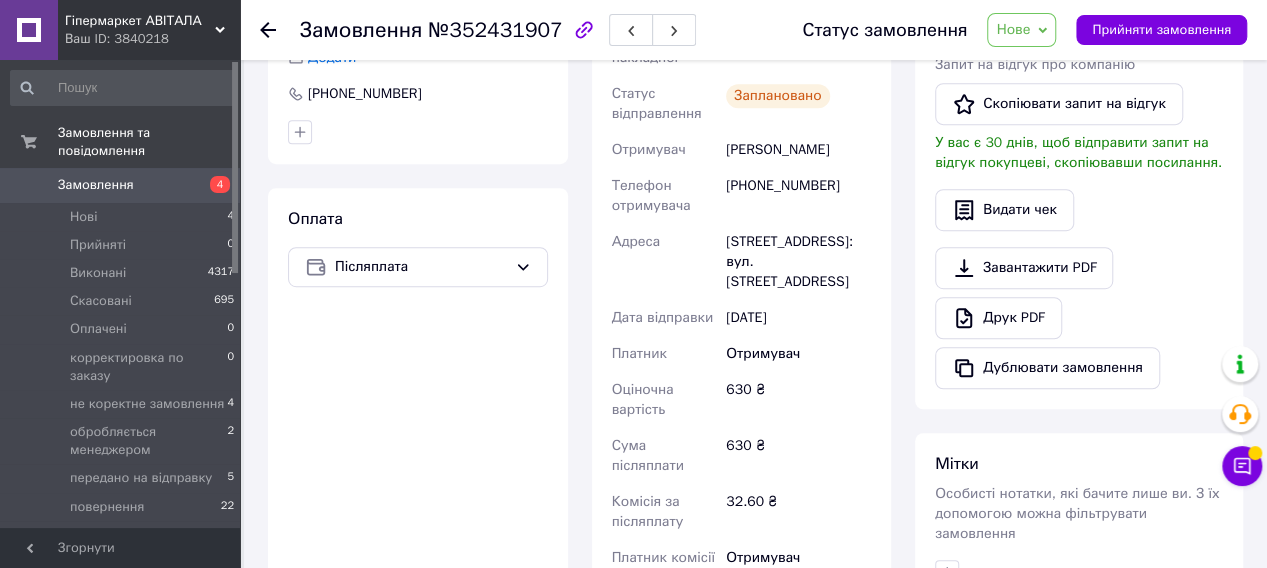 scroll, scrollTop: 238, scrollLeft: 0, axis: vertical 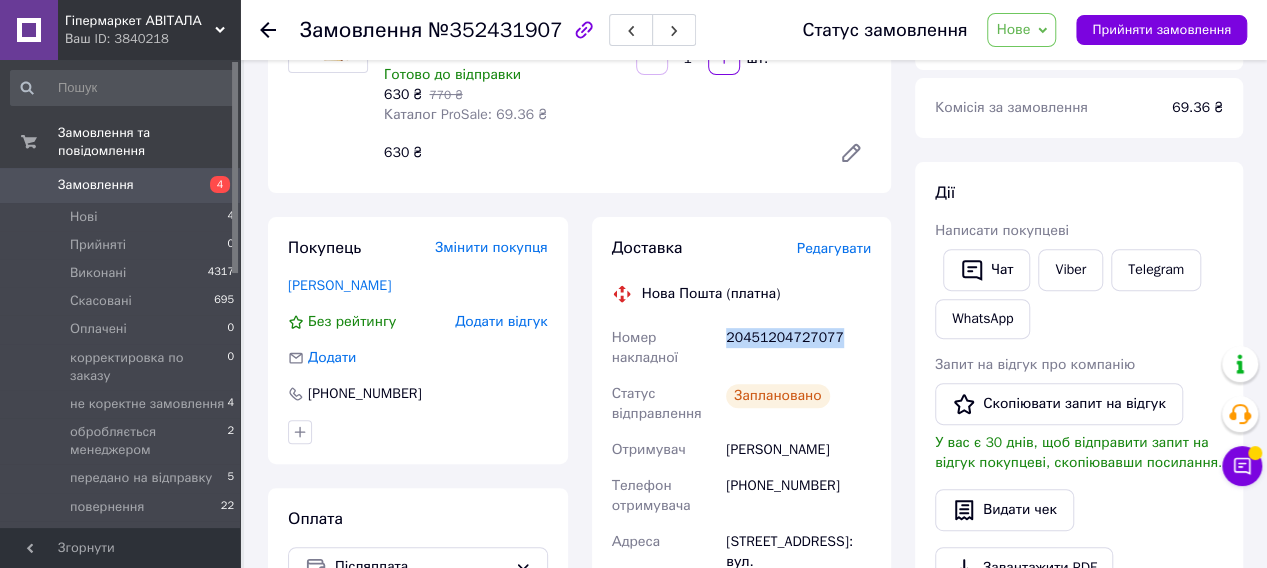 drag, startPoint x: 839, startPoint y: 307, endPoint x: 726, endPoint y: 309, distance: 113.0177 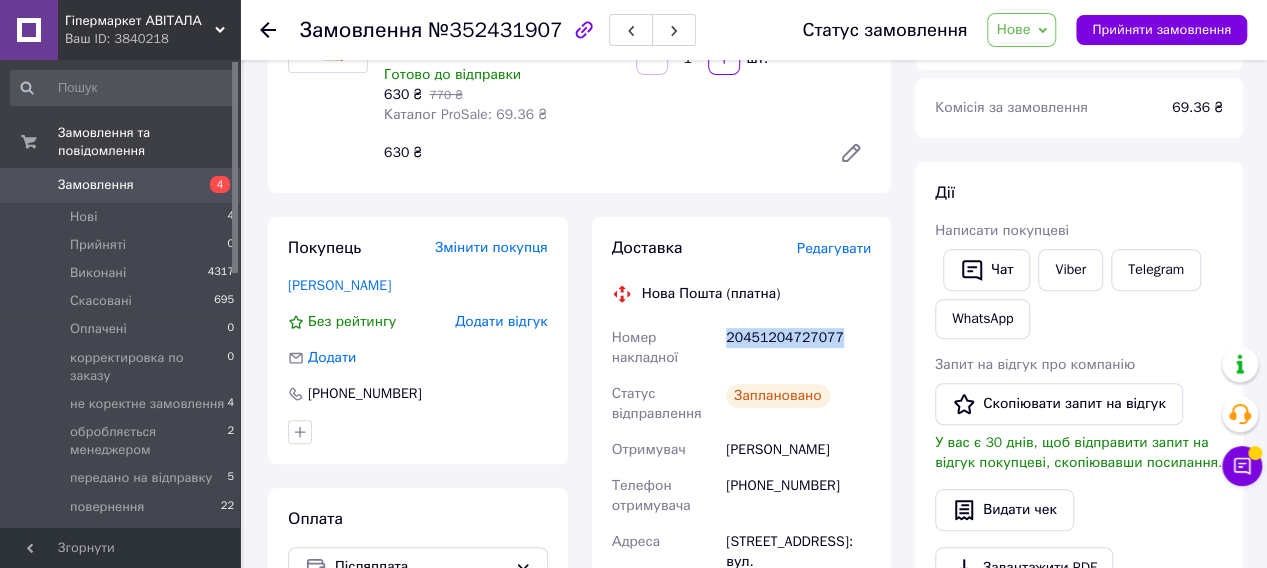 drag, startPoint x: 839, startPoint y: 422, endPoint x: 732, endPoint y: 424, distance: 107.01869 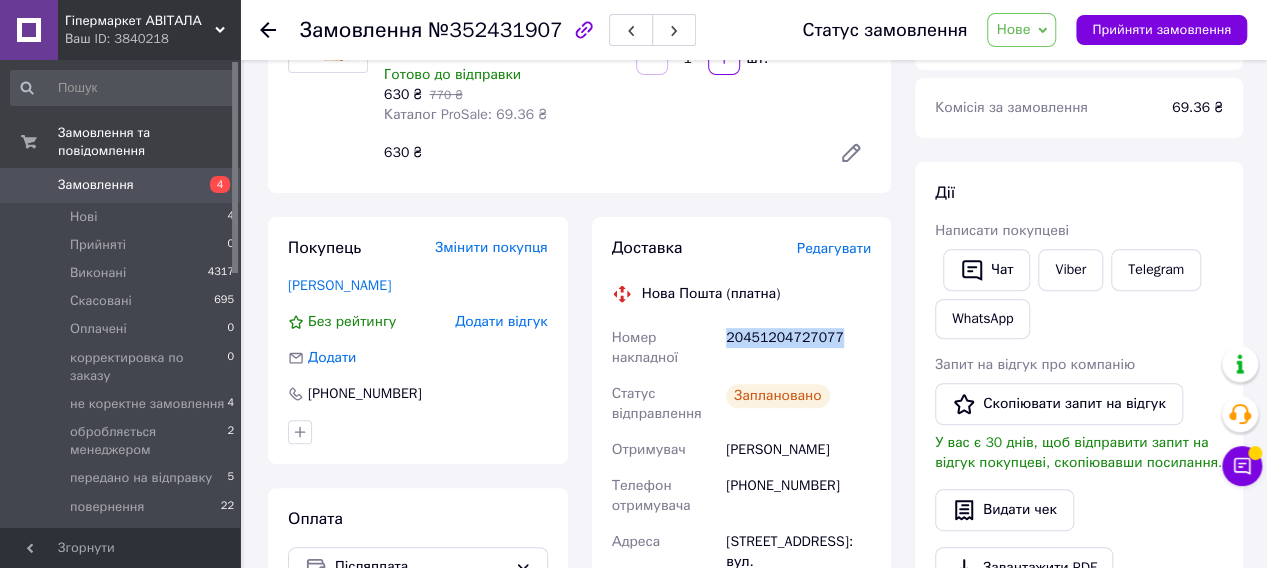 click on "Шевчик Світлана" at bounding box center [798, 450] 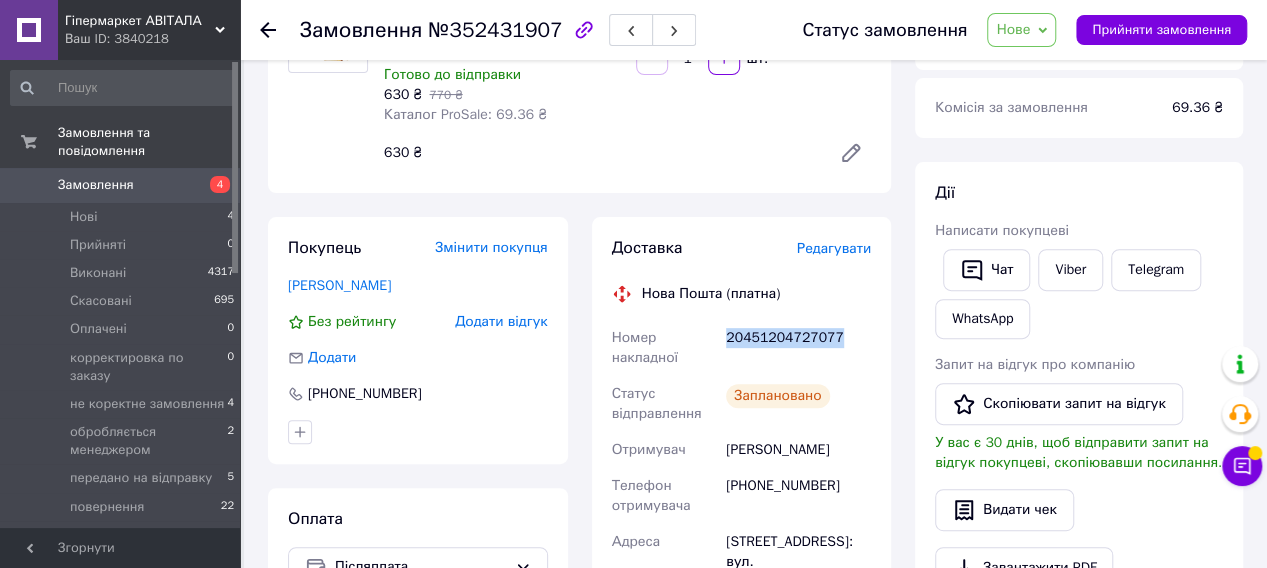 copy on "Шевчик Світлана" 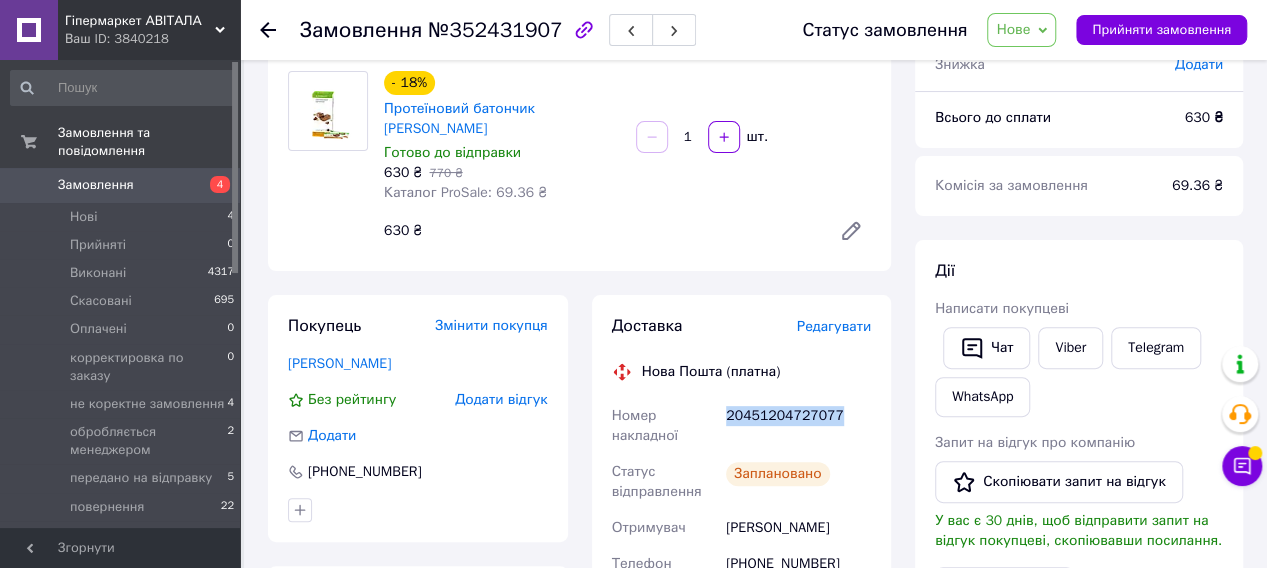 scroll, scrollTop: 38, scrollLeft: 0, axis: vertical 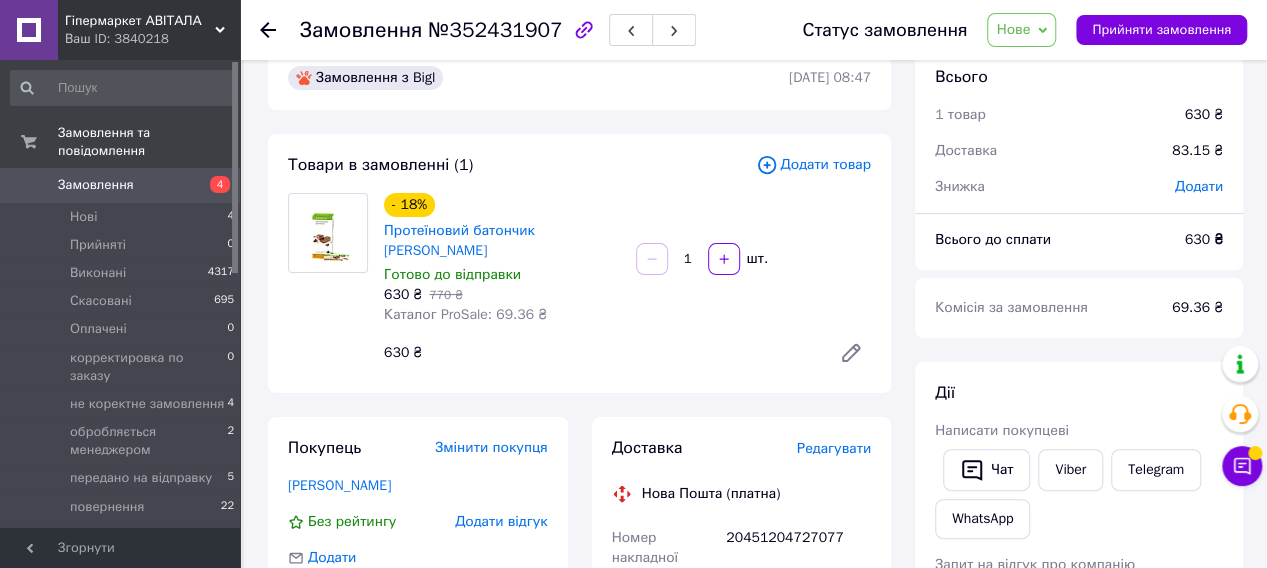 click 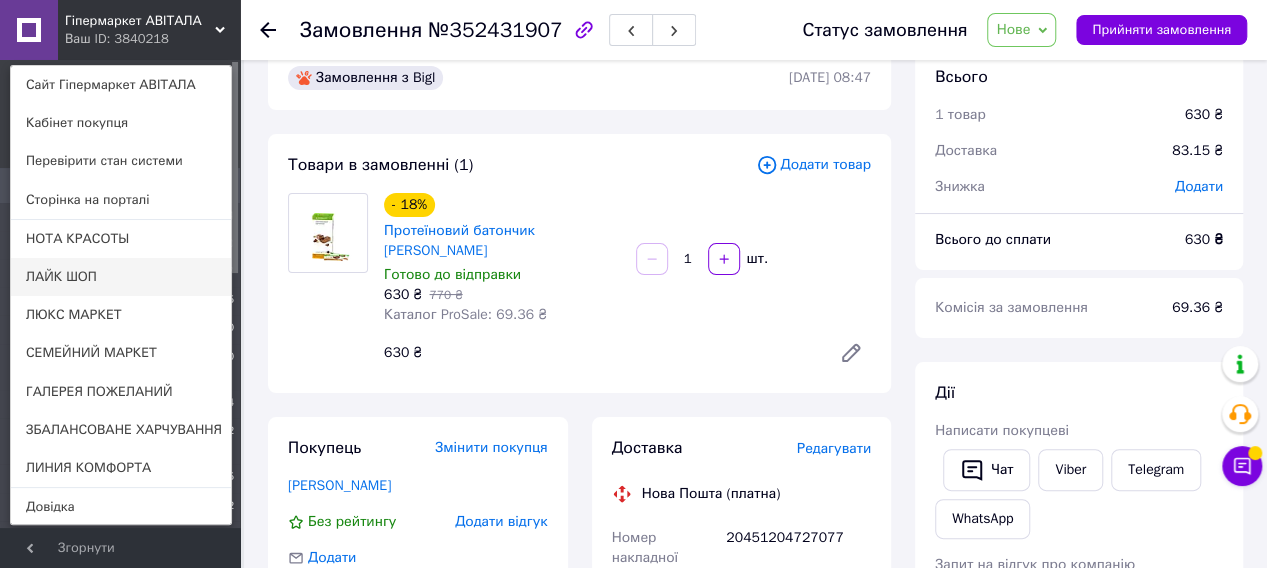 click on "ЛАЙК  ШОП" at bounding box center [121, 277] 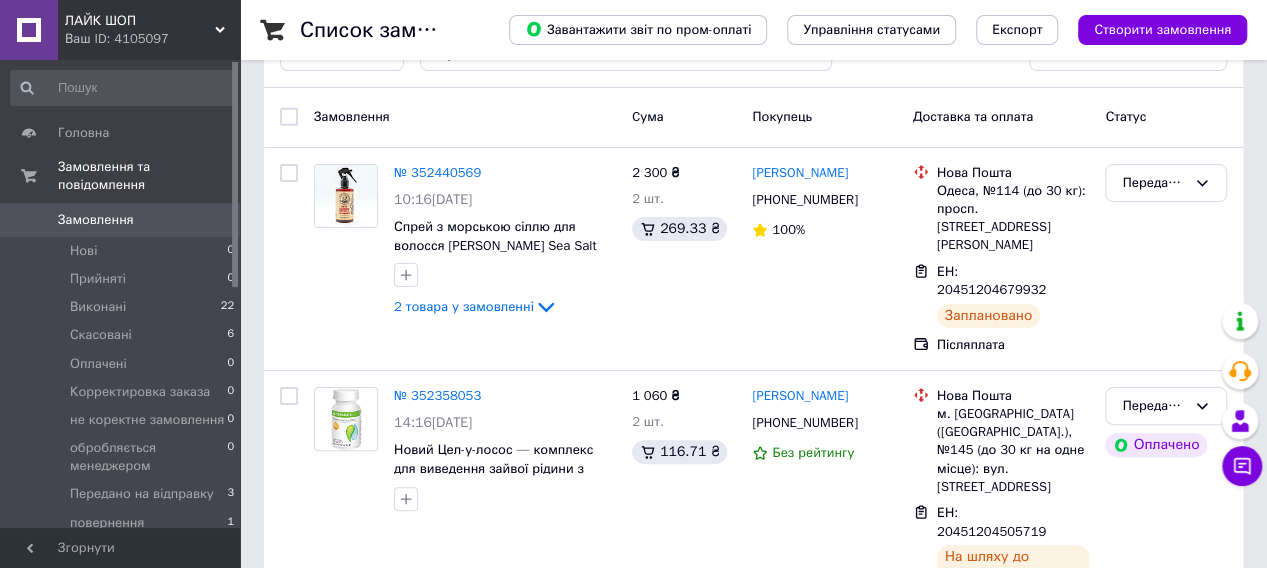 scroll, scrollTop: 100, scrollLeft: 0, axis: vertical 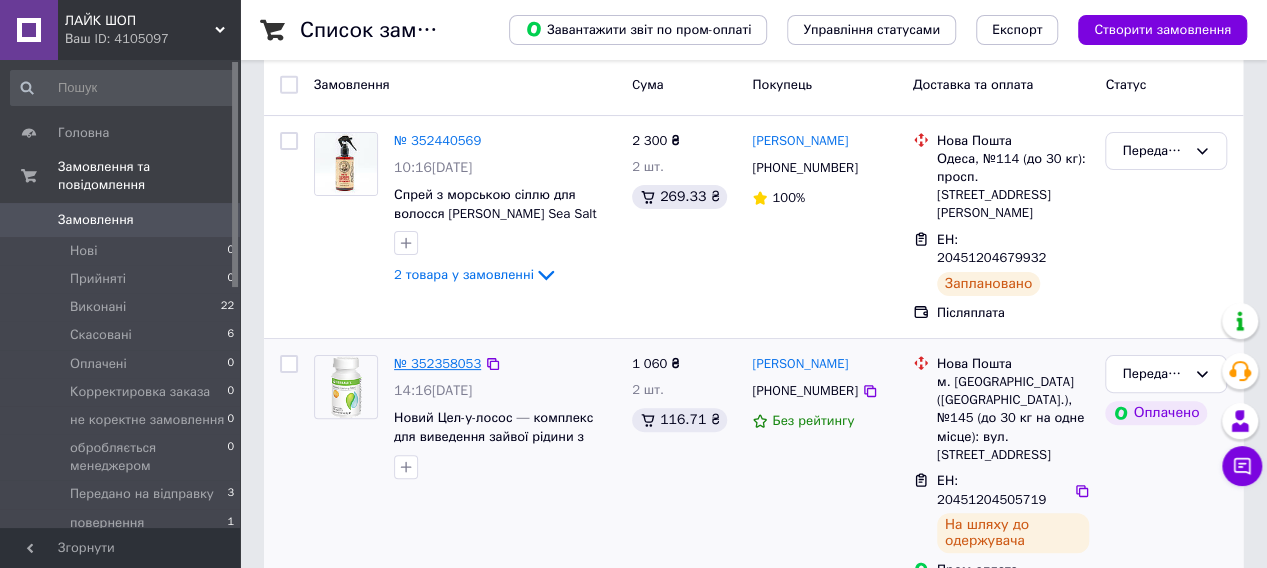 click on "№ 352358053" at bounding box center (437, 363) 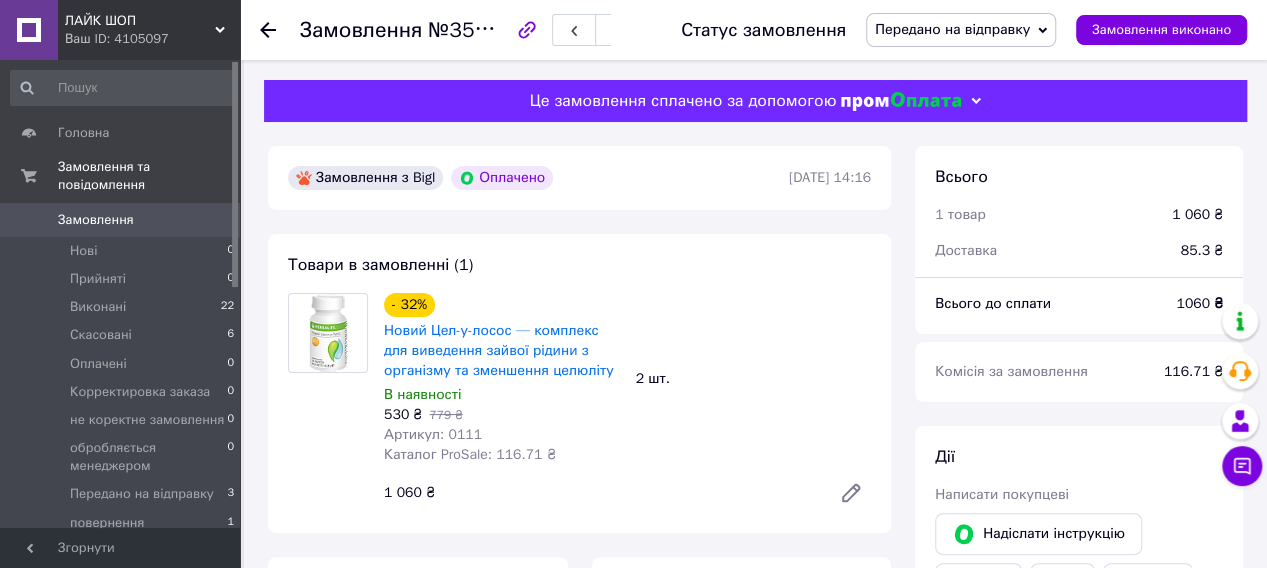 scroll, scrollTop: 8, scrollLeft: 0, axis: vertical 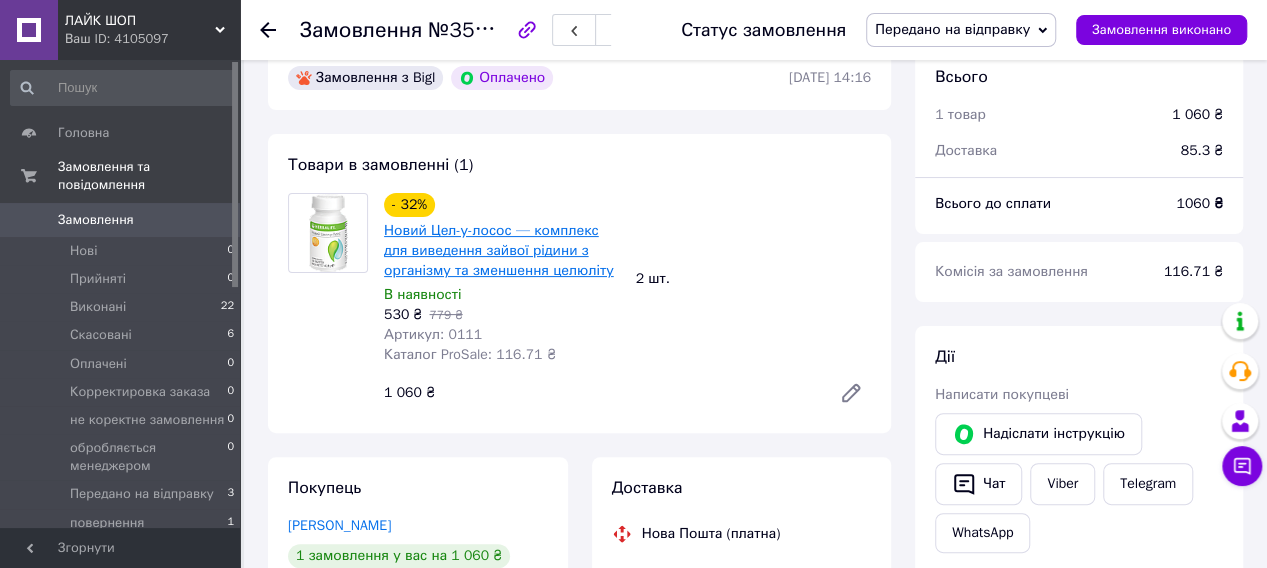 click on "Новий Цел-у-лосос — комплекс для виведення зайвої рідини з організму та зменшення целюліту" at bounding box center (499, 250) 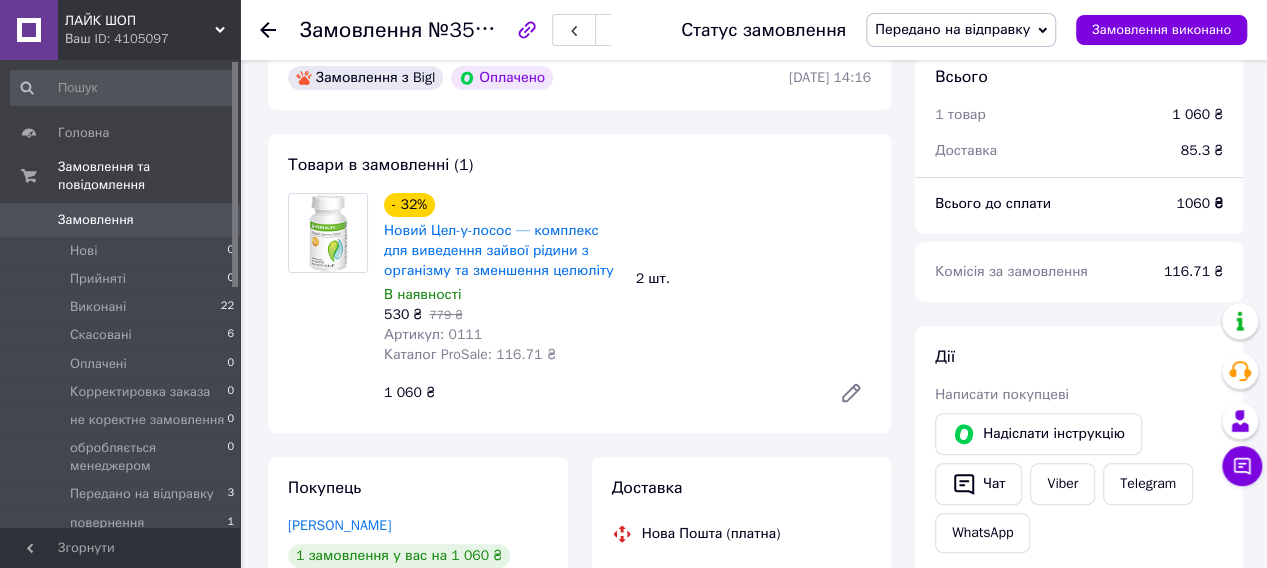 click on "Замовлення" at bounding box center [96, 220] 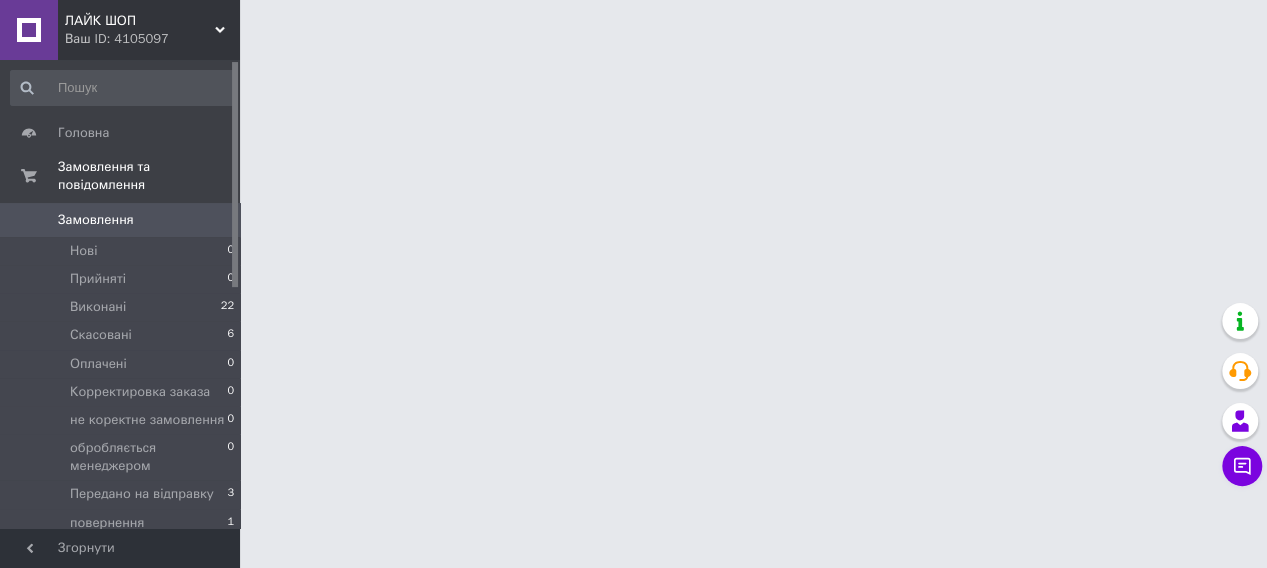 scroll, scrollTop: 0, scrollLeft: 0, axis: both 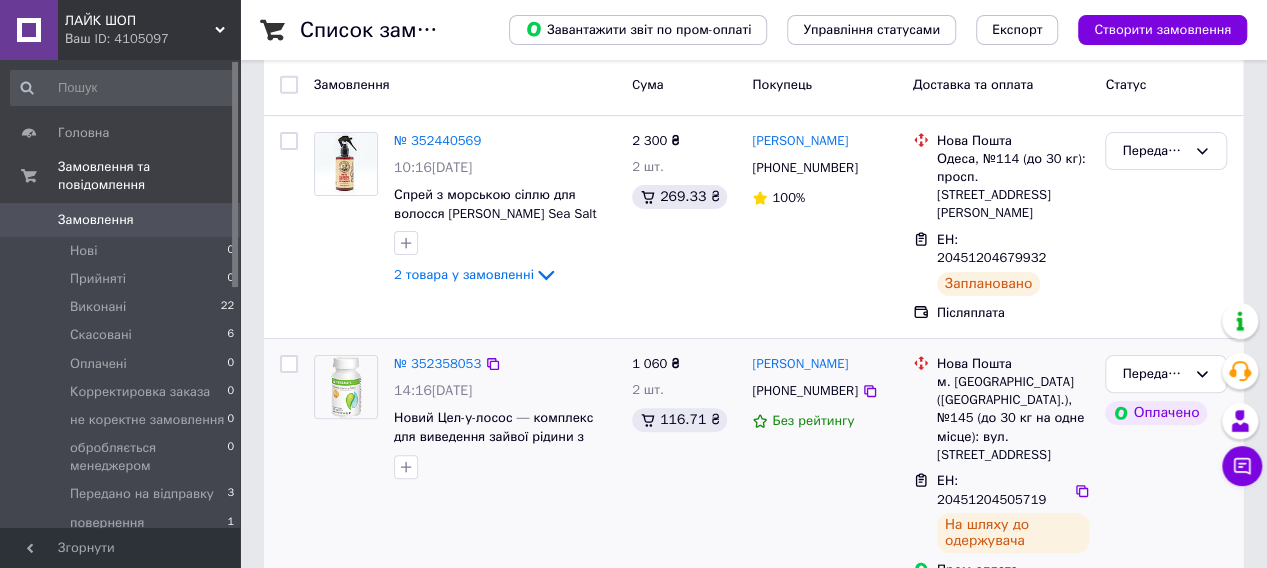 click at bounding box center [346, 387] 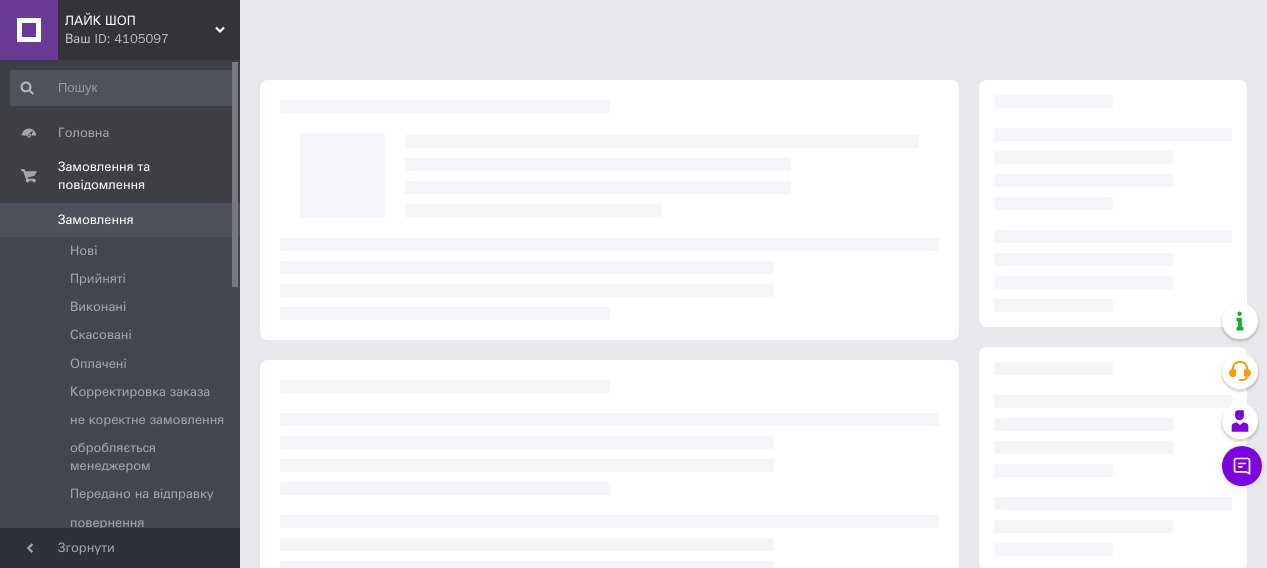 scroll, scrollTop: 0, scrollLeft: 0, axis: both 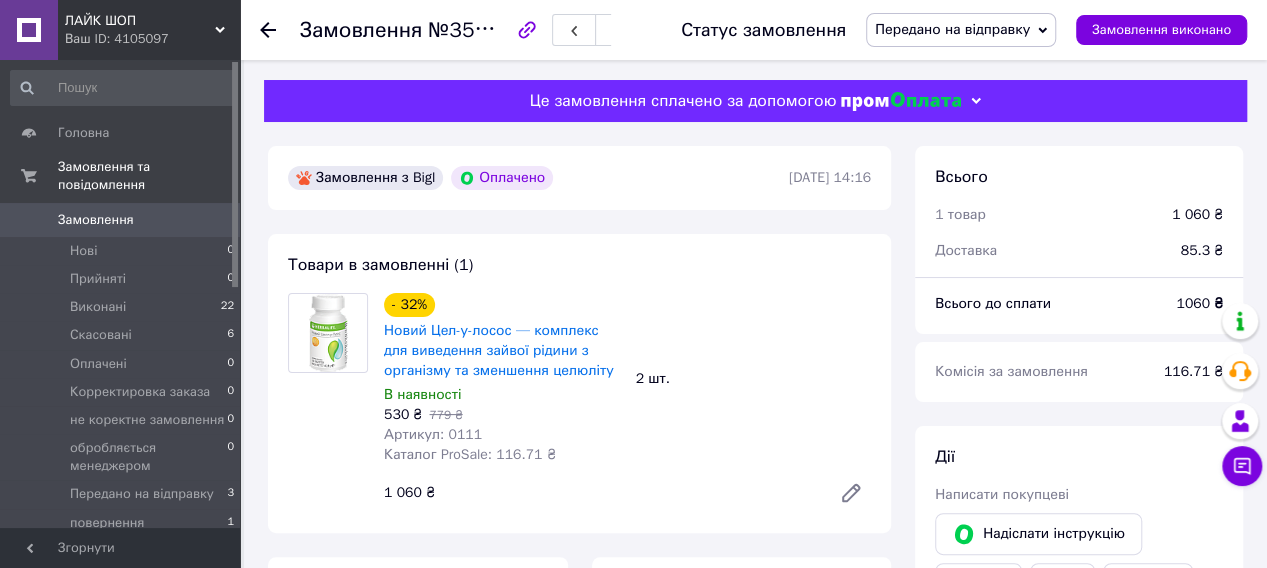 click at bounding box center [328, 333] 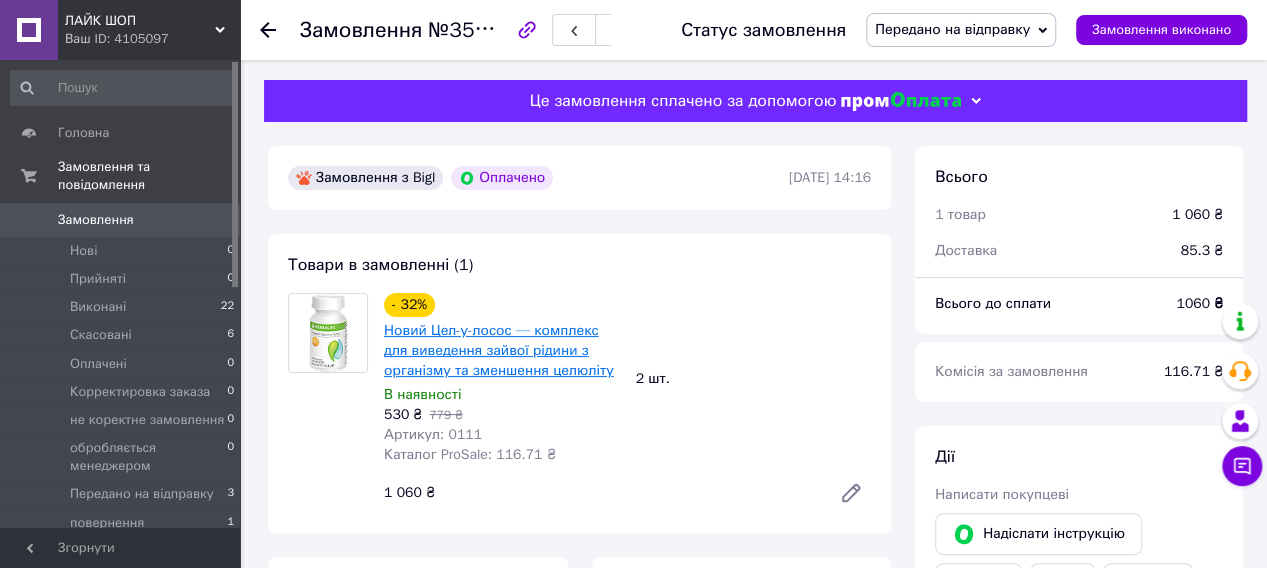 click on "Новий Цел-у-лосос — комплекс для виведення зайвої рідини з організму та зменшення целюліту" at bounding box center [499, 350] 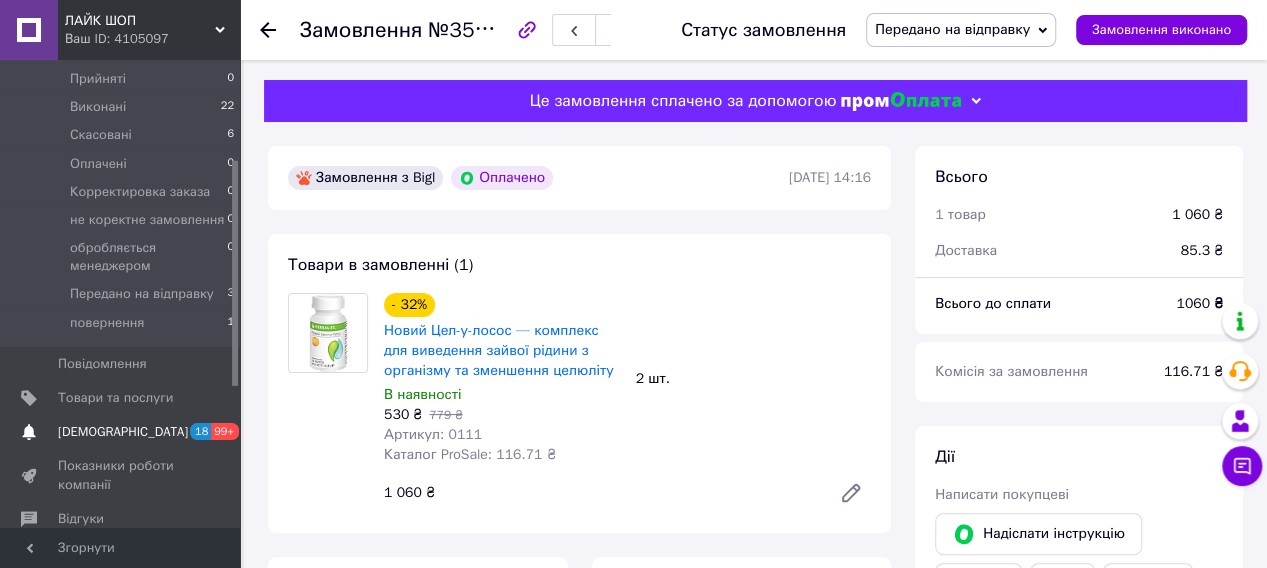 scroll, scrollTop: 300, scrollLeft: 0, axis: vertical 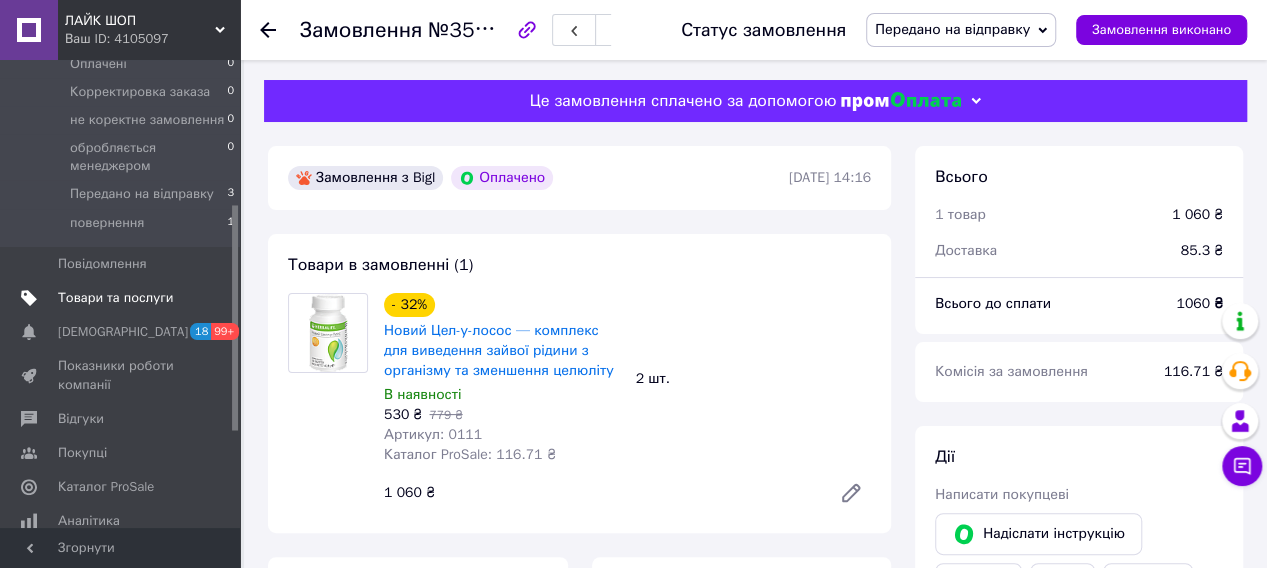 click on "Товари та послуги" at bounding box center [115, 298] 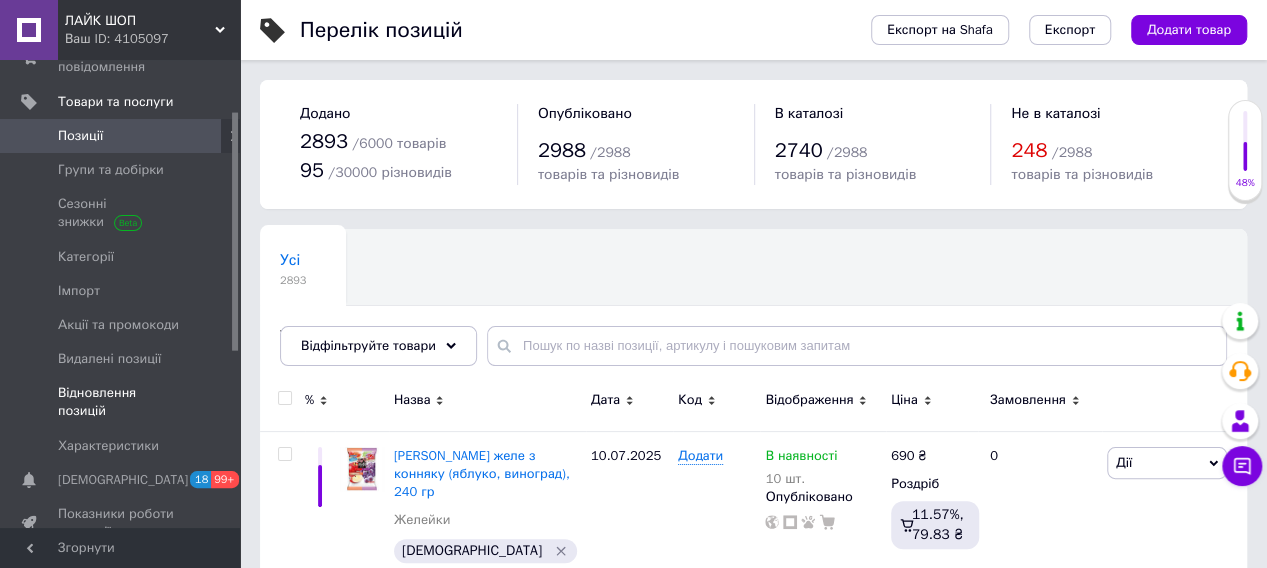 scroll, scrollTop: 100, scrollLeft: 0, axis: vertical 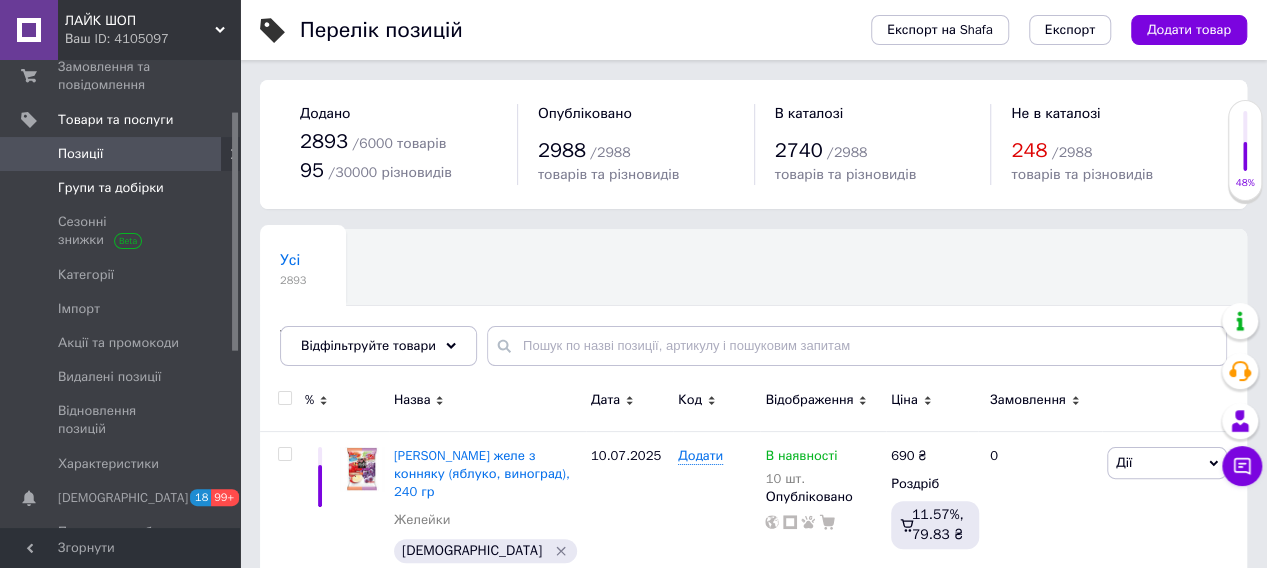 click on "Групи та добірки" at bounding box center [111, 188] 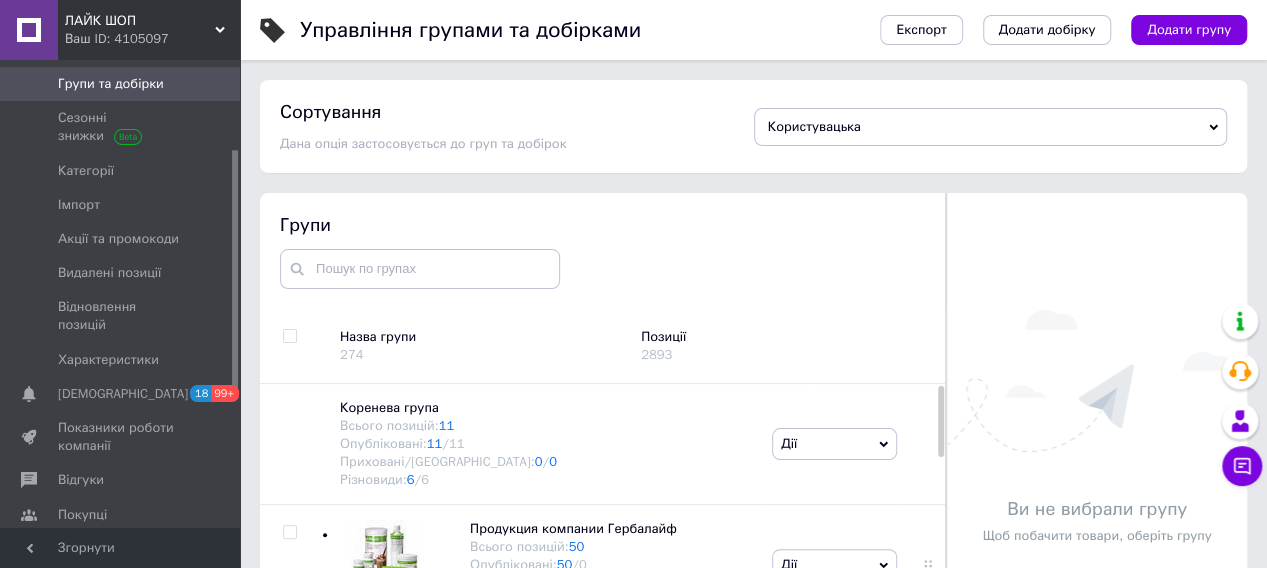 scroll, scrollTop: 300, scrollLeft: 0, axis: vertical 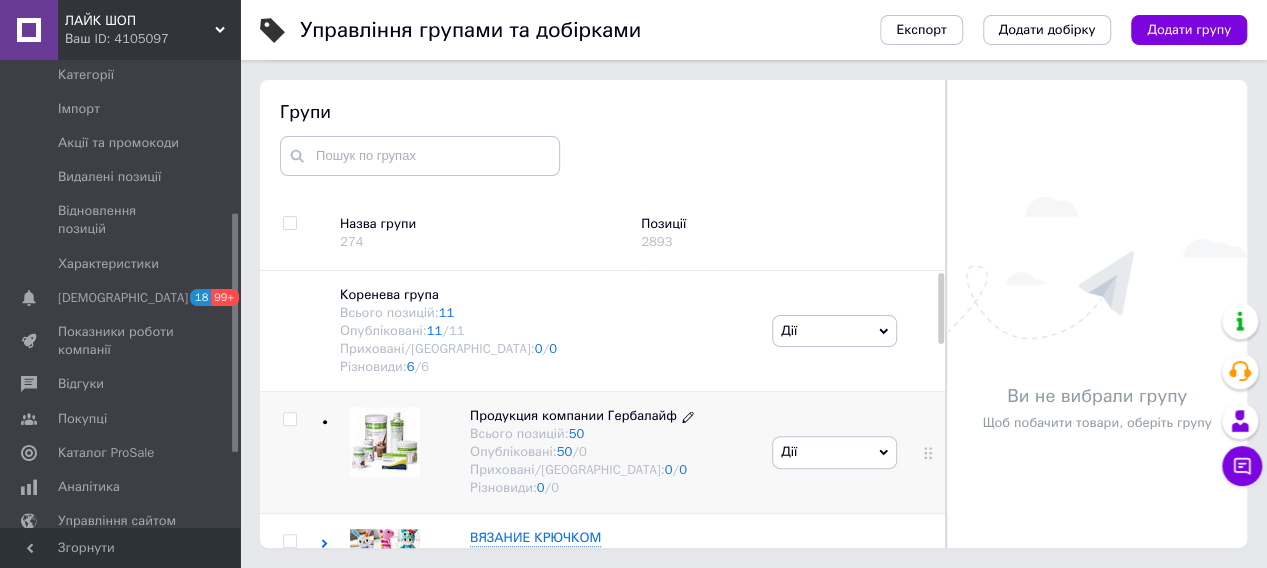 click on "Продукция компании Гербалайф Всього позицій:  50 Опубліковані:  50  /  0 Приховані/Видалені:  0  /  0 Різновиди:  0  /  0" at bounding box center [582, 452] 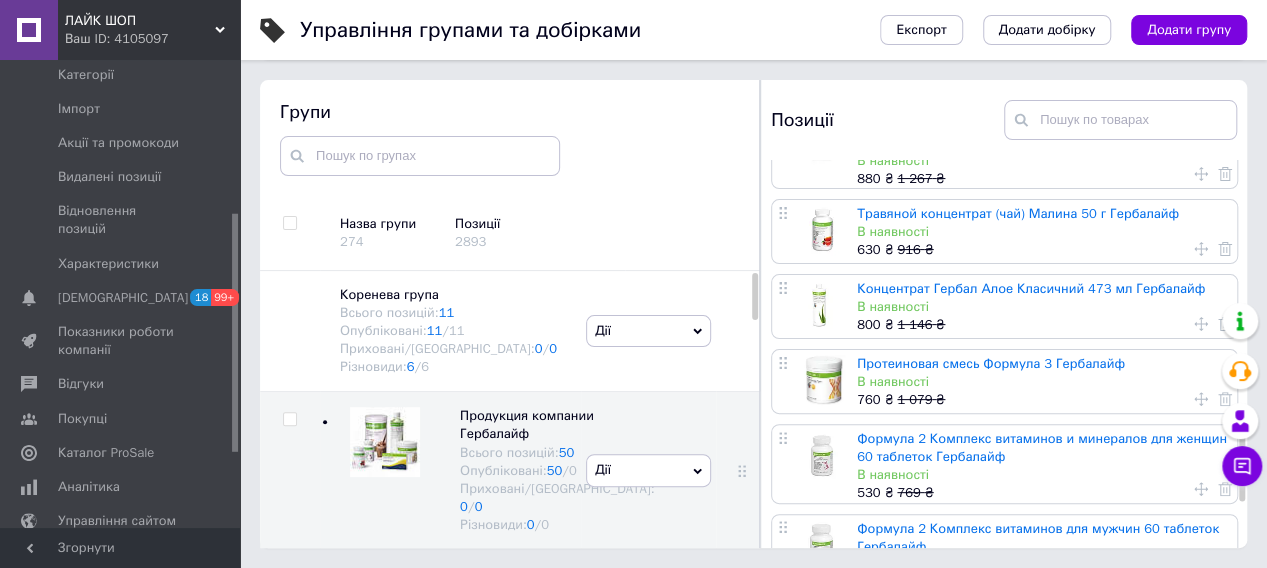 scroll, scrollTop: 1300, scrollLeft: 0, axis: vertical 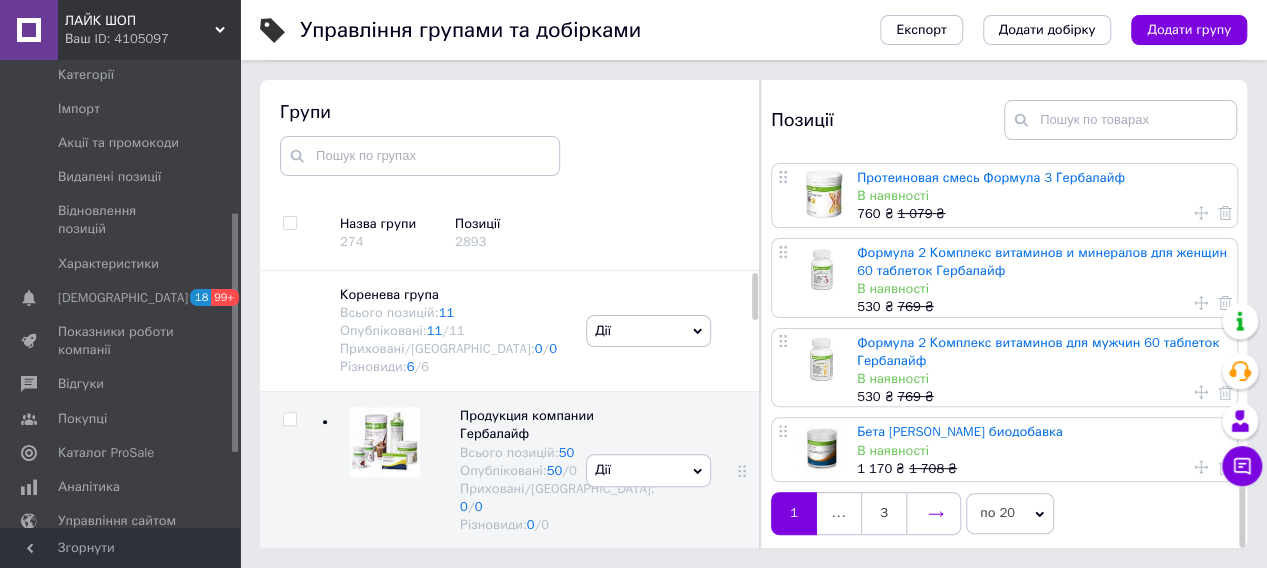 click 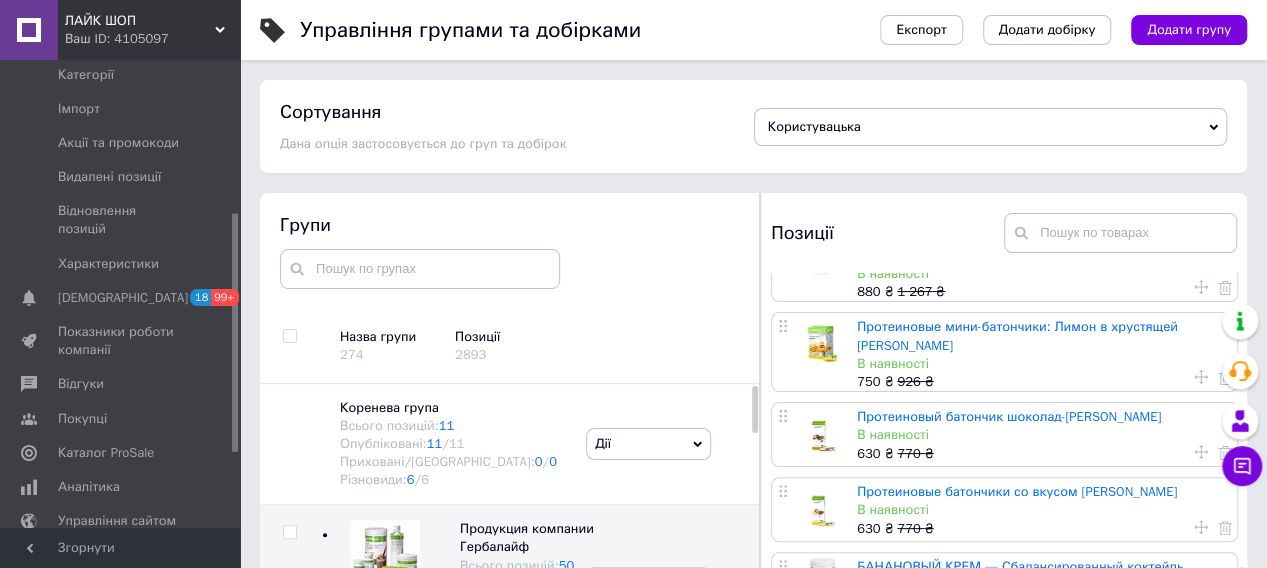 scroll, scrollTop: 1230, scrollLeft: 0, axis: vertical 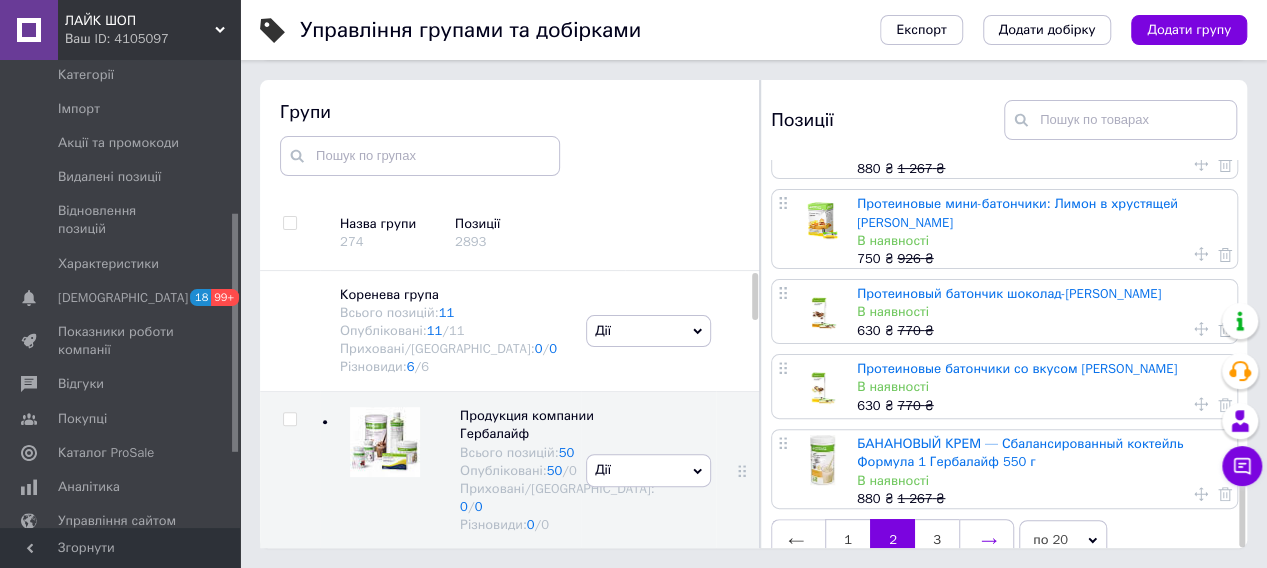 click 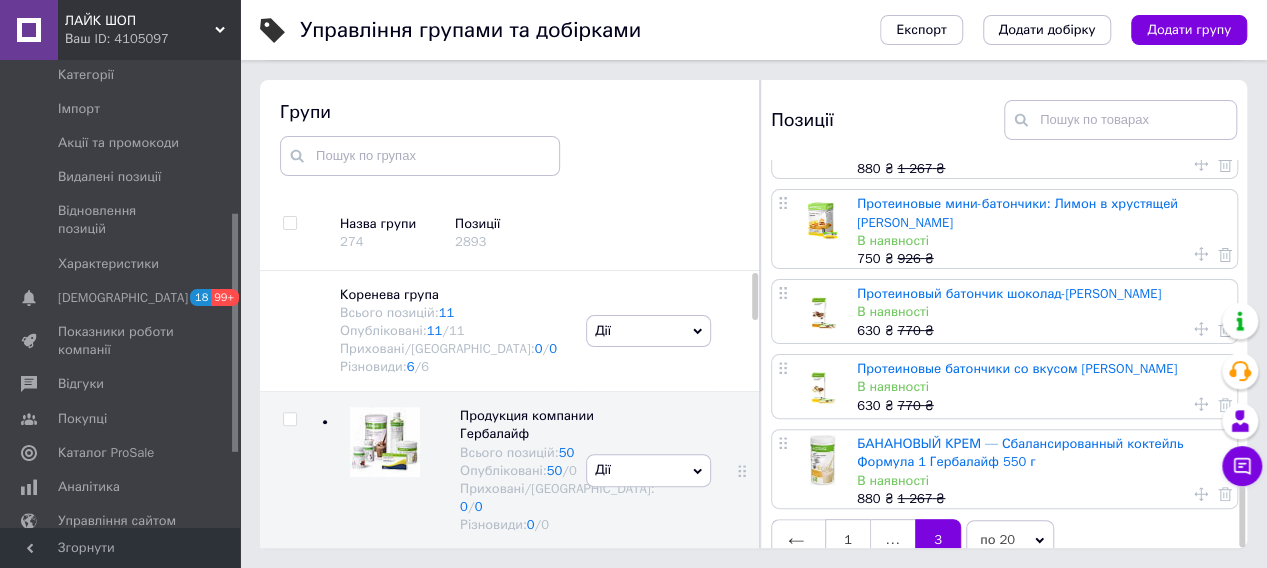 scroll, scrollTop: 0, scrollLeft: 0, axis: both 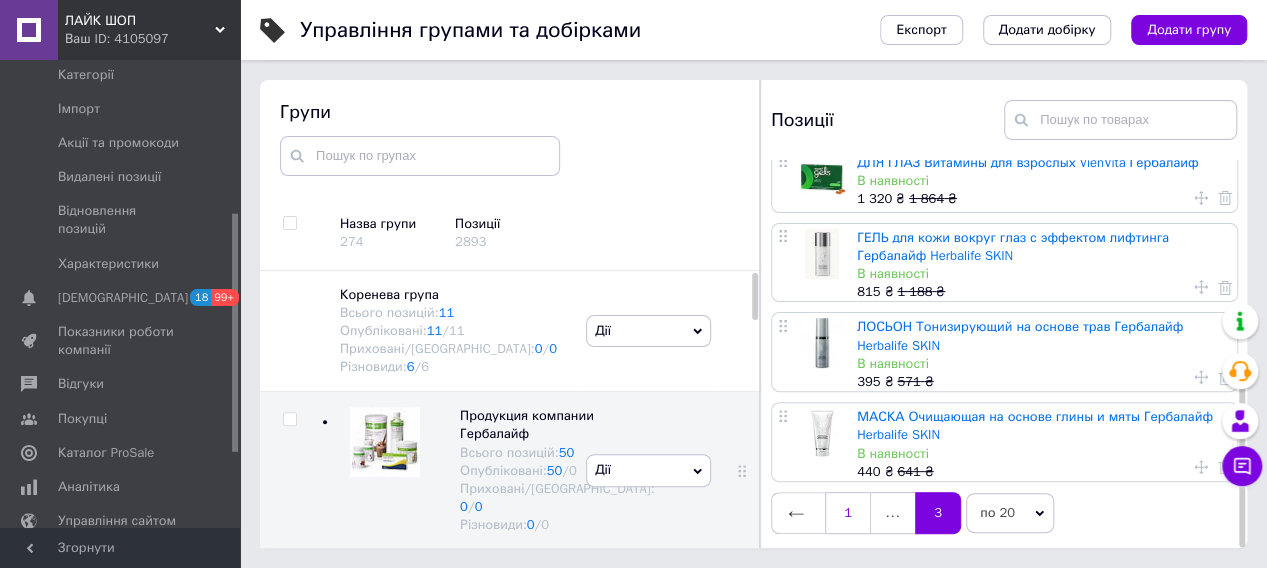 click on "1" at bounding box center [848, 513] 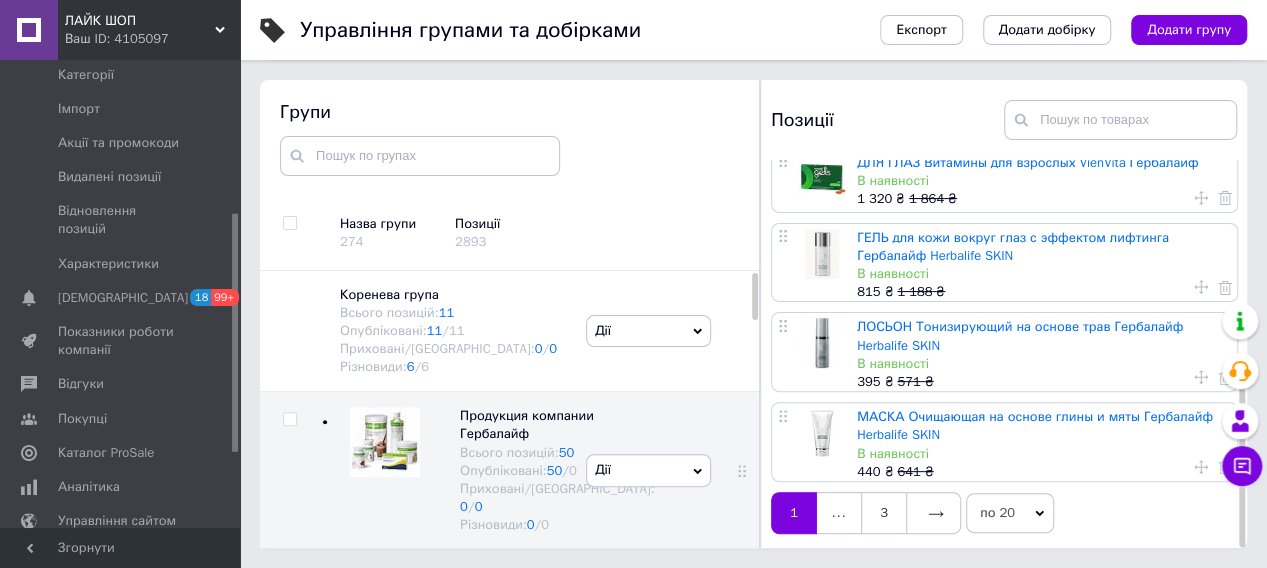 scroll, scrollTop: 0, scrollLeft: 0, axis: both 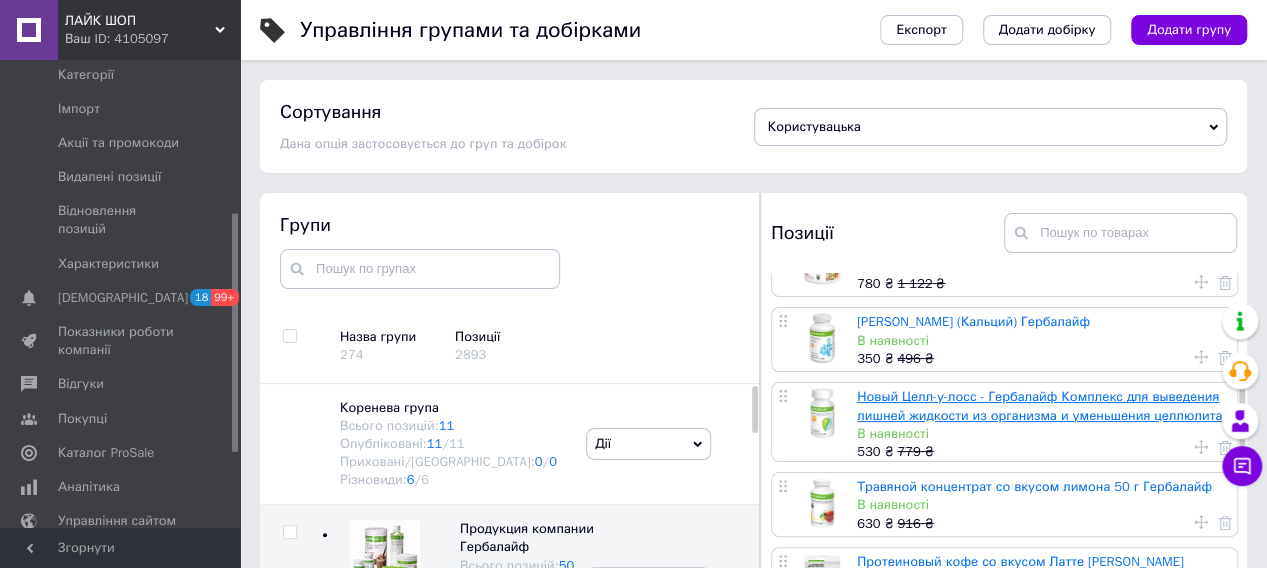 click on "Новый Целл-у-лосс - Гербалайф Комплекс для выведения лишней жидкости из организма и уменьшения целлюлита" at bounding box center [1039, 405] 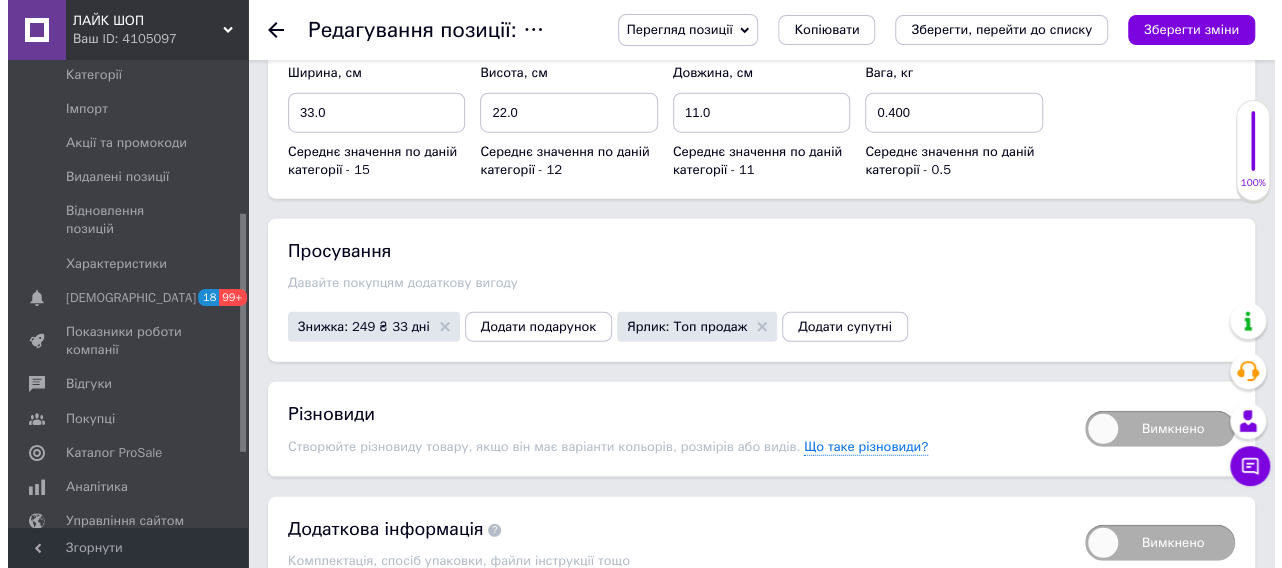 scroll, scrollTop: 2618, scrollLeft: 0, axis: vertical 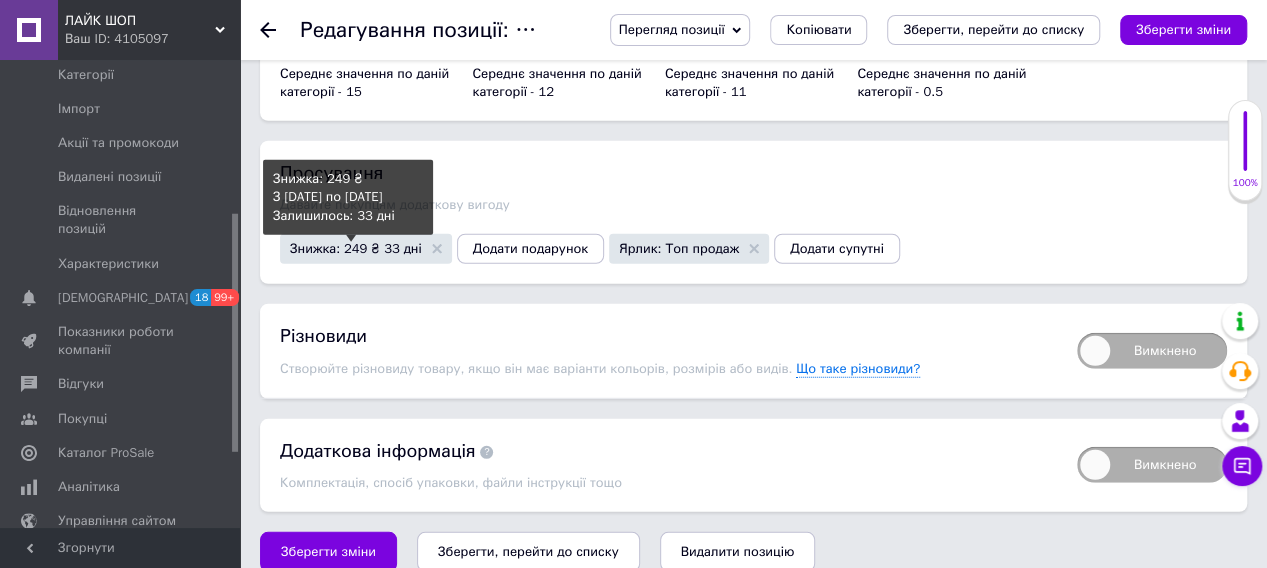 click on "Знижка: 249 ₴ 33 дні" at bounding box center (356, 248) 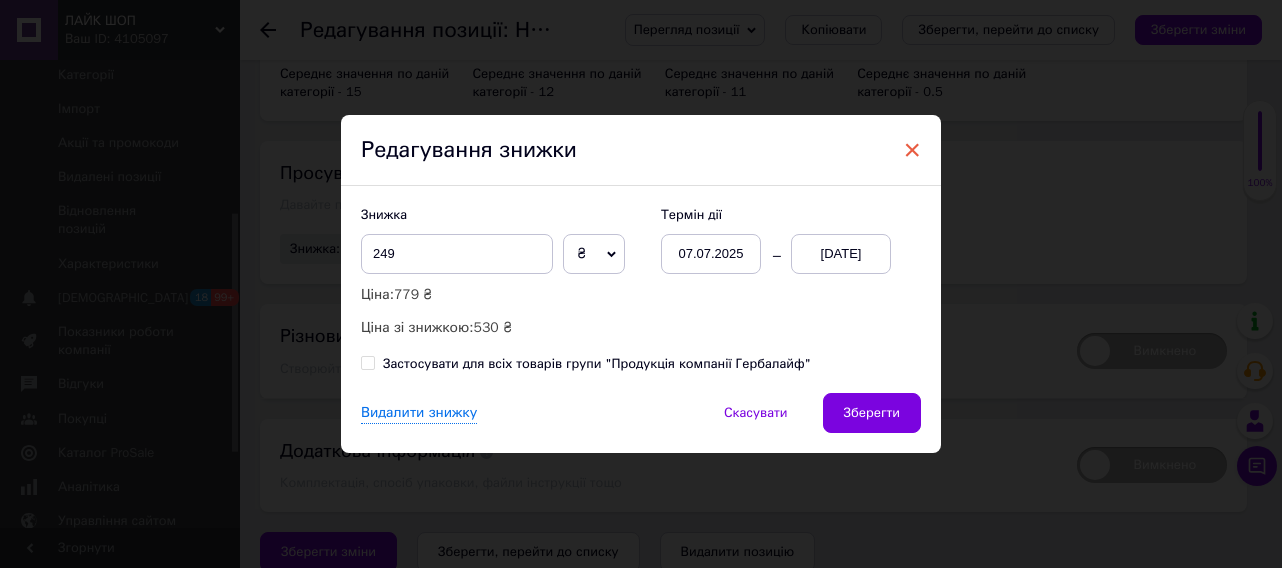 click on "×" at bounding box center (912, 150) 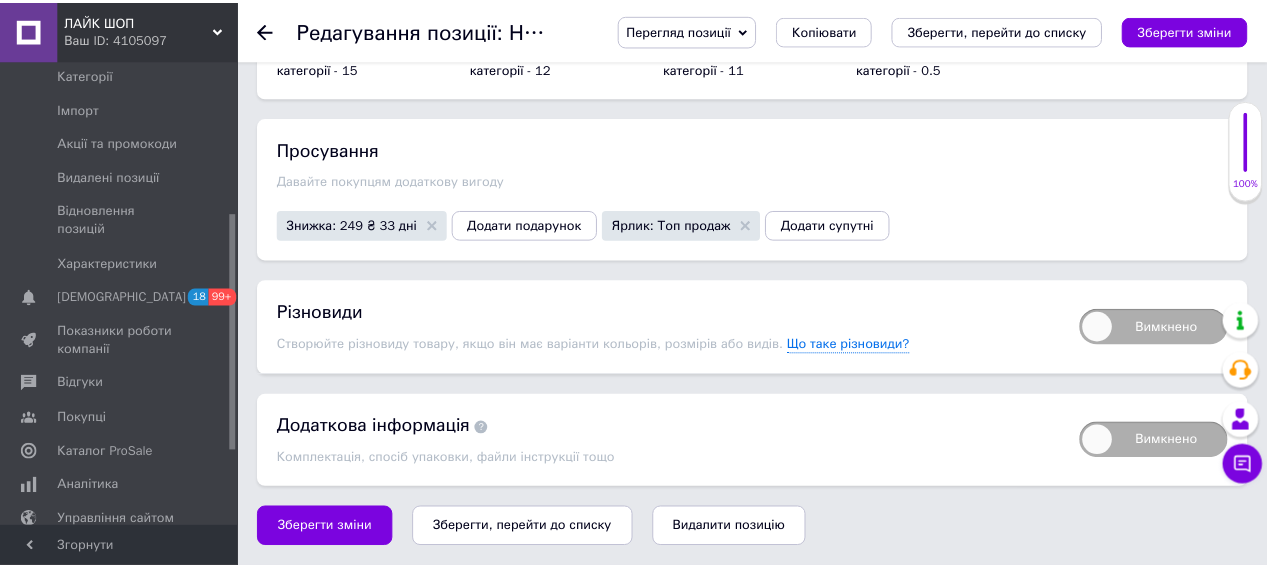 scroll, scrollTop: 2589, scrollLeft: 0, axis: vertical 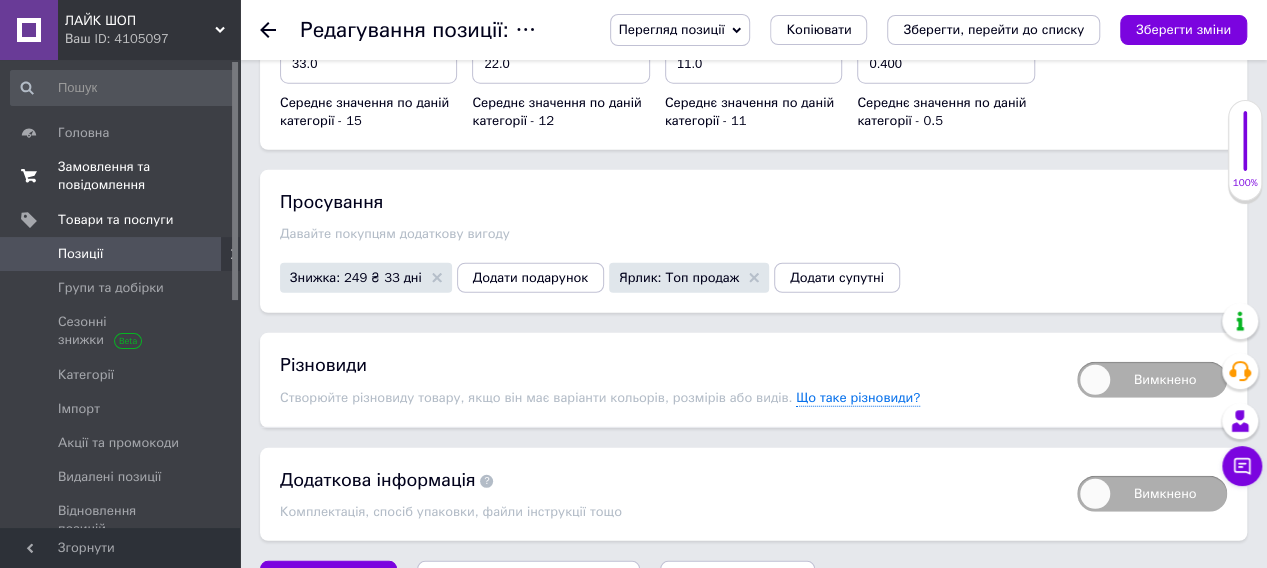 click on "Замовлення та повідомлення" at bounding box center (121, 176) 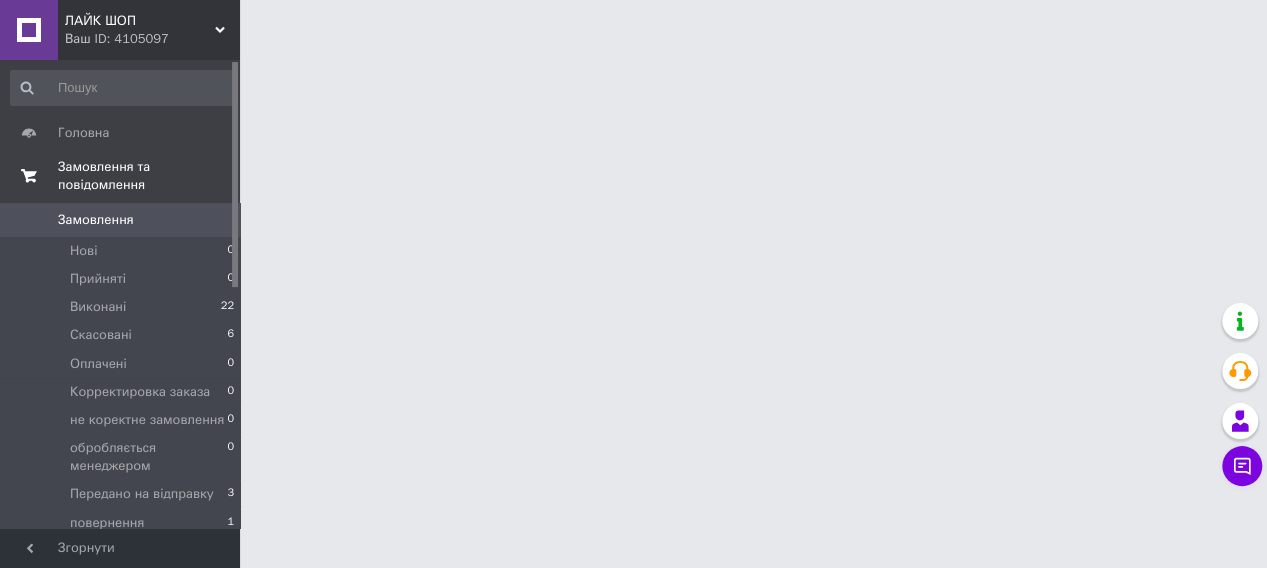 scroll, scrollTop: 0, scrollLeft: 0, axis: both 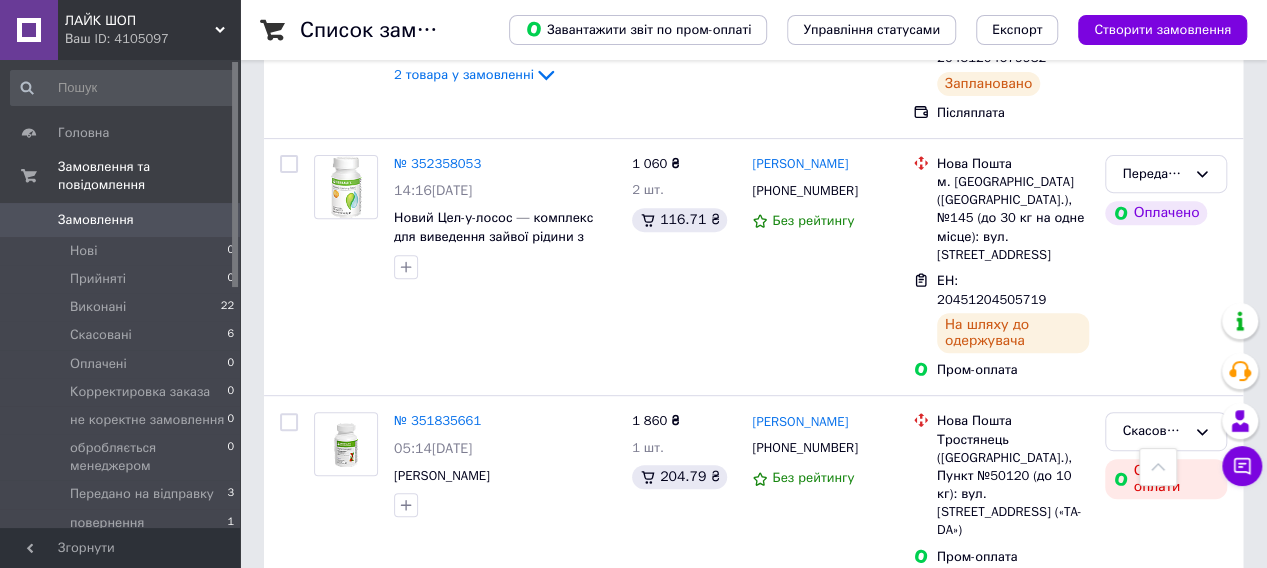 click 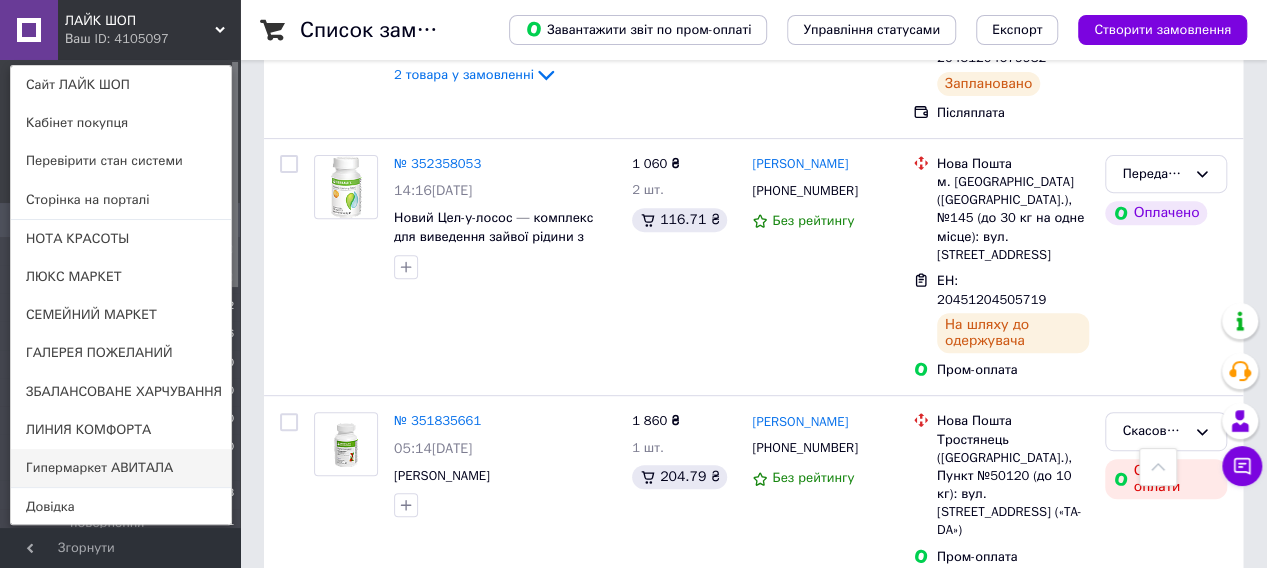 click on "Гипермаркет АВИТАЛА" at bounding box center [121, 468] 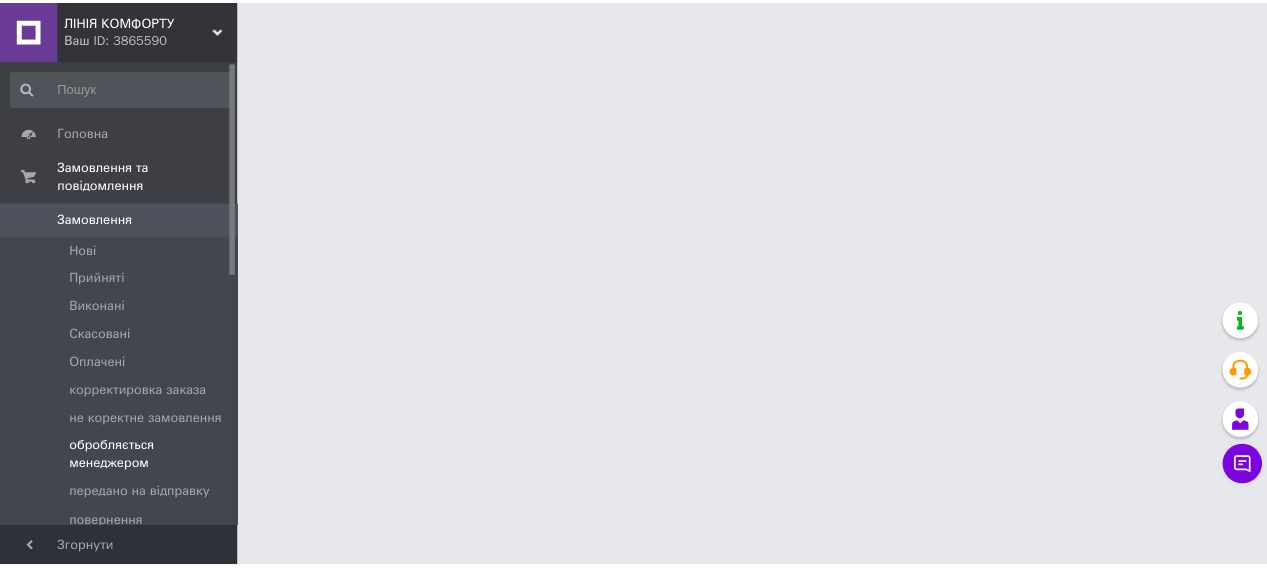 scroll, scrollTop: 0, scrollLeft: 0, axis: both 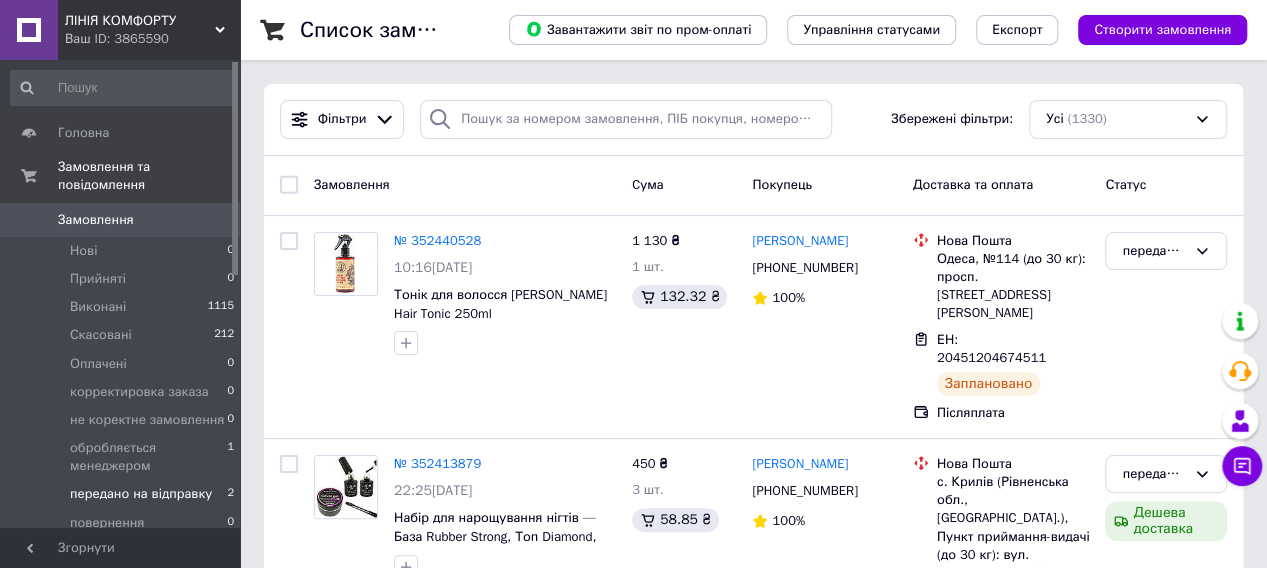 click on "передано на відправку" at bounding box center [141, 494] 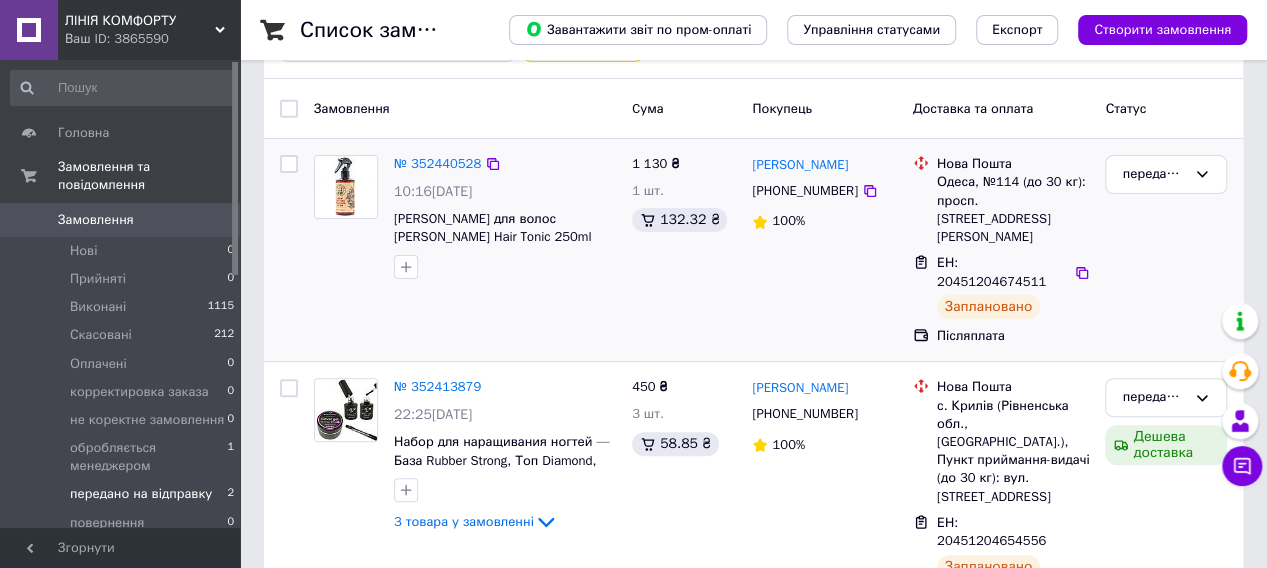 scroll, scrollTop: 149, scrollLeft: 0, axis: vertical 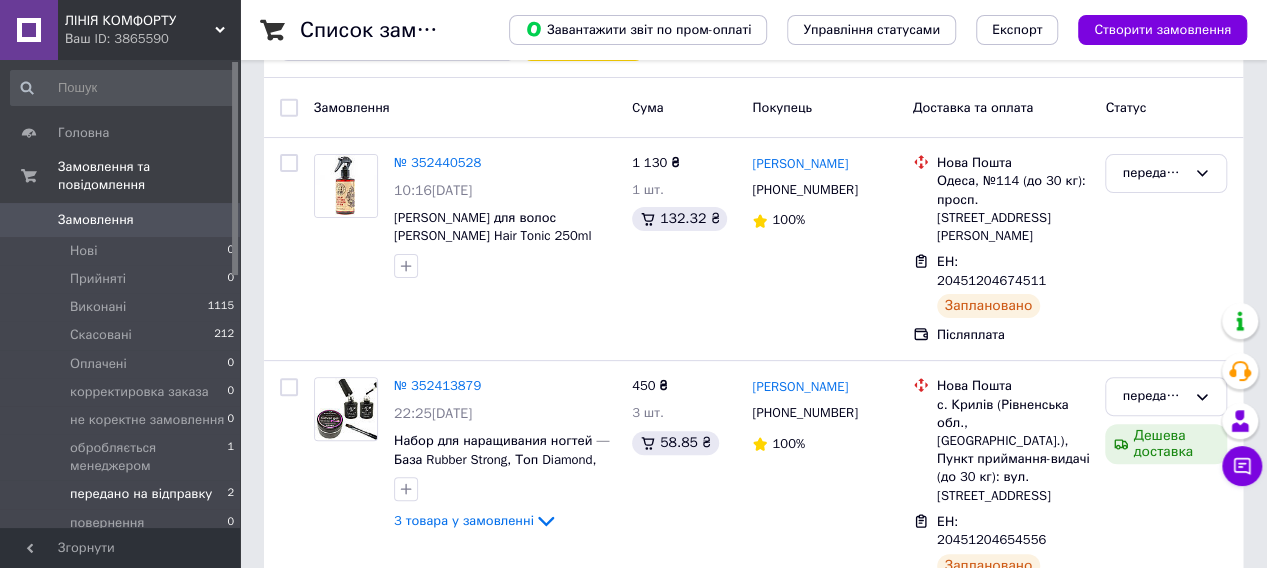 click 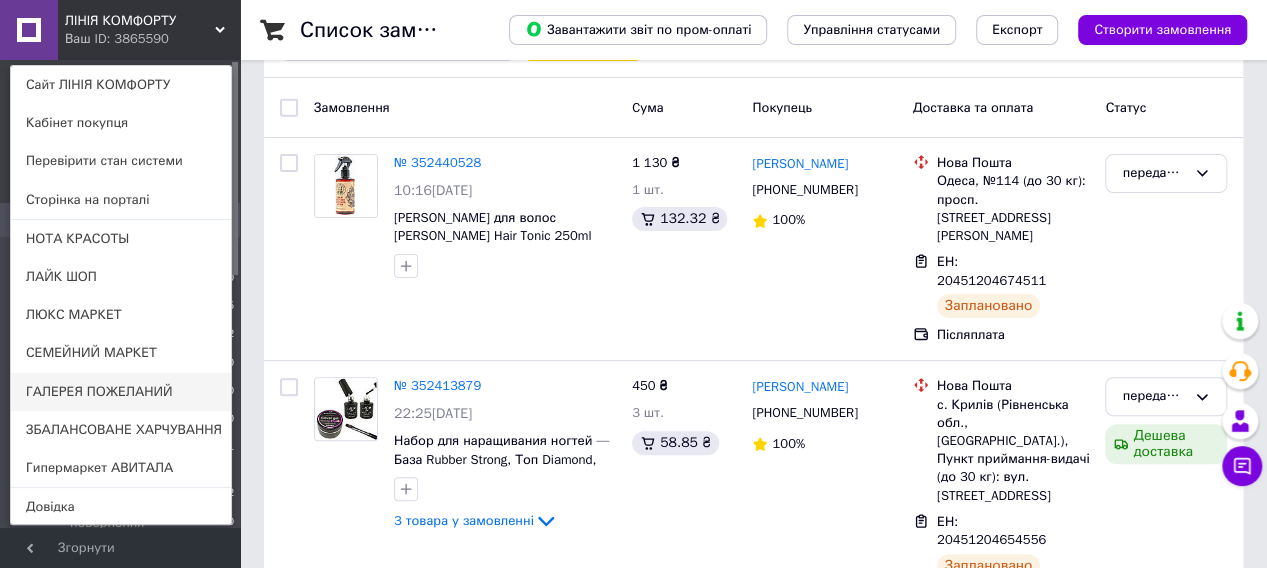 click on "ГАЛЕРЕЯ ПОЖЕЛАНИЙ" at bounding box center (121, 392) 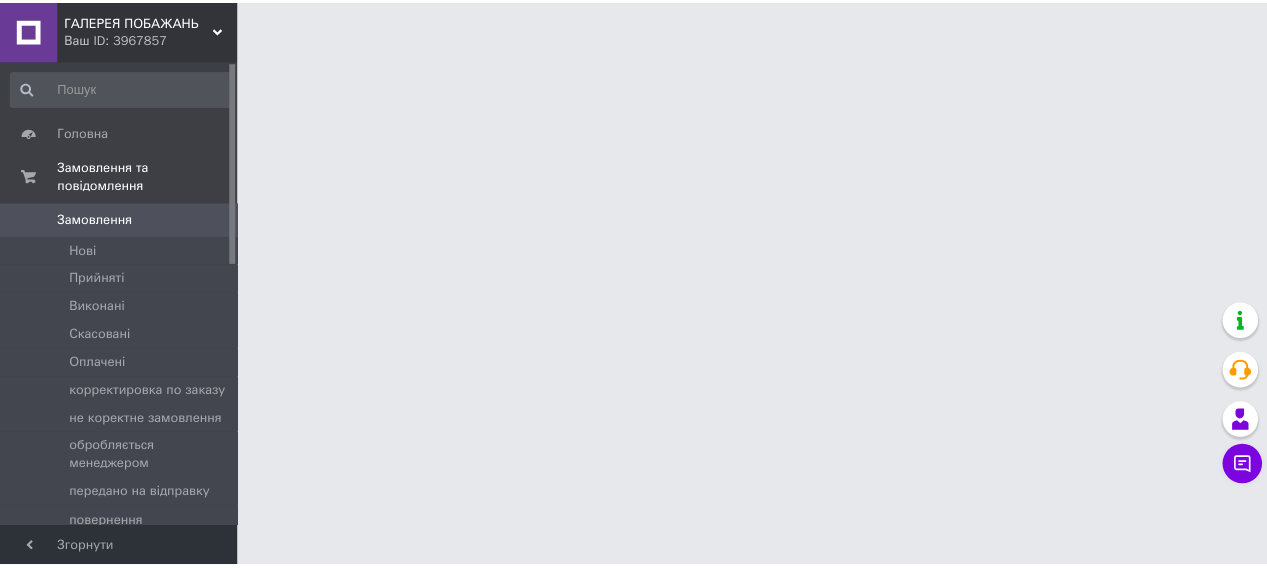 scroll, scrollTop: 0, scrollLeft: 0, axis: both 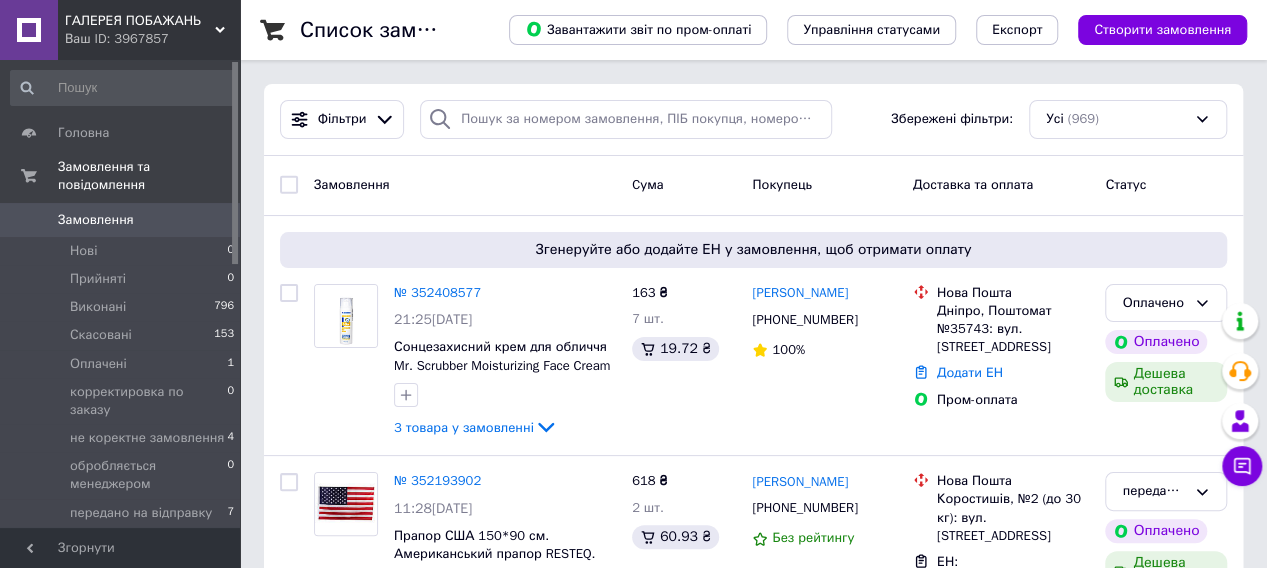 click 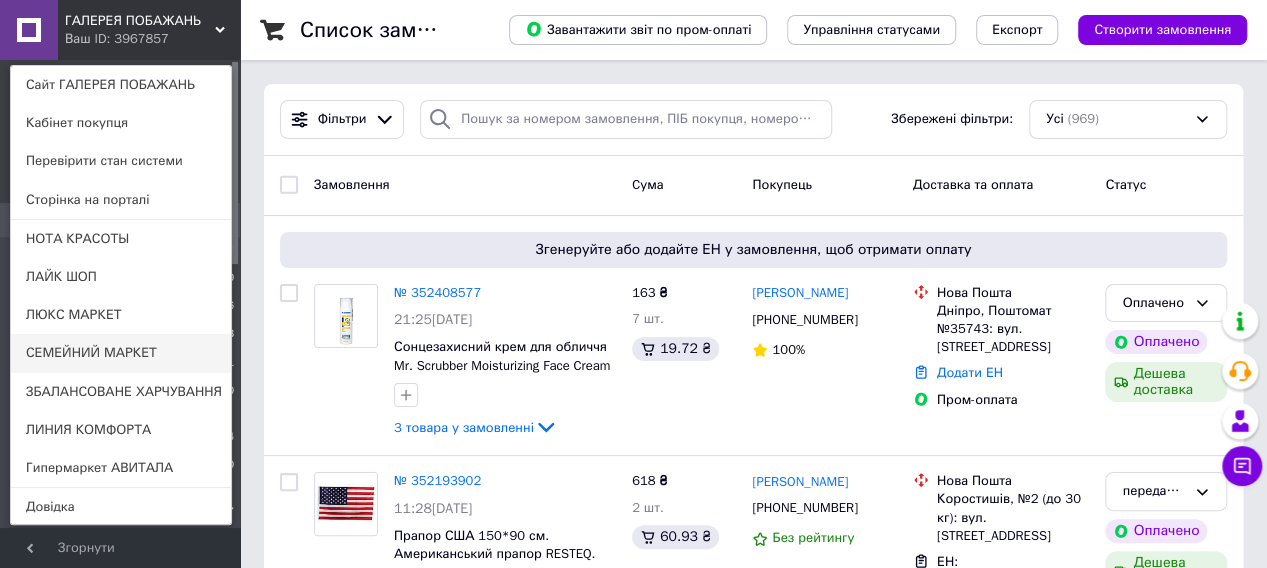 click on "СЕМЕЙНИЙ МАРКЕТ" at bounding box center (121, 353) 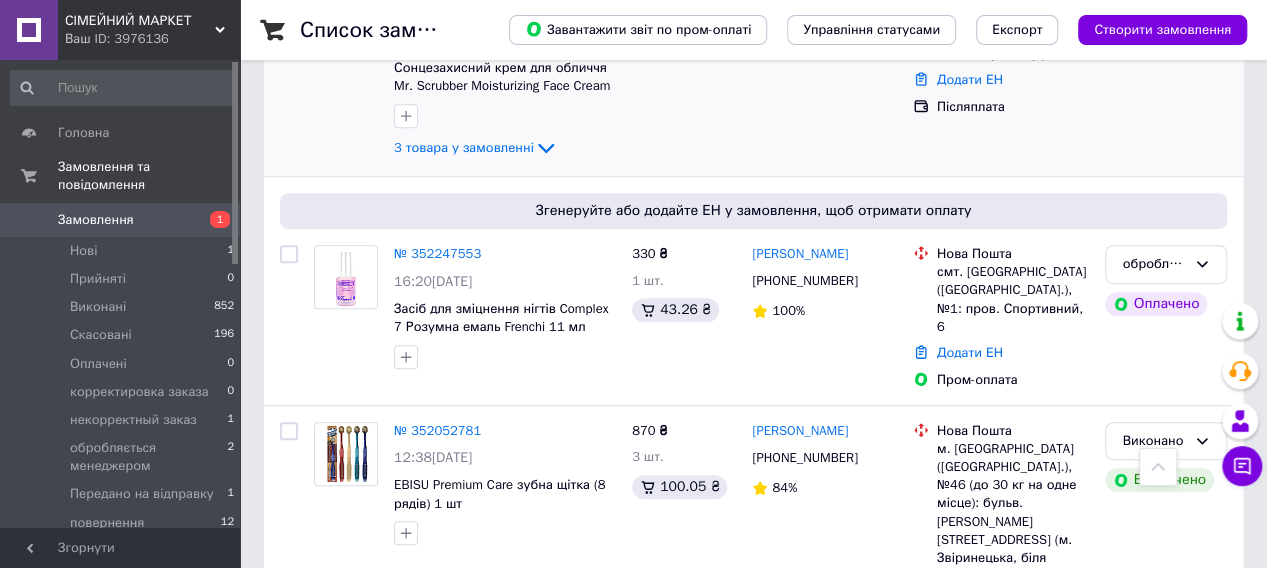 scroll, scrollTop: 500, scrollLeft: 0, axis: vertical 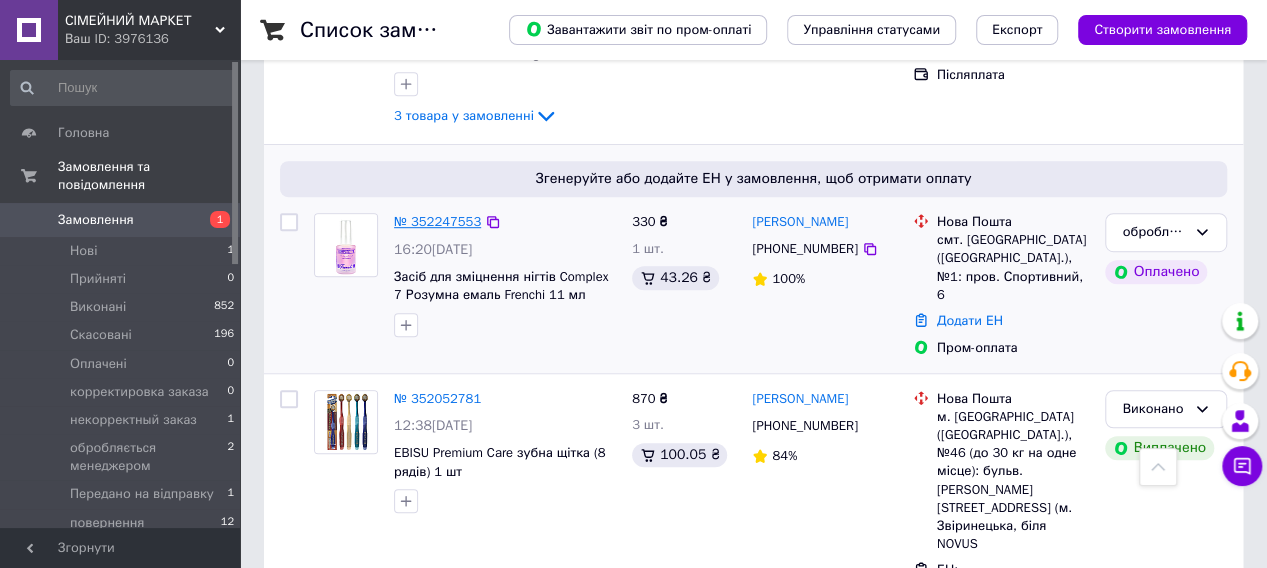 click on "№ 352247553" at bounding box center [437, 221] 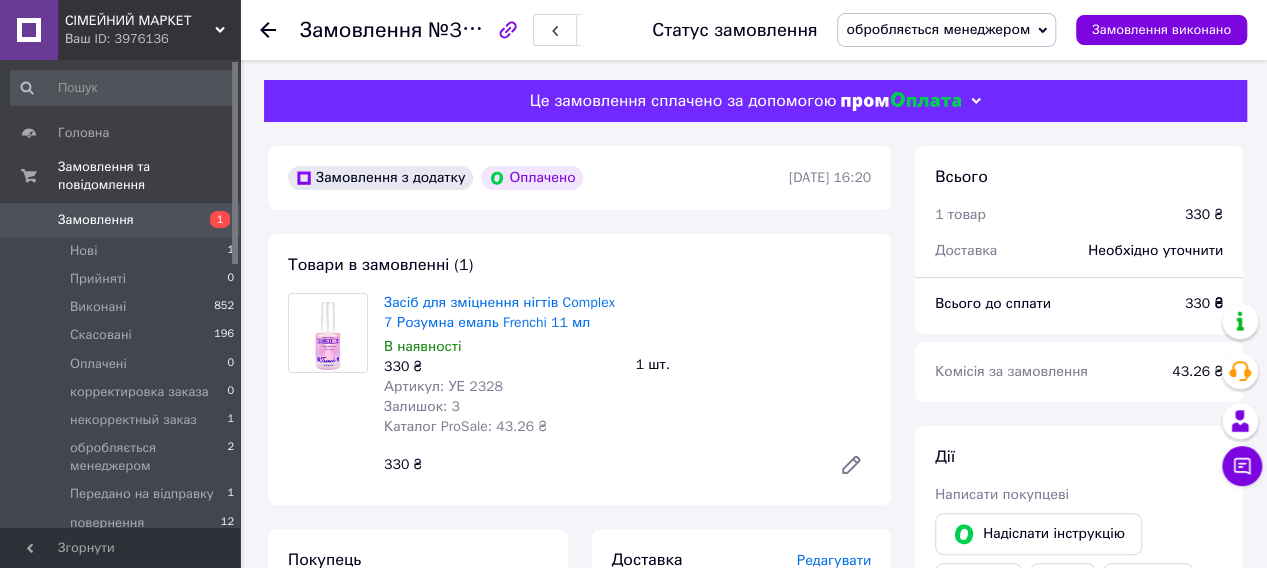 scroll, scrollTop: 100, scrollLeft: 0, axis: vertical 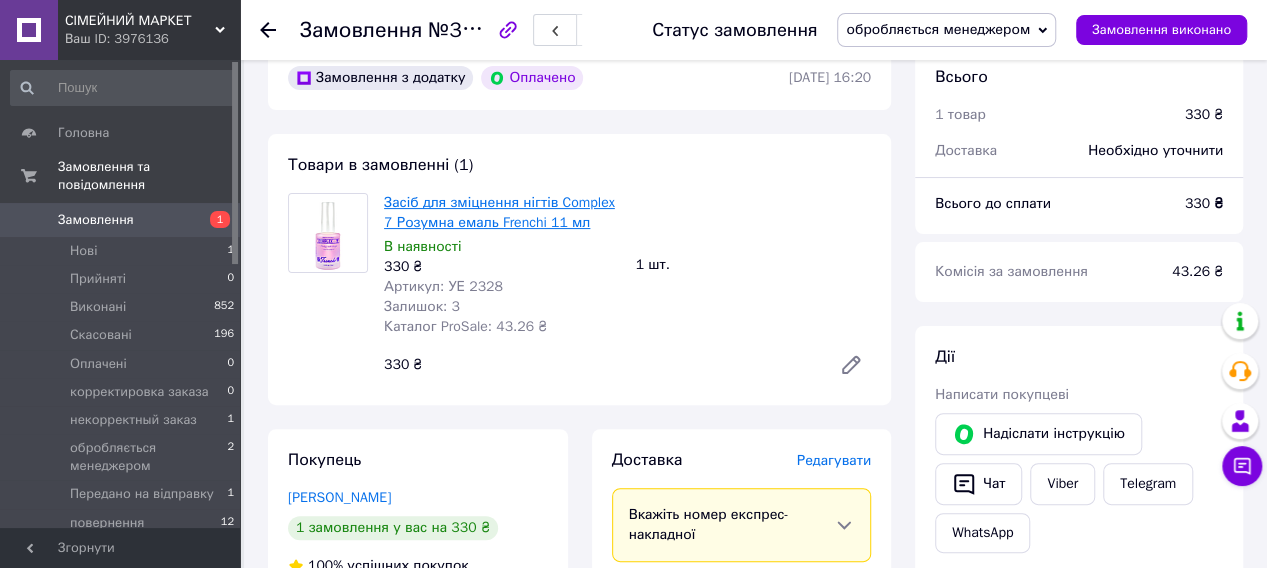 click on "Засіб для зміцнення нігтів Complex 7 Розумна емаль Frenchi 11 мл" at bounding box center (499, 212) 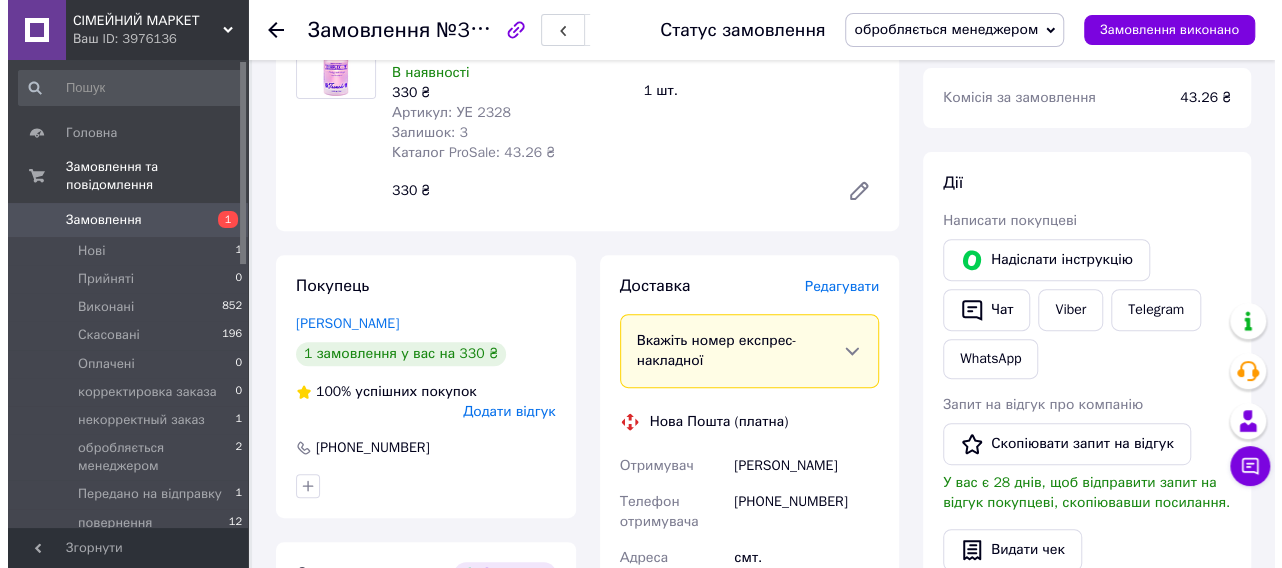 scroll, scrollTop: 300, scrollLeft: 0, axis: vertical 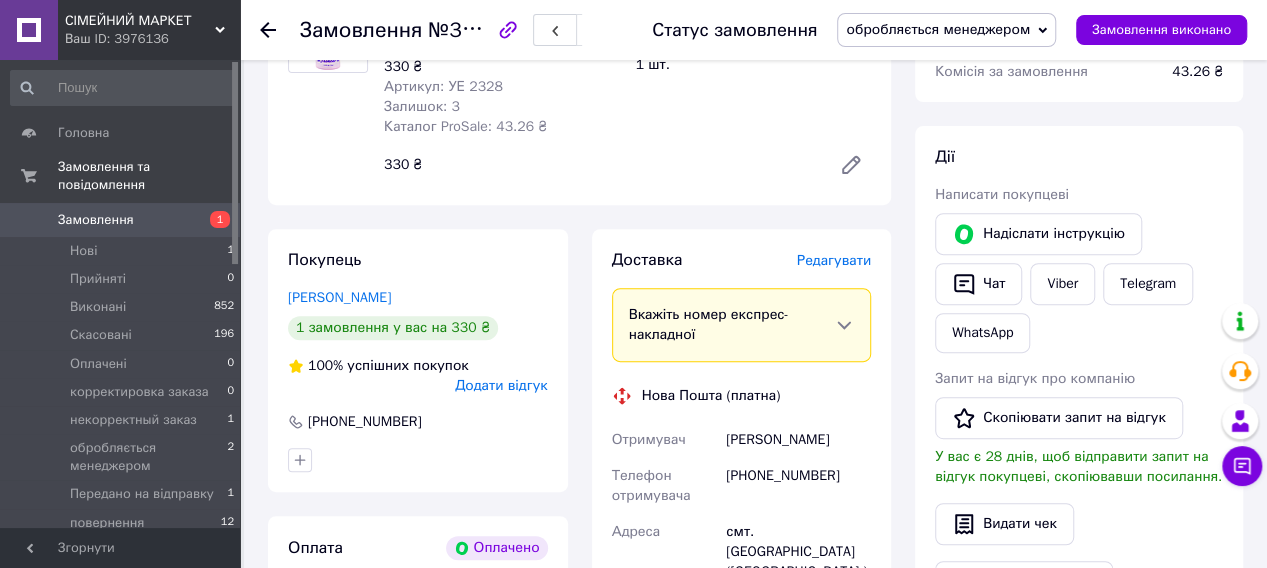click on "Редагувати" at bounding box center (834, 260) 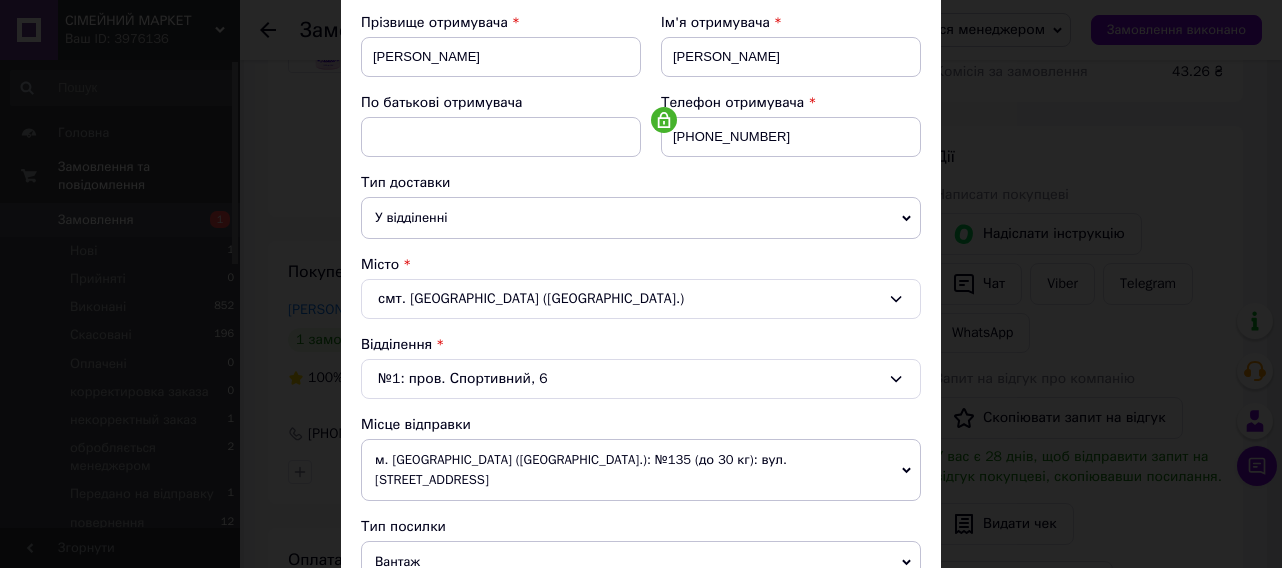 scroll, scrollTop: 400, scrollLeft: 0, axis: vertical 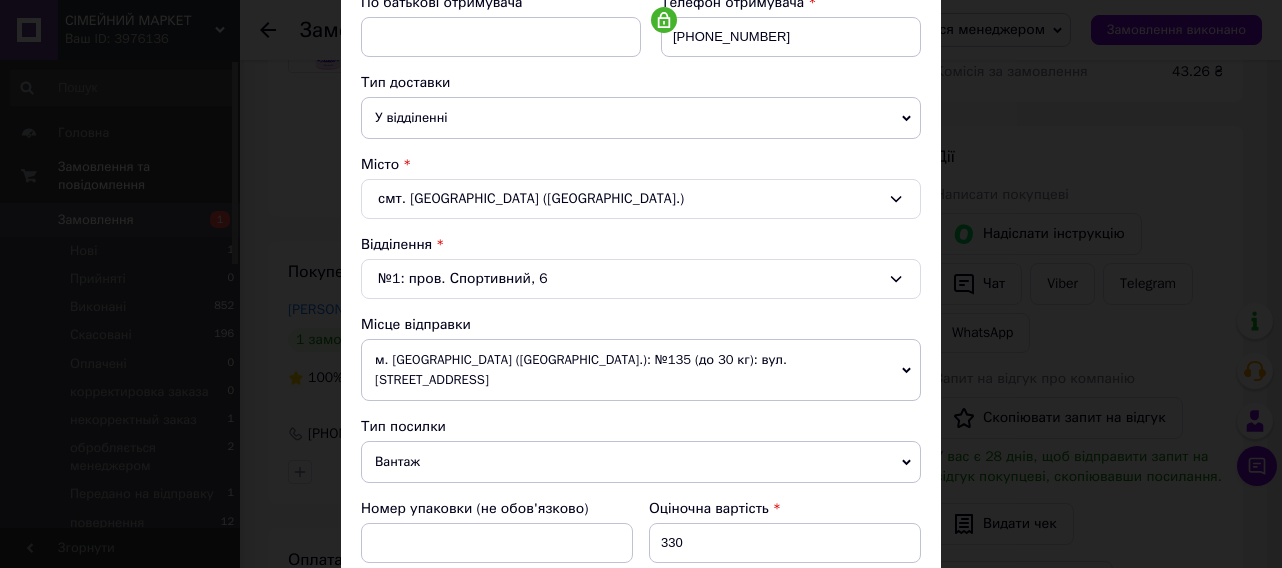 click 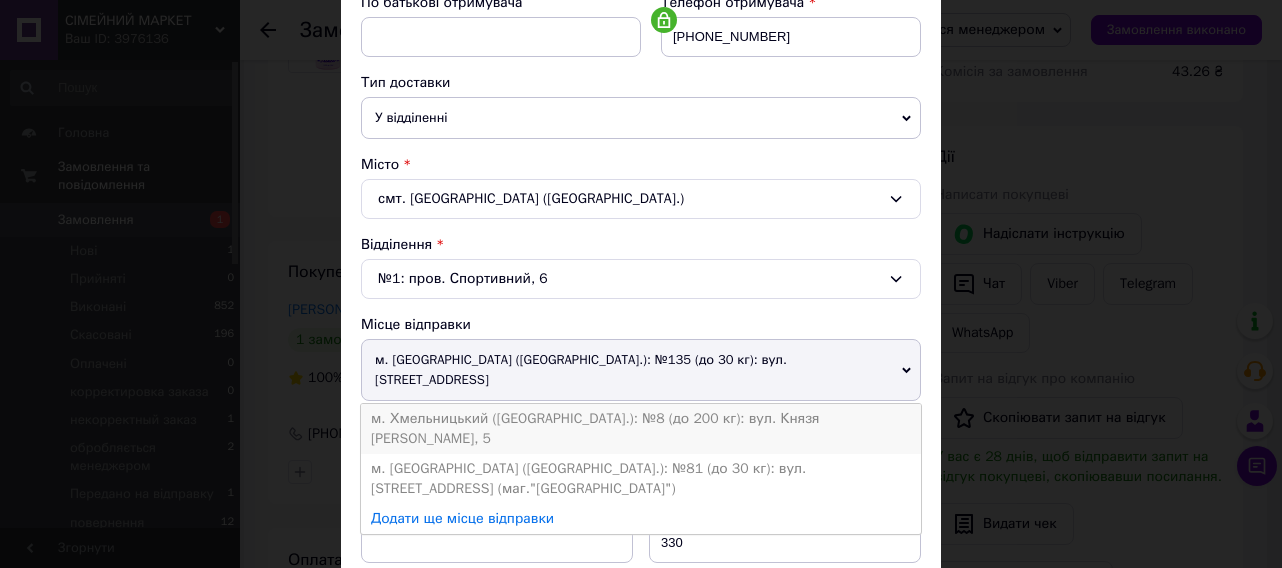 click on "м. Хмельницький (Хмельницька обл.): №8 (до 200 кг): вул. Князя Святослава Хороброго, 5" at bounding box center (641, 429) 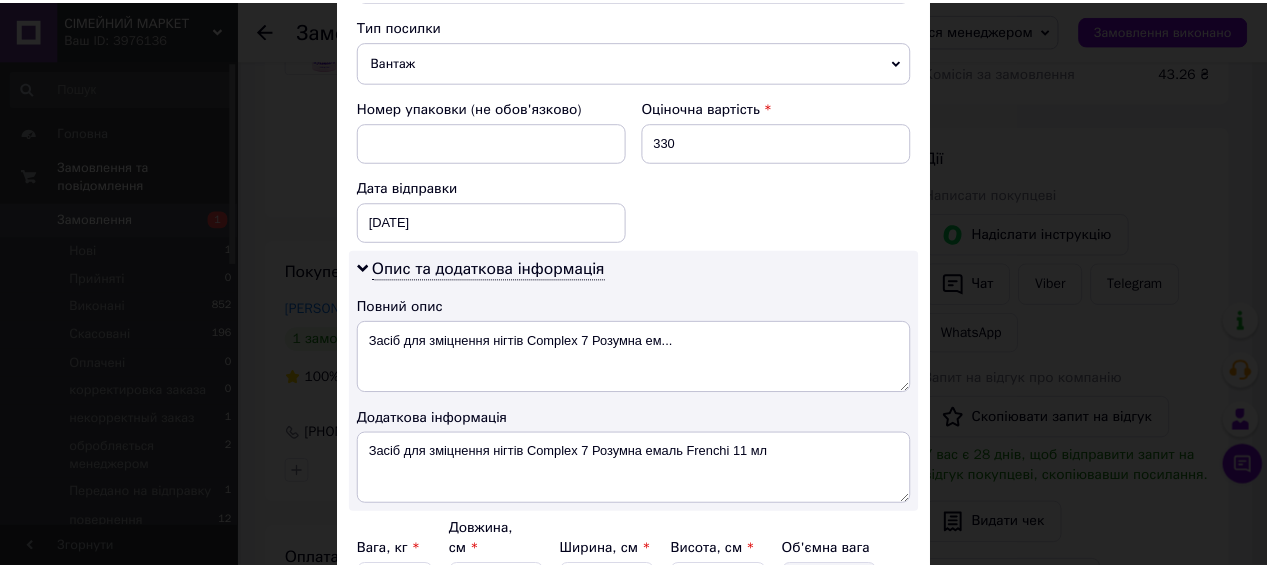 scroll, scrollTop: 994, scrollLeft: 0, axis: vertical 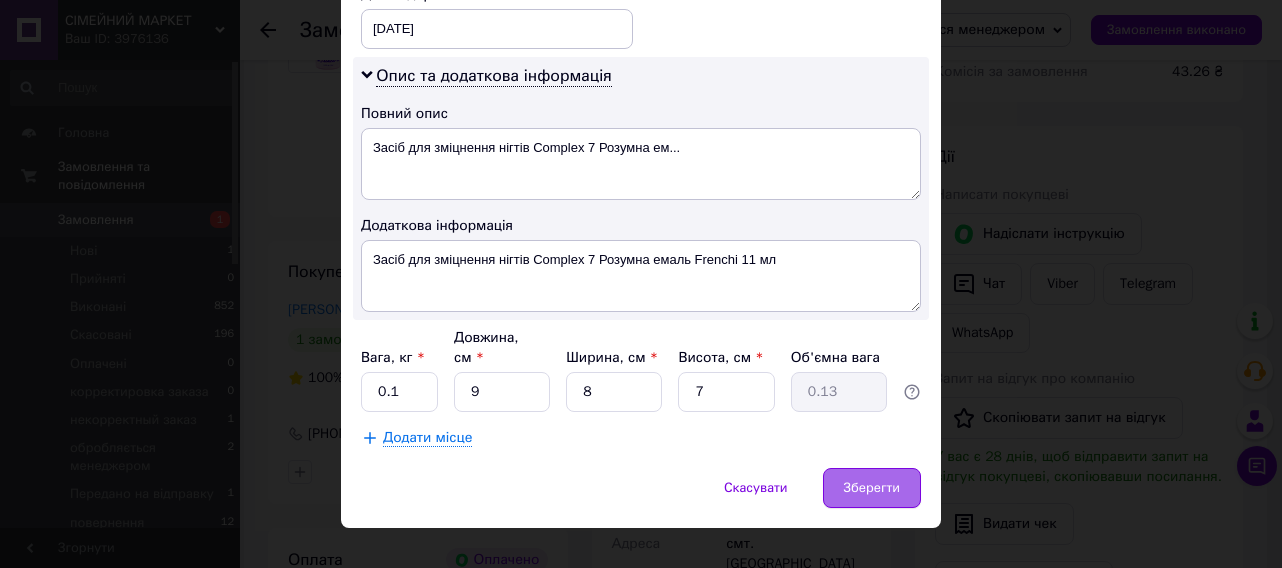 click on "Зберегти" at bounding box center [872, 488] 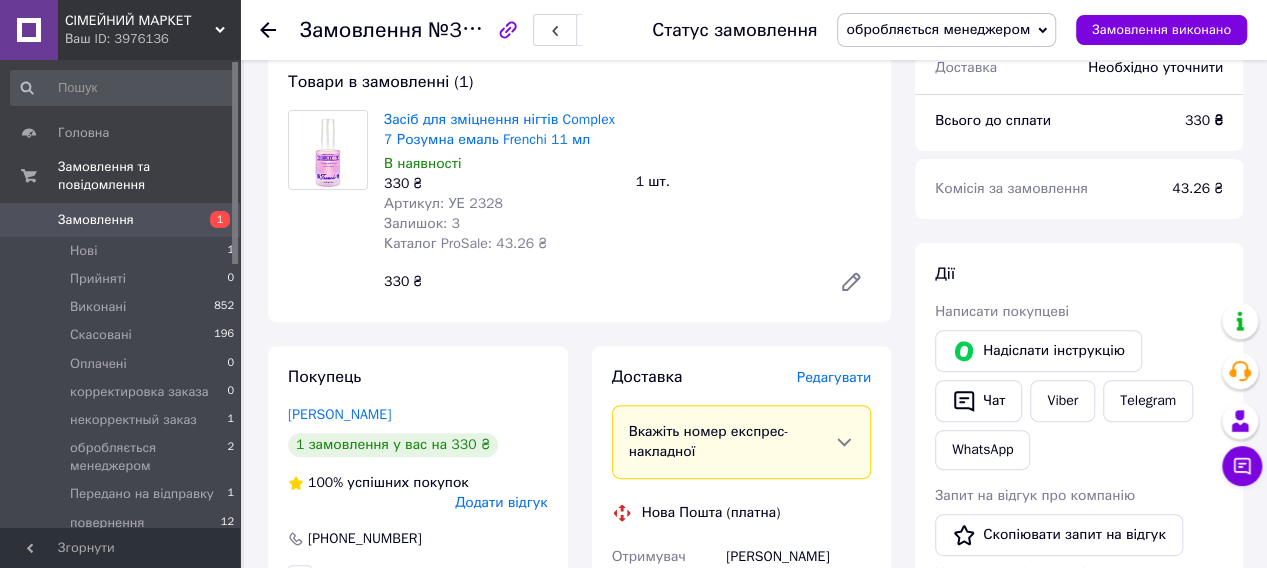 scroll, scrollTop: 100, scrollLeft: 0, axis: vertical 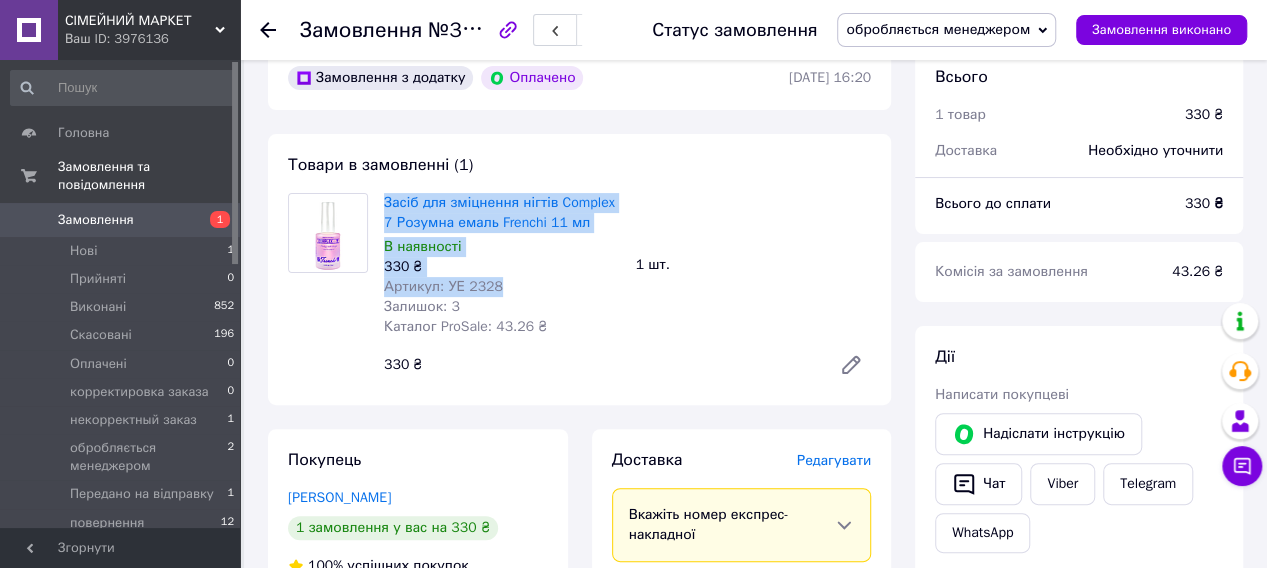drag, startPoint x: 508, startPoint y: 327, endPoint x: 380, endPoint y: 209, distance: 174.09193 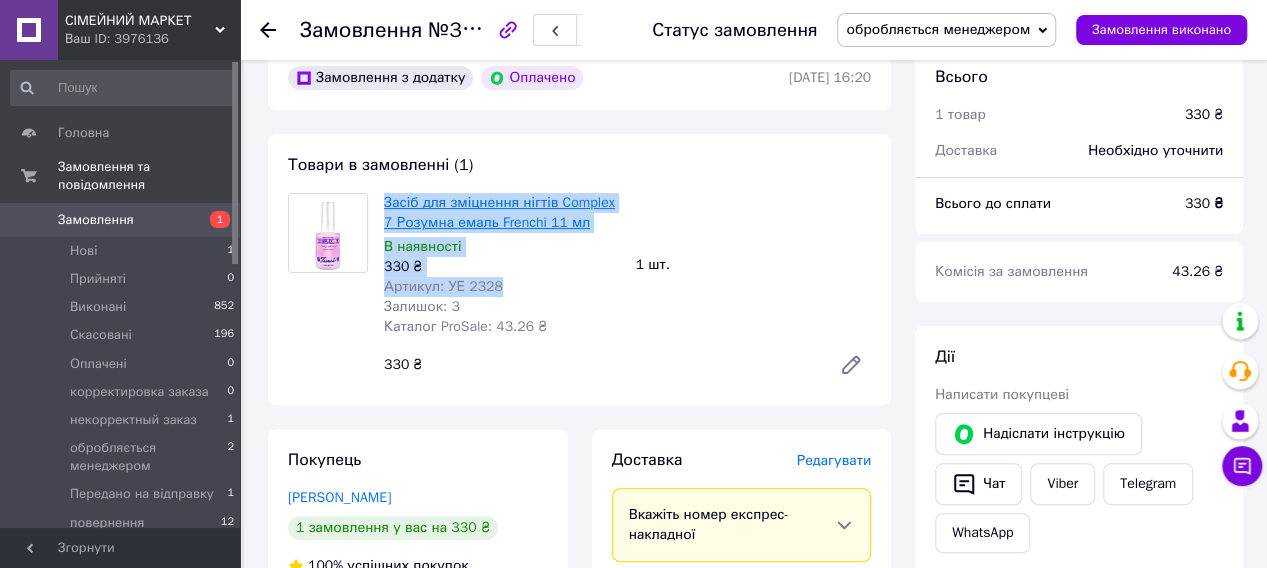 copy on "Засіб для зміцнення нігтів Complex 7 Розумна емаль Frenchi 11 мл В наявності 330 ₴ Артикул: УЕ 2328" 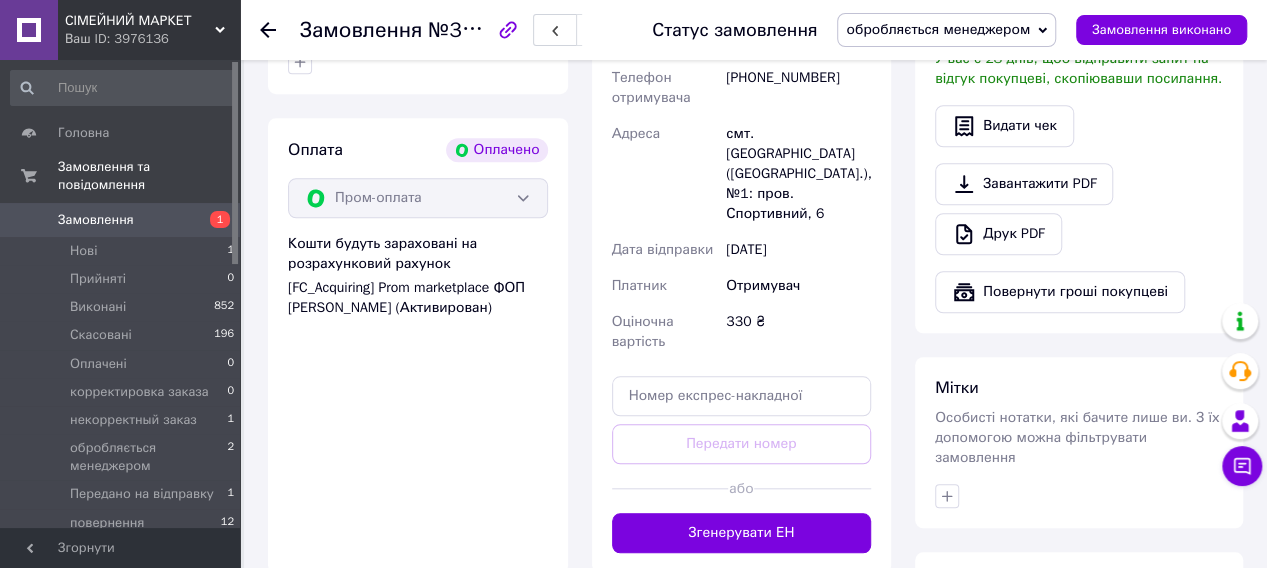 scroll, scrollTop: 700, scrollLeft: 0, axis: vertical 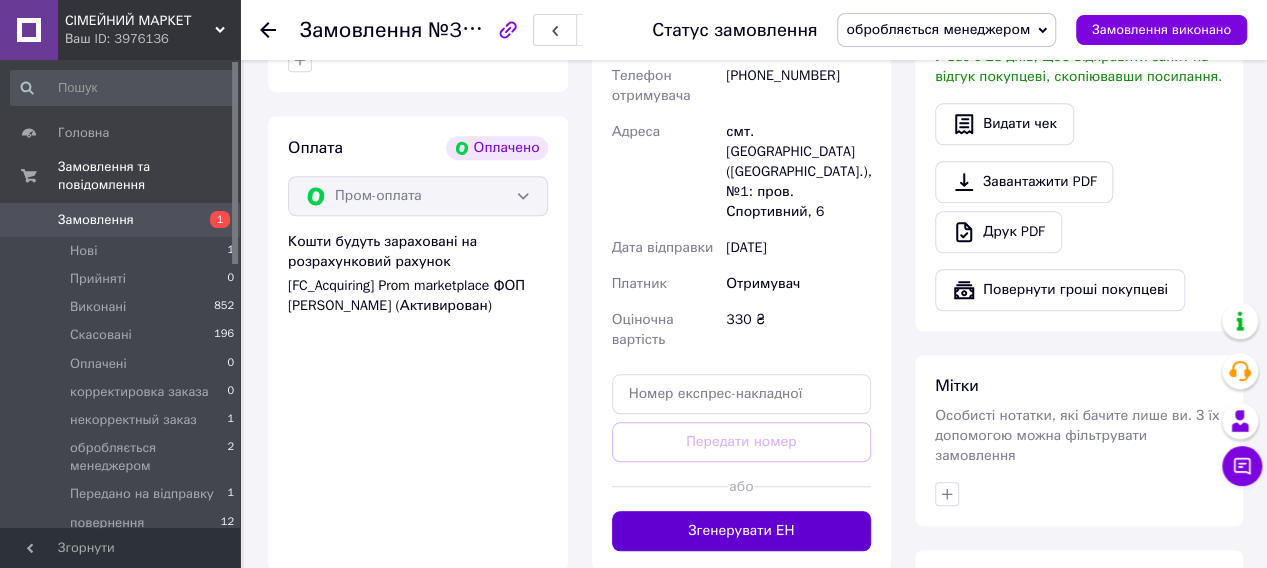 click on "Згенерувати ЕН" at bounding box center [742, 531] 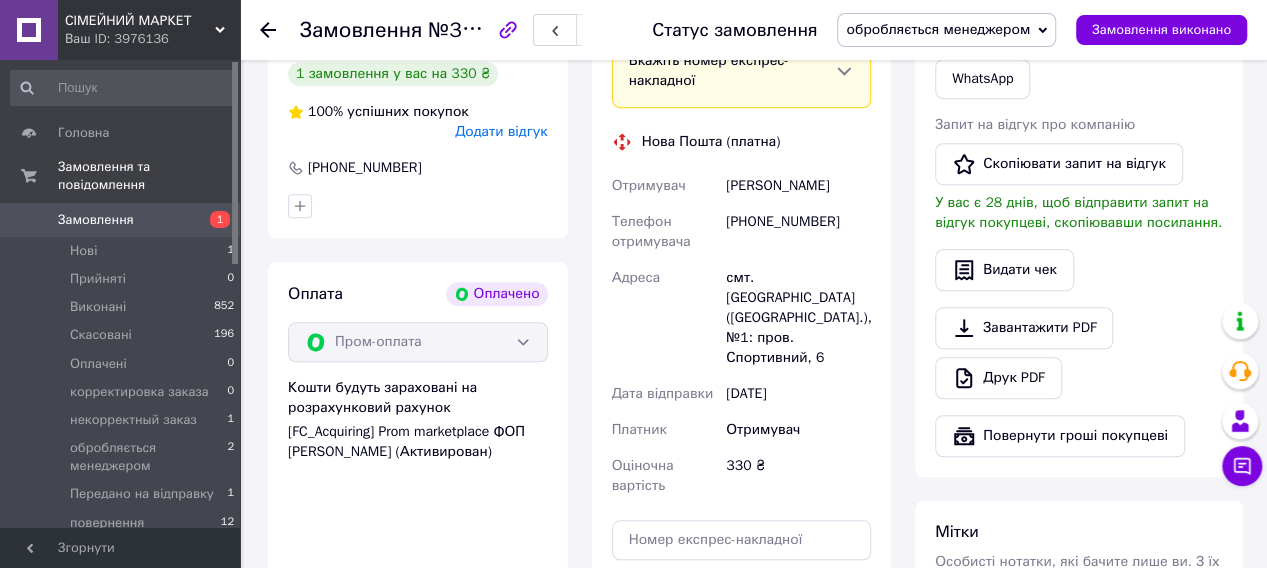 scroll, scrollTop: 500, scrollLeft: 0, axis: vertical 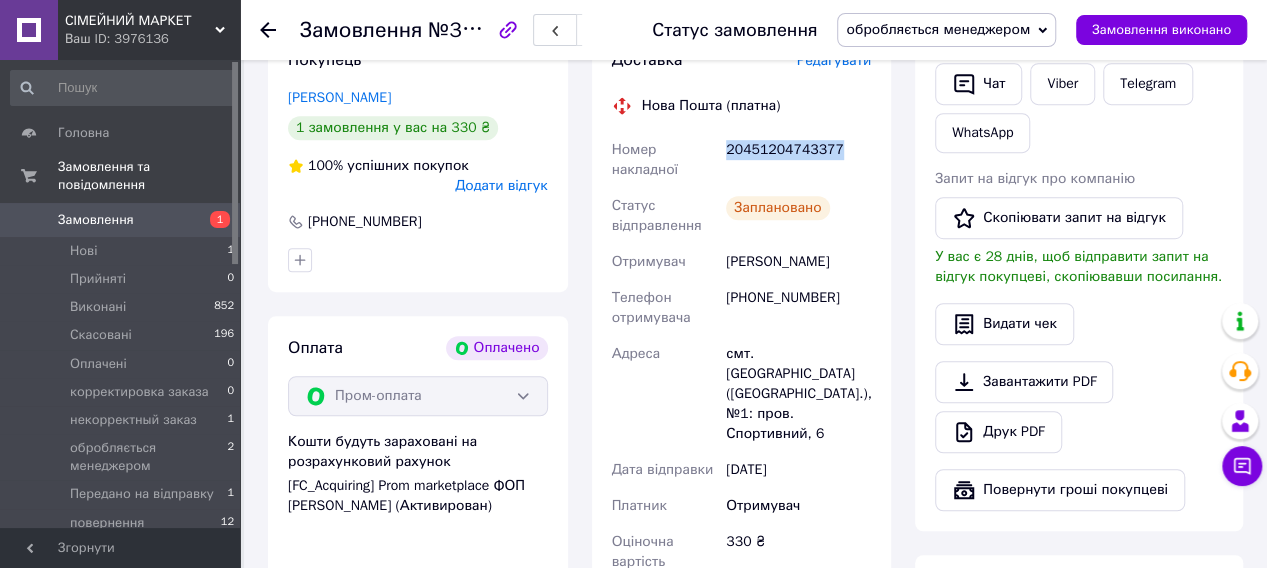 drag, startPoint x: 844, startPoint y: 140, endPoint x: 732, endPoint y: 139, distance: 112.00446 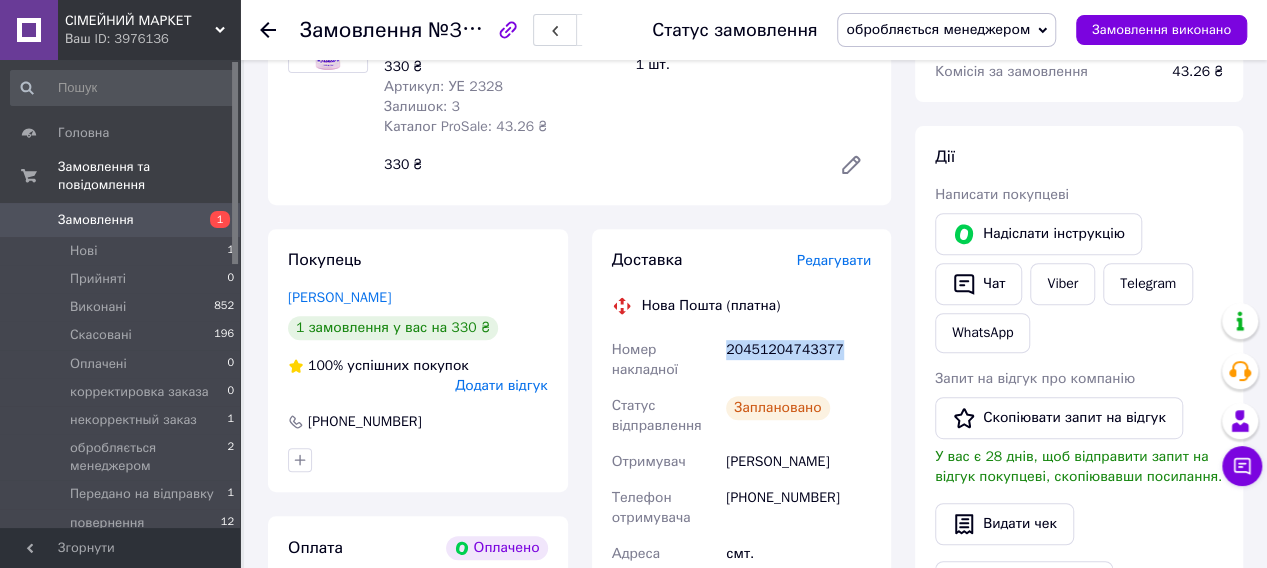 scroll, scrollTop: 300, scrollLeft: 0, axis: vertical 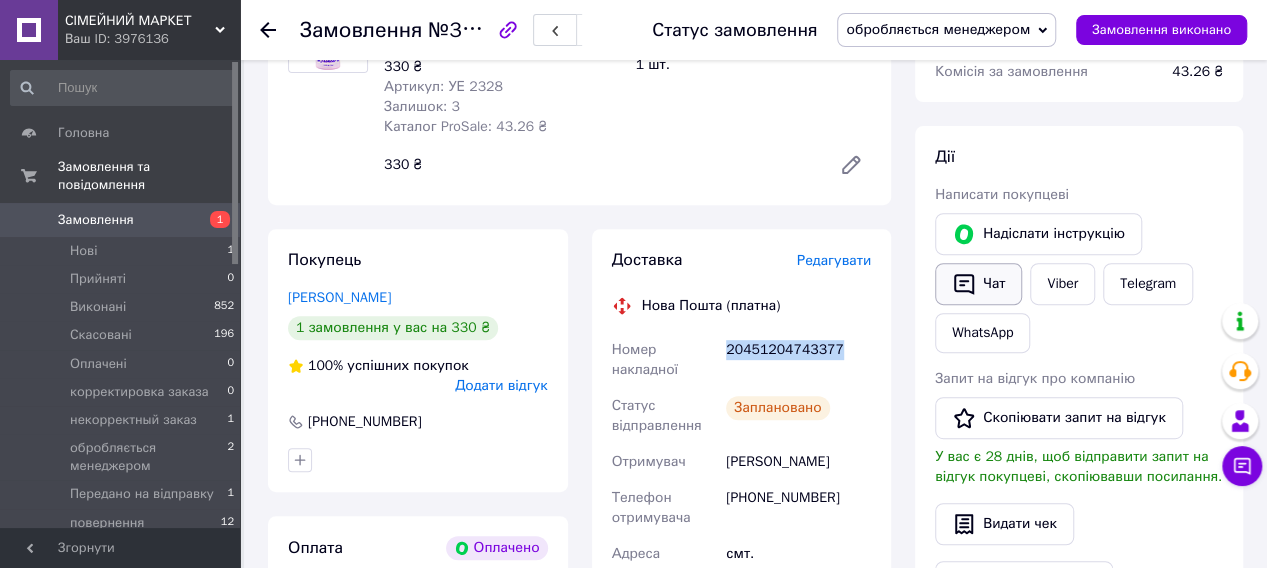 click on "Чат" at bounding box center (978, 284) 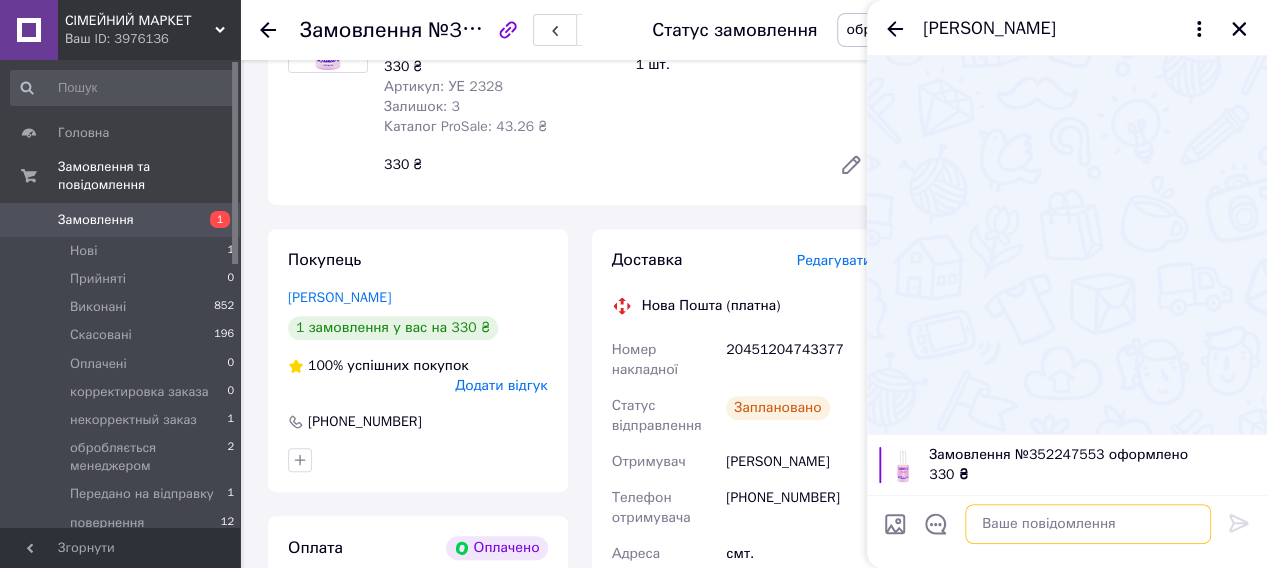 click at bounding box center [1088, 524] 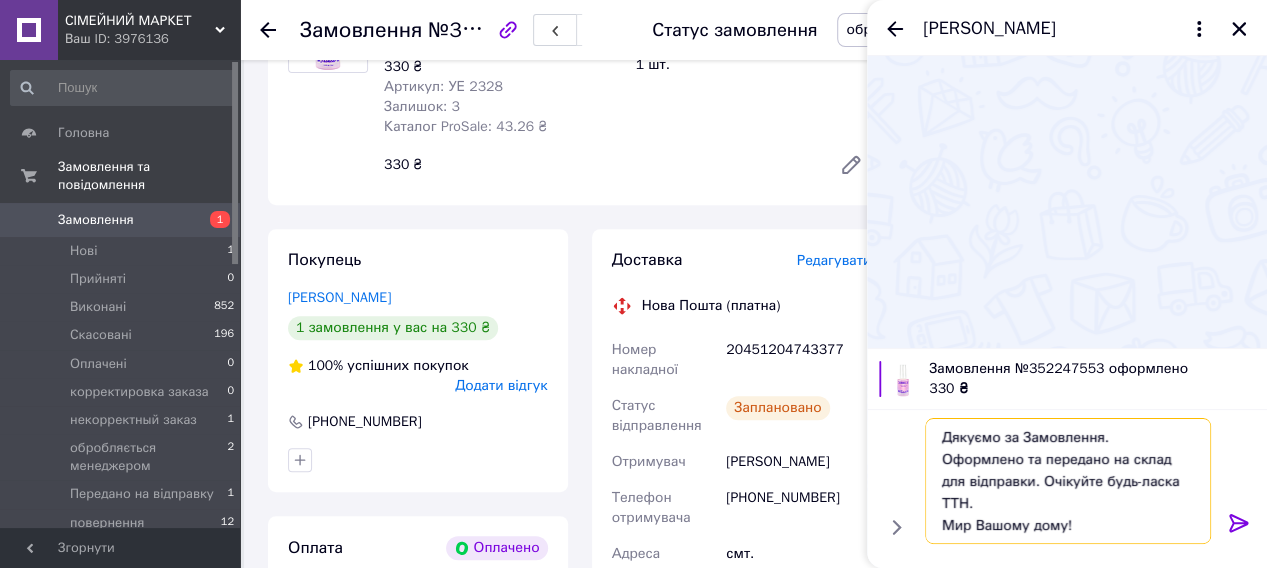 type on "Дякуємо за Замовлення. Оформлено та передано на склад для відправки. Очікуйте будь-ласка ТТН.
Мир Вашому дому!" 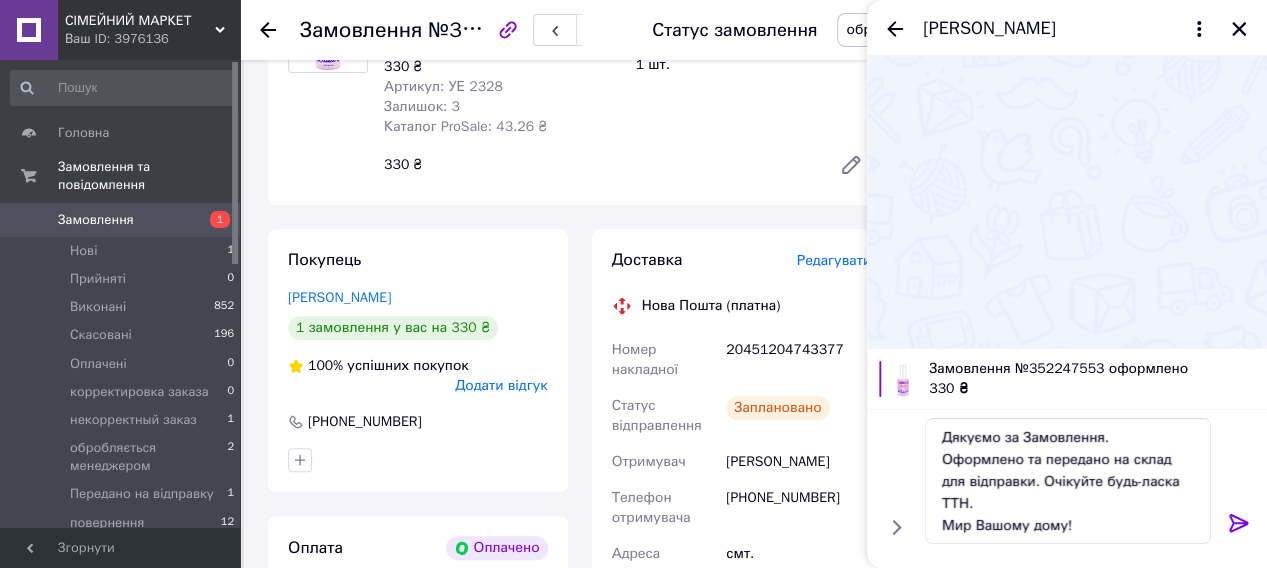 click 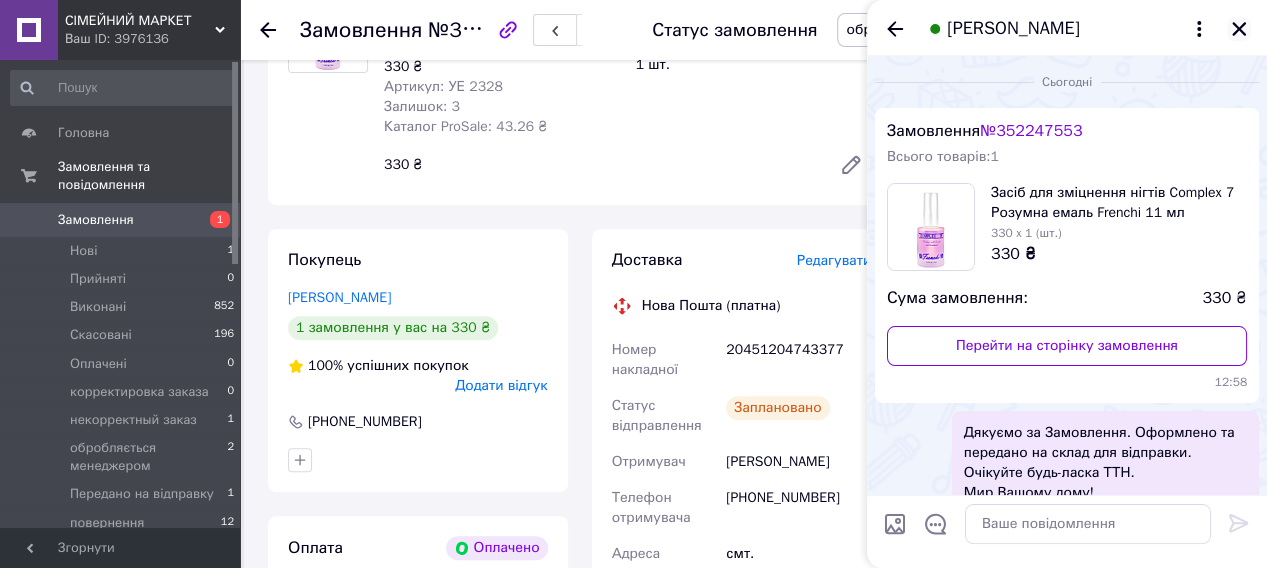 click 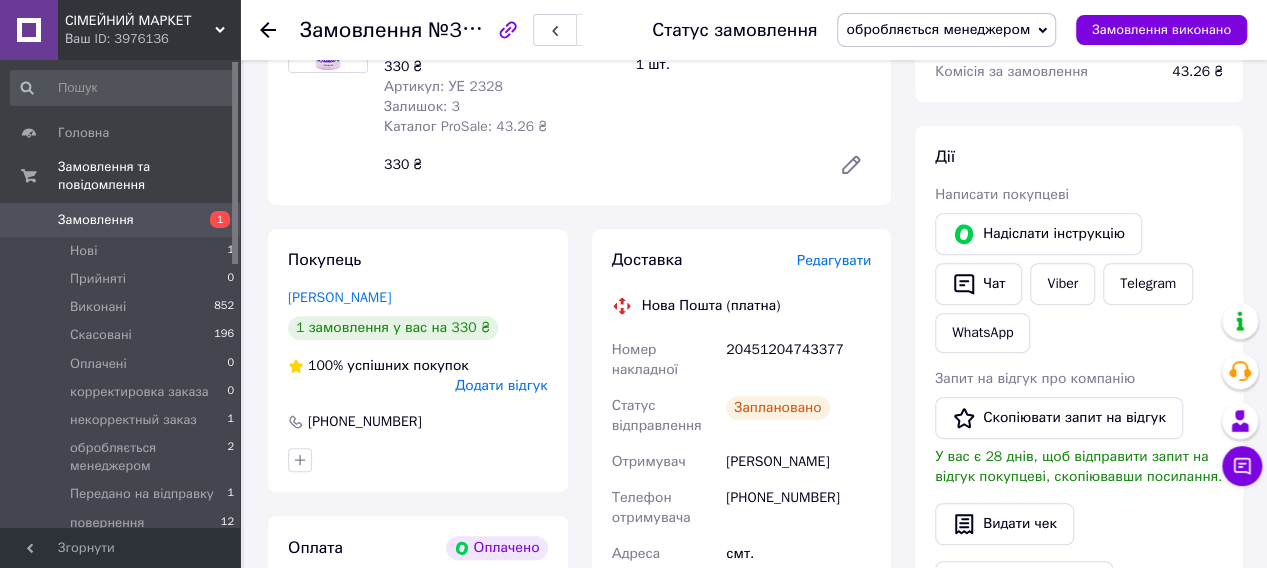click 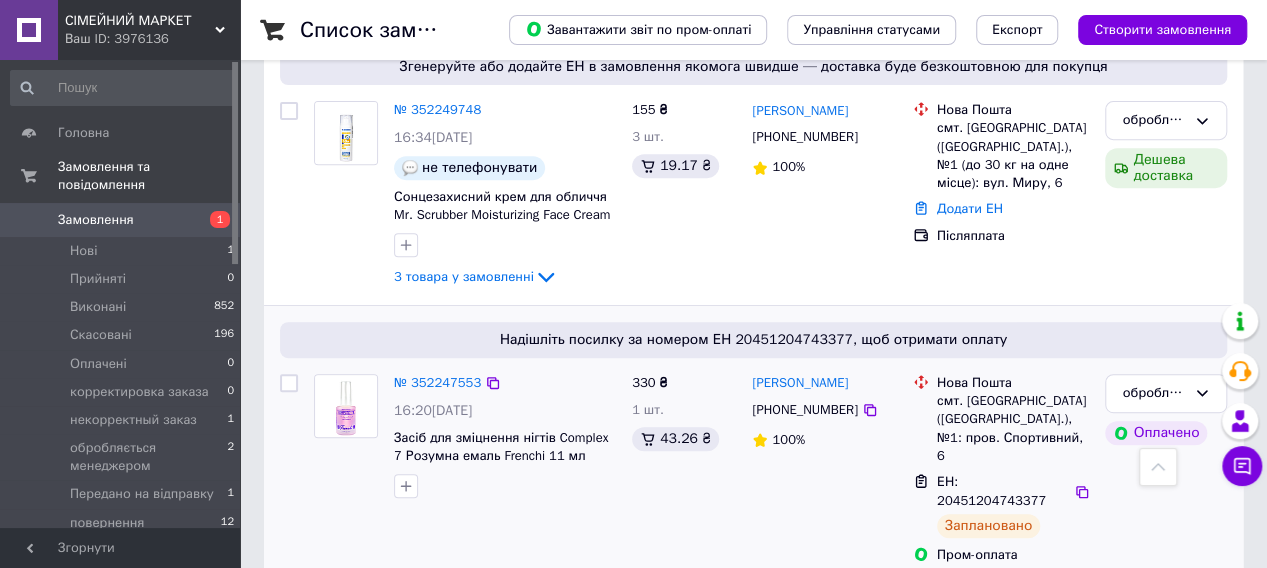 scroll, scrollTop: 400, scrollLeft: 0, axis: vertical 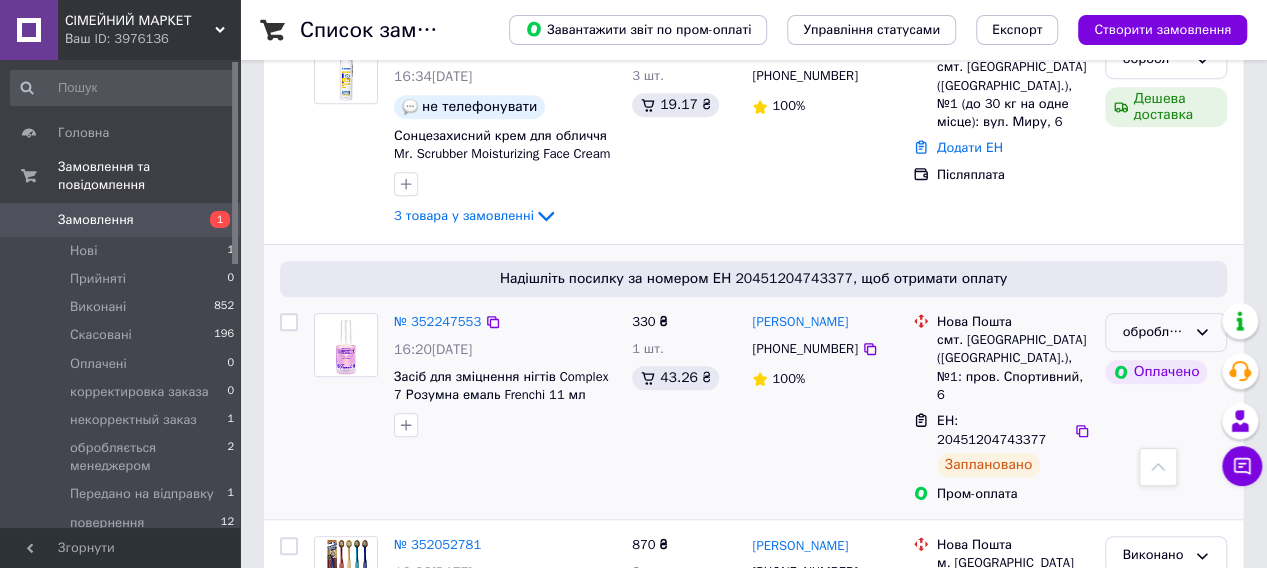 click 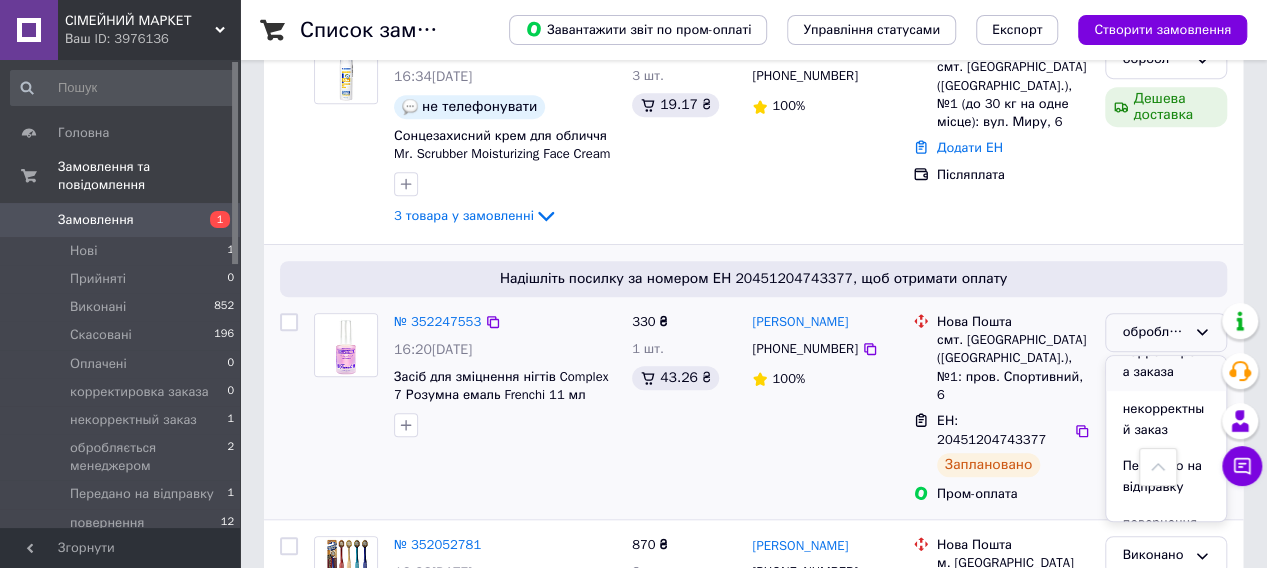 scroll, scrollTop: 200, scrollLeft: 0, axis: vertical 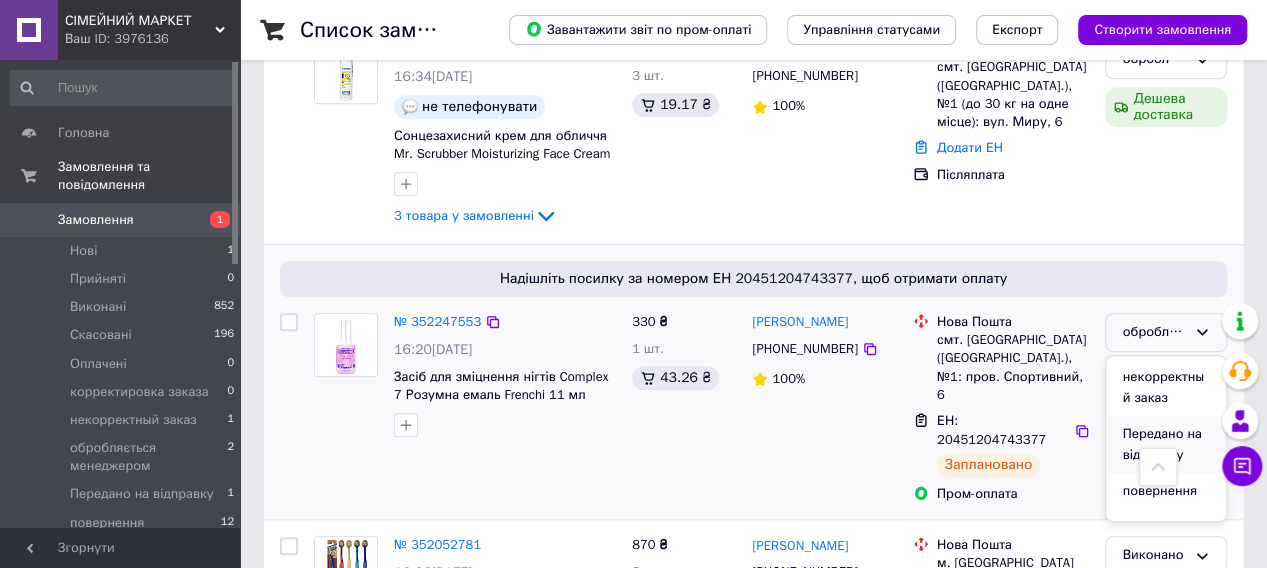 click on "Передано на відправку" at bounding box center [1166, 444] 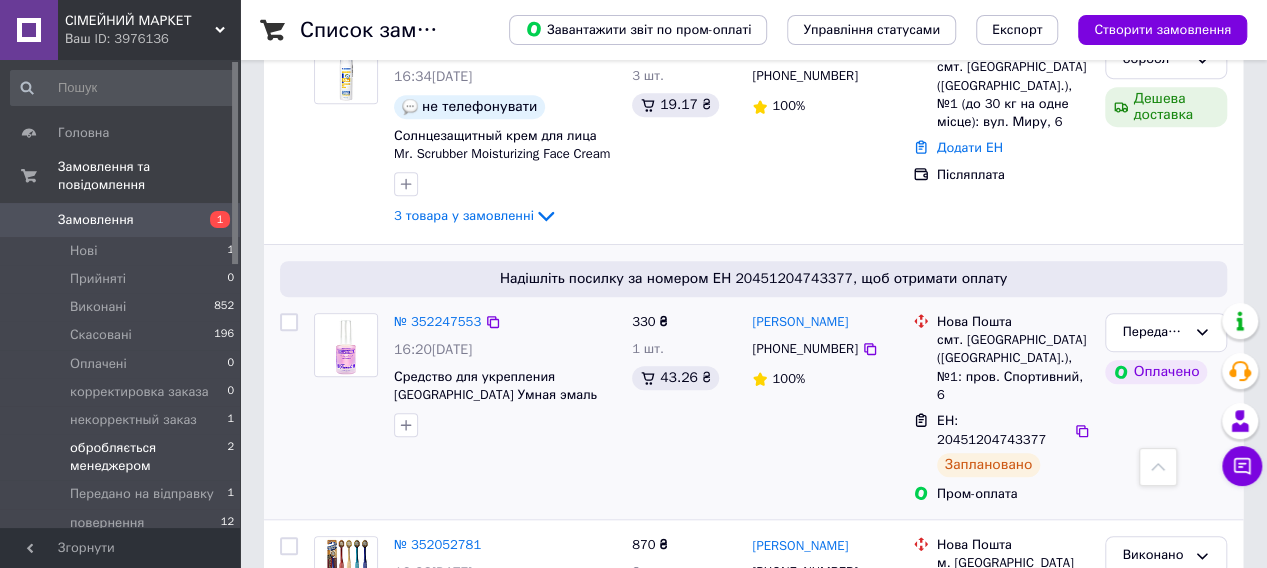 click on "обробляється менеджером" at bounding box center [148, 457] 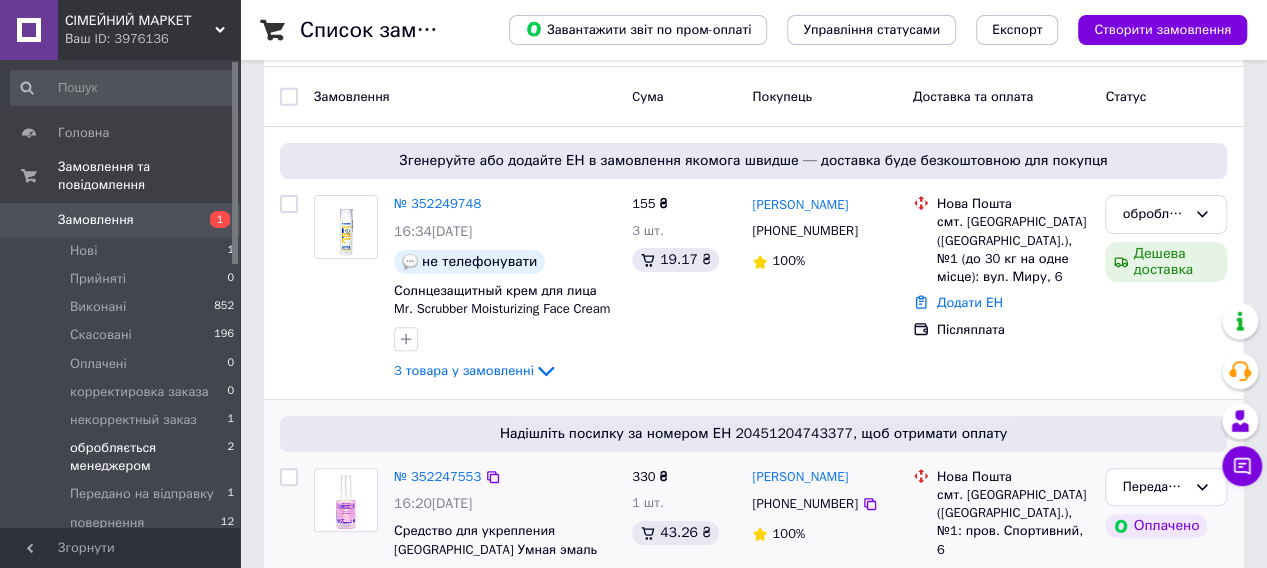 scroll, scrollTop: 251, scrollLeft: 0, axis: vertical 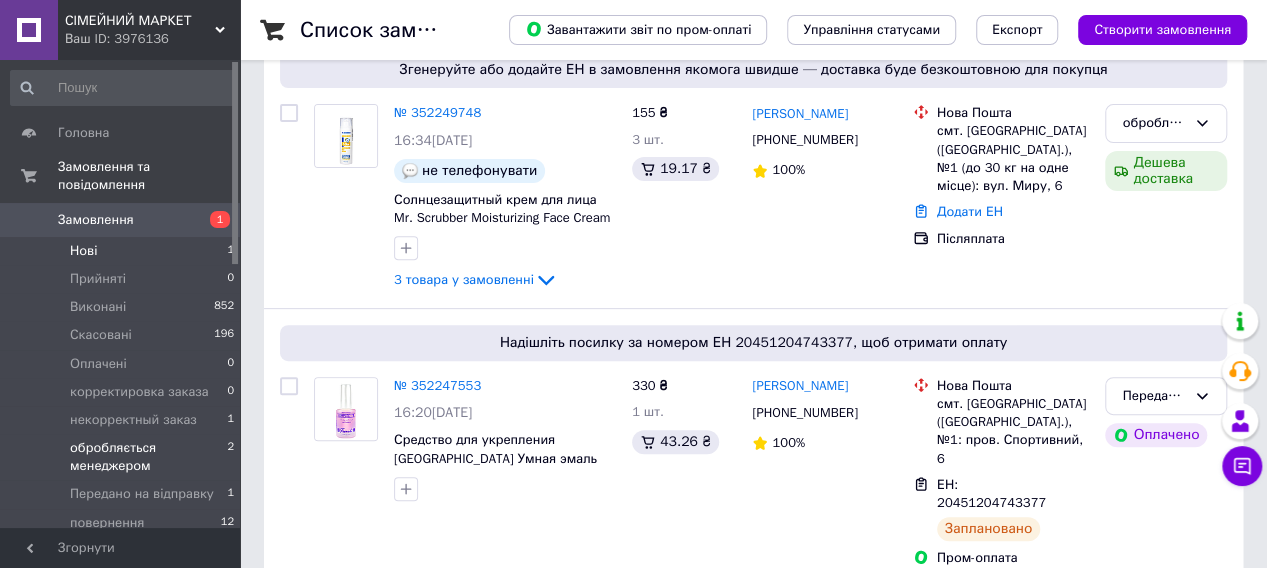 click on "Нові" at bounding box center [83, 251] 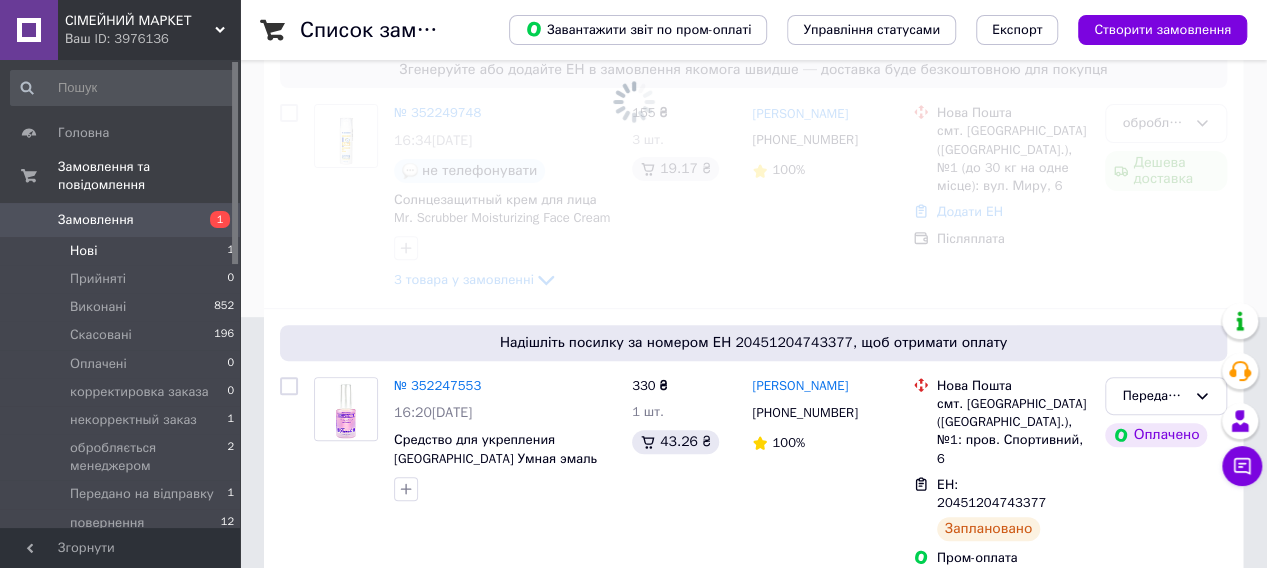 scroll, scrollTop: 0, scrollLeft: 0, axis: both 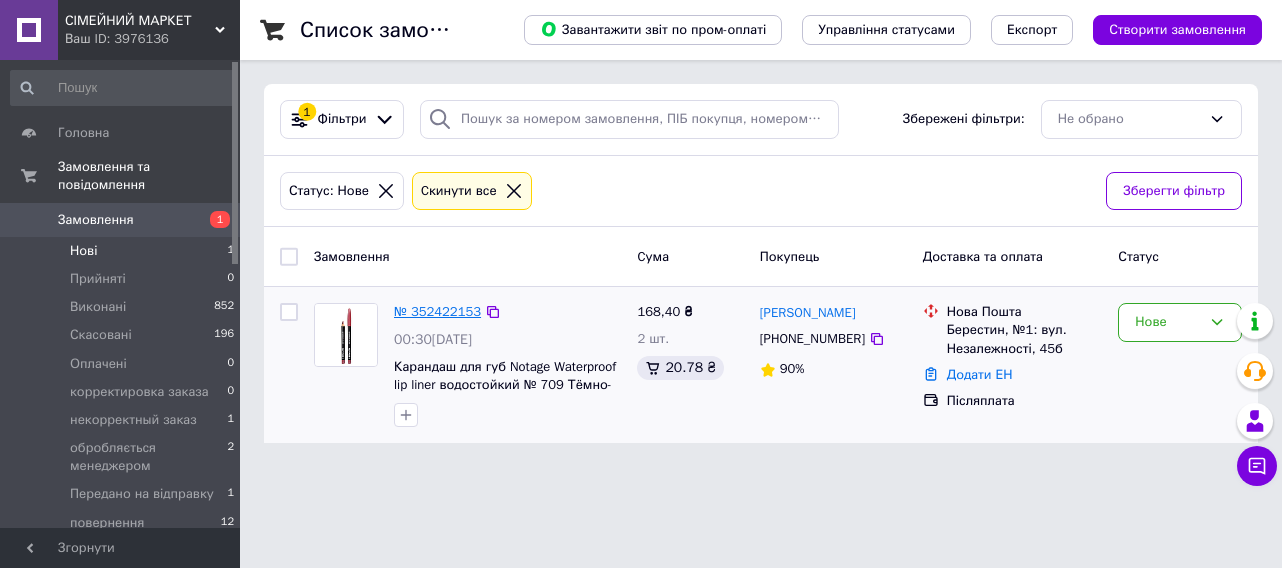 click on "№ 352422153" at bounding box center (437, 311) 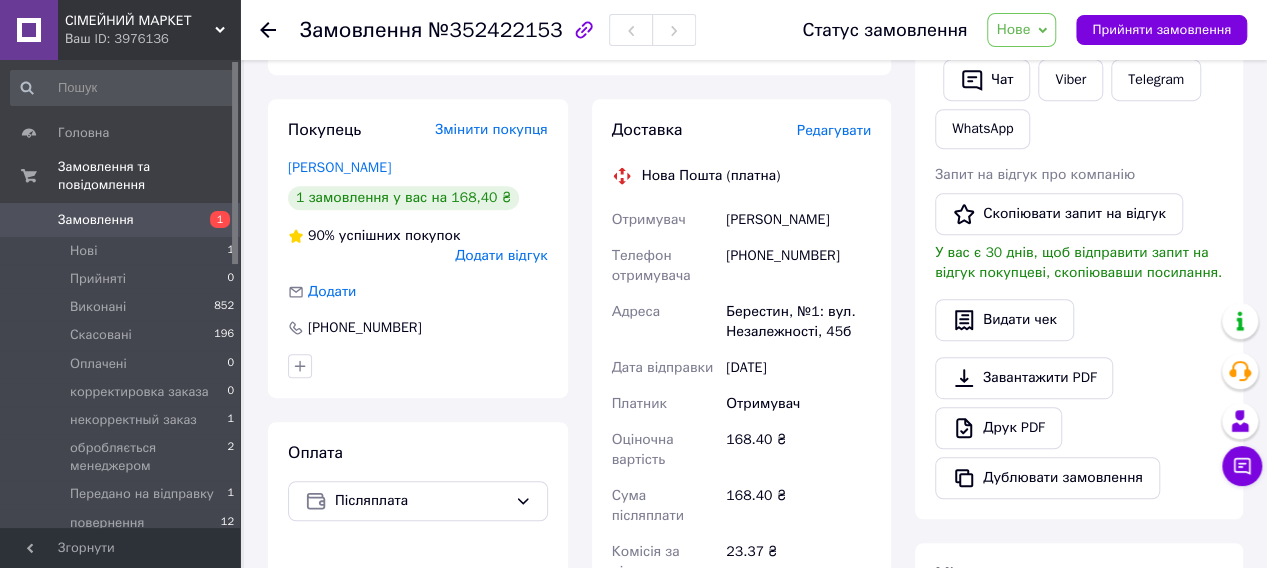scroll, scrollTop: 400, scrollLeft: 0, axis: vertical 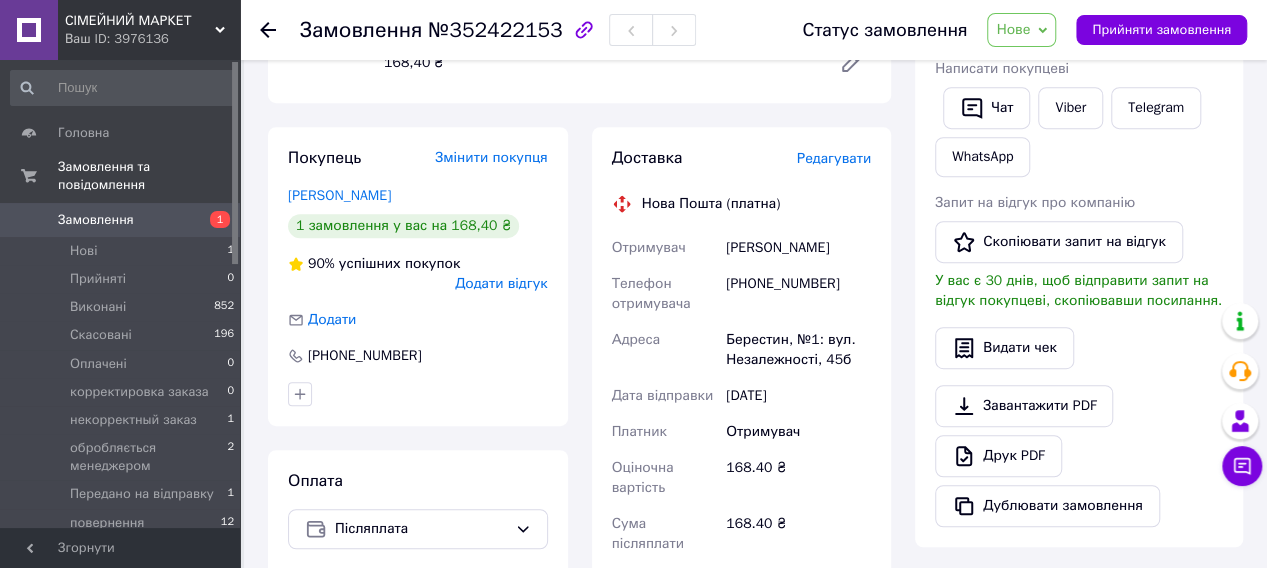 click 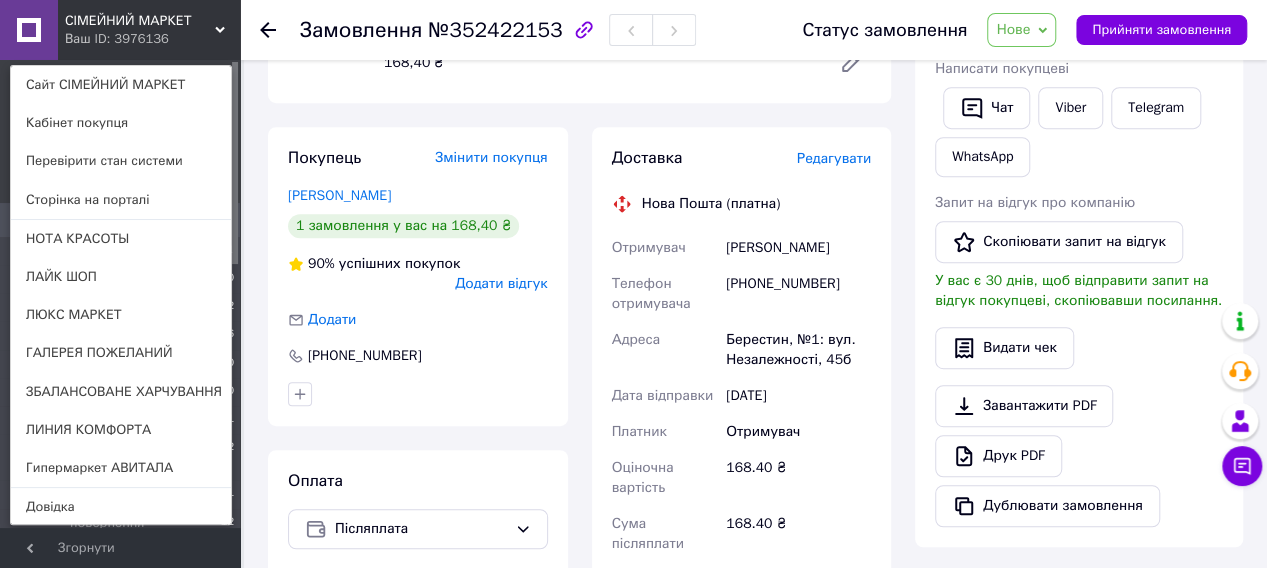 click on "ЛЮКС  МАРКЕТ" at bounding box center [121, 315] 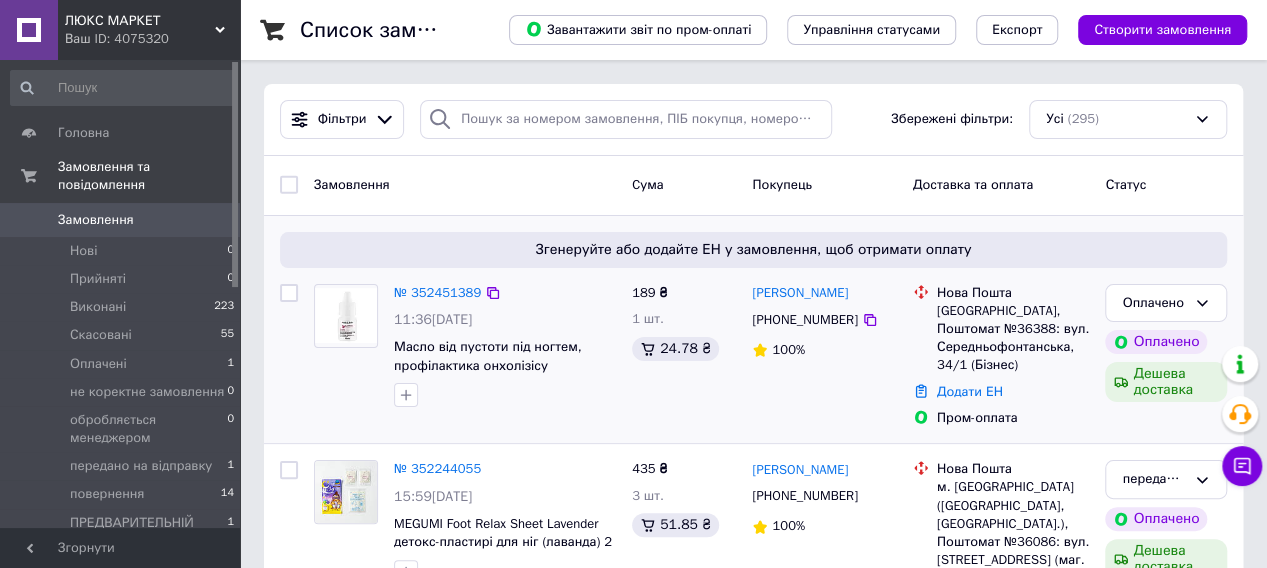 scroll, scrollTop: 100, scrollLeft: 0, axis: vertical 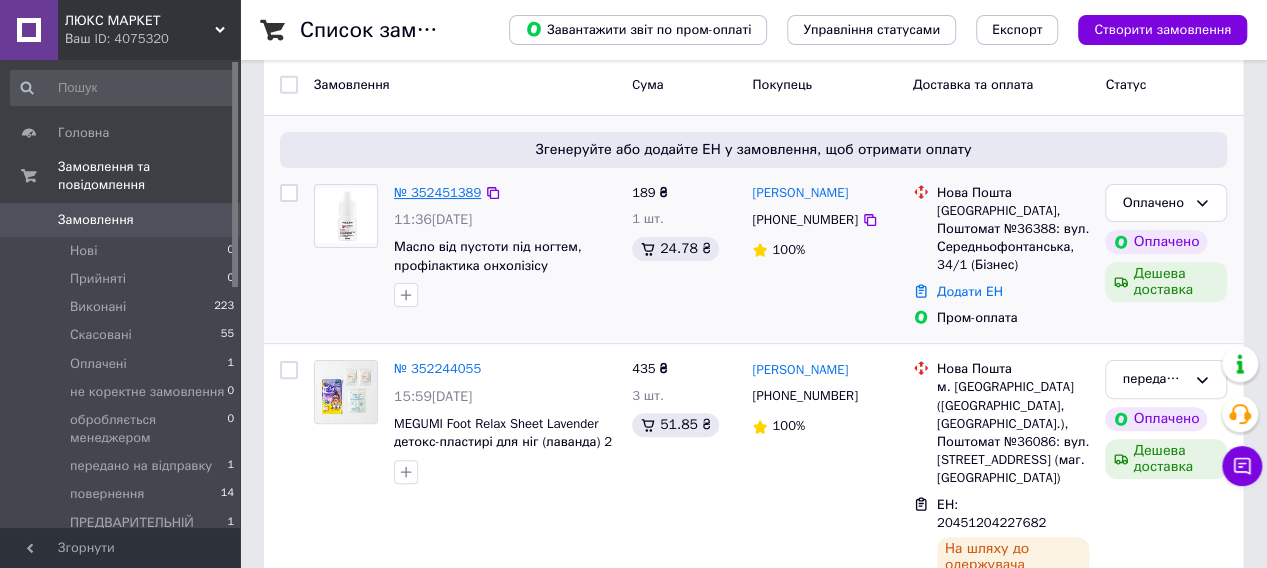 click on "№ 352451389" at bounding box center [437, 192] 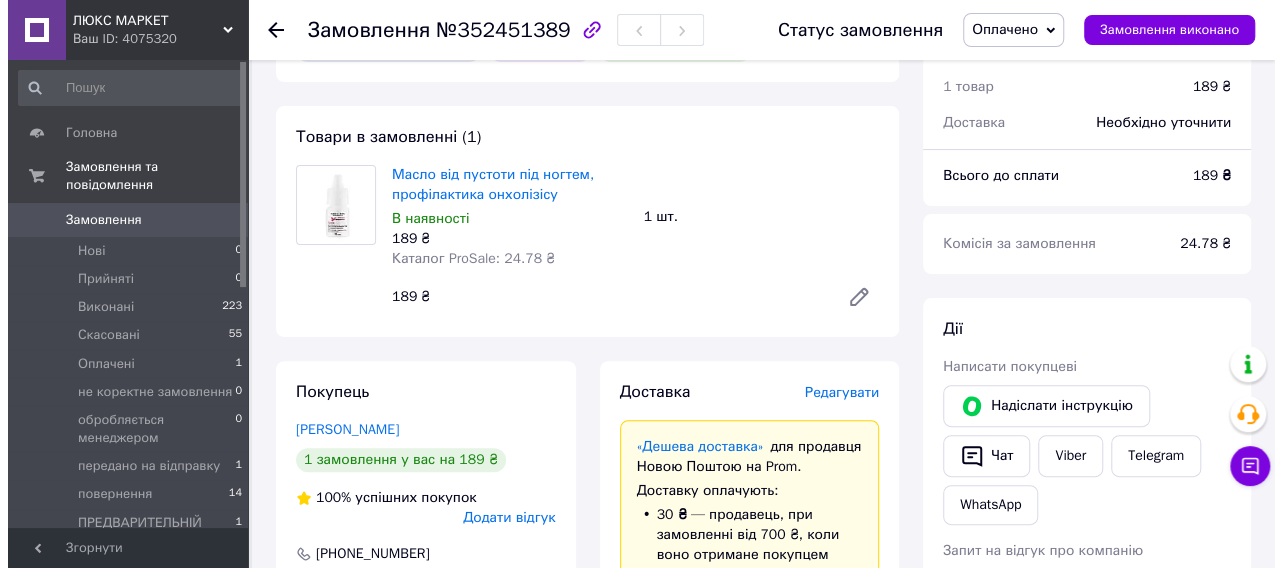 scroll, scrollTop: 200, scrollLeft: 0, axis: vertical 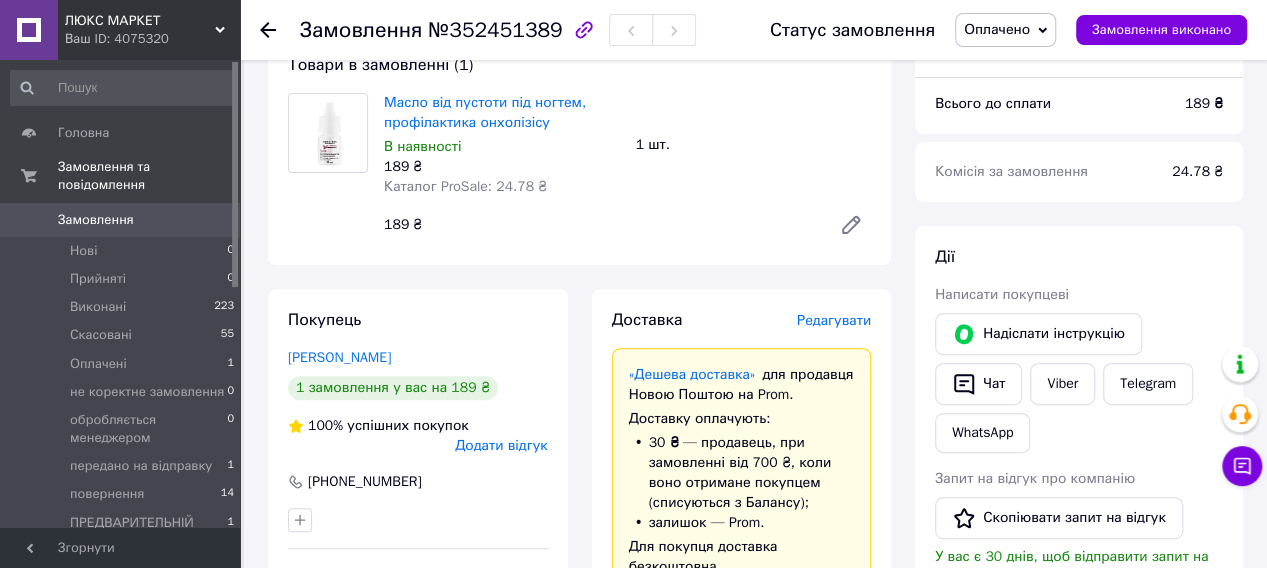 click on "Редагувати" at bounding box center (834, 320) 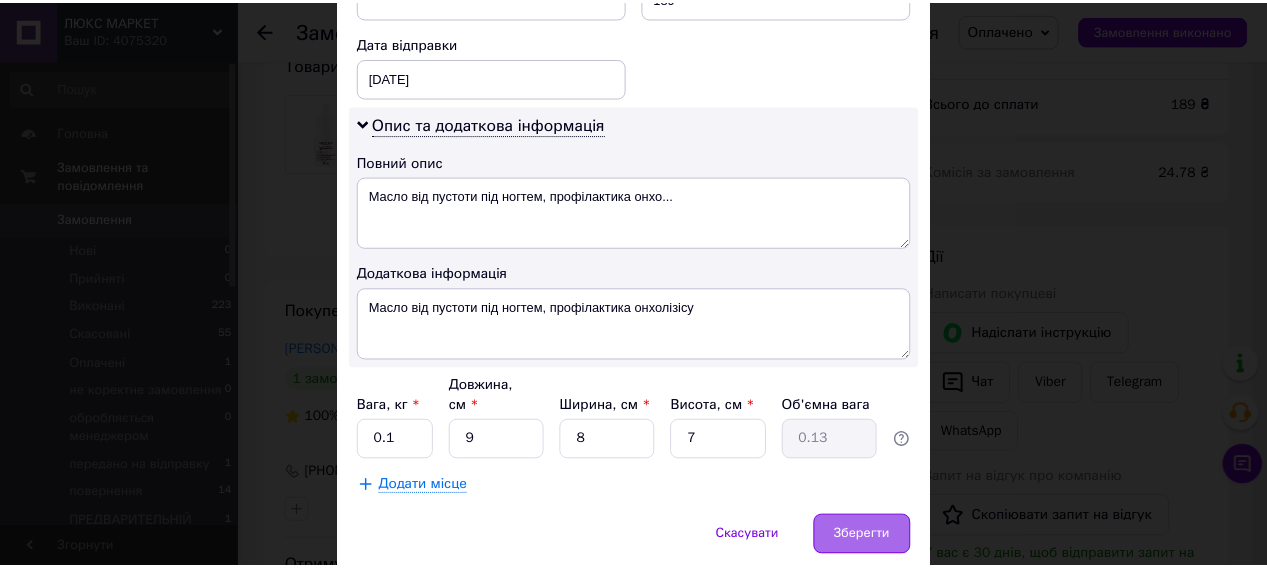 scroll, scrollTop: 996, scrollLeft: 0, axis: vertical 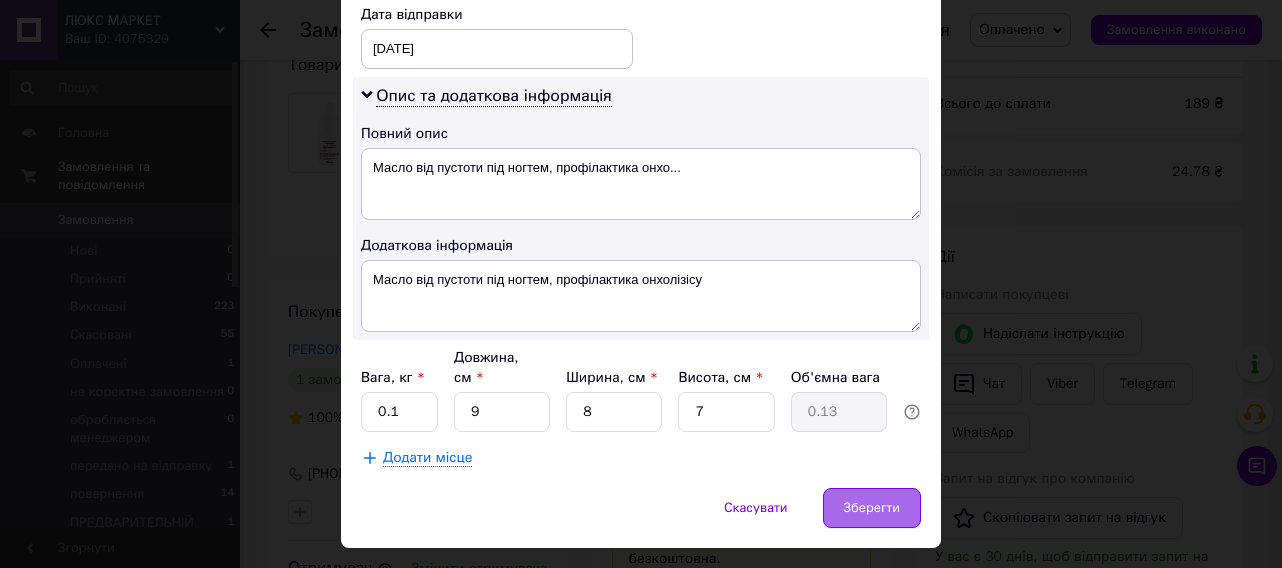 click on "Зберегти" at bounding box center [872, 508] 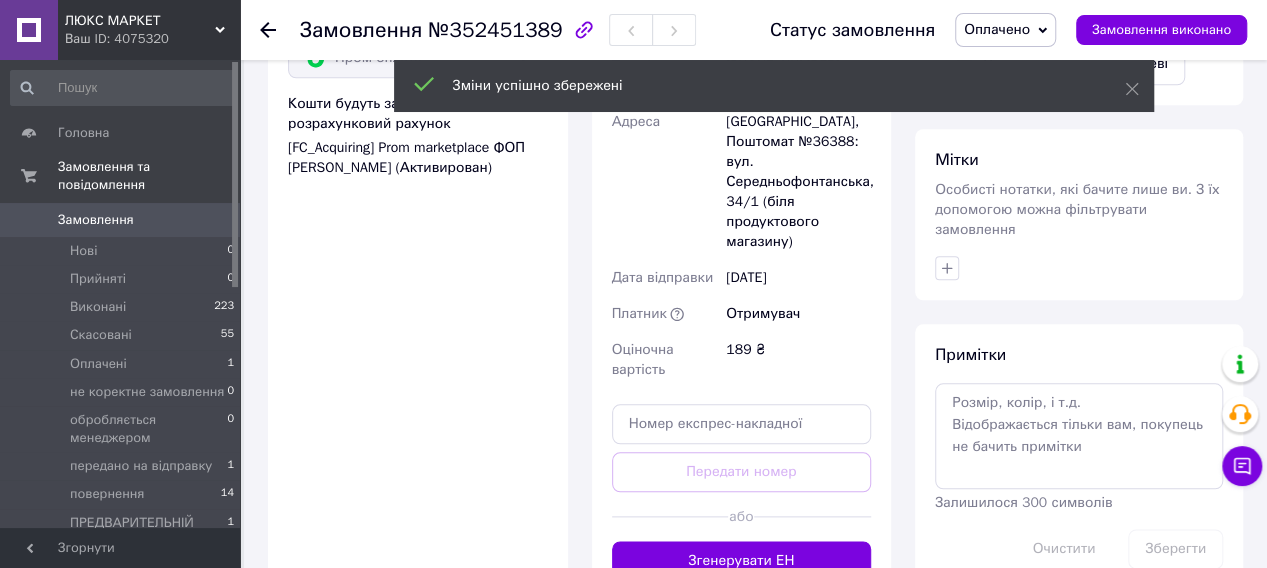 scroll, scrollTop: 1000, scrollLeft: 0, axis: vertical 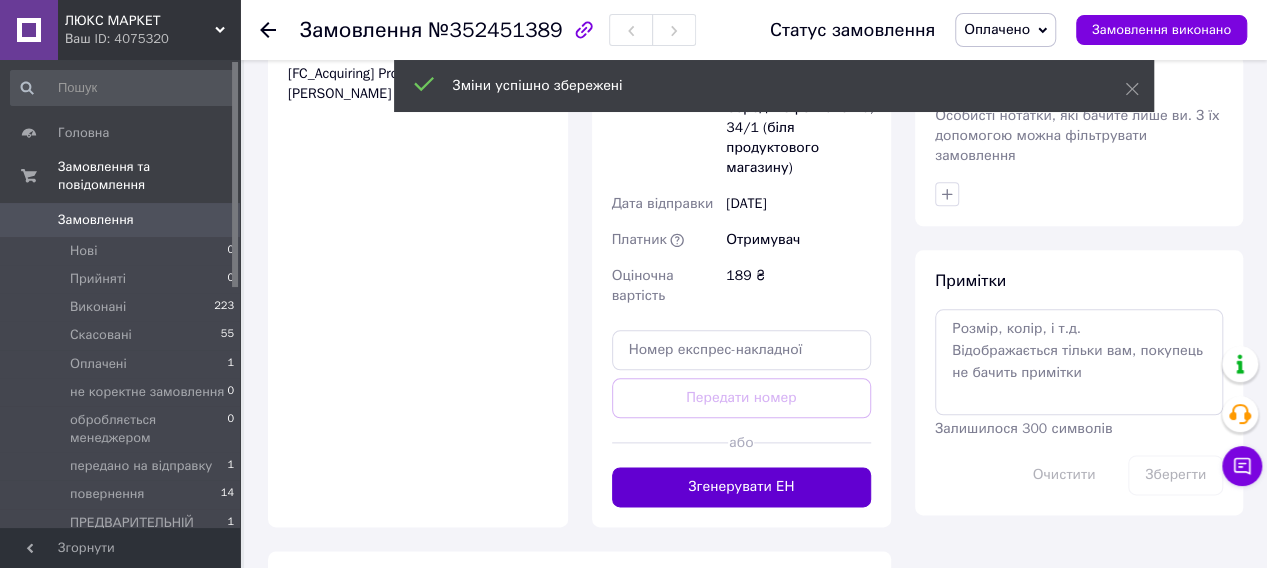 click on "Згенерувати ЕН" at bounding box center [742, 487] 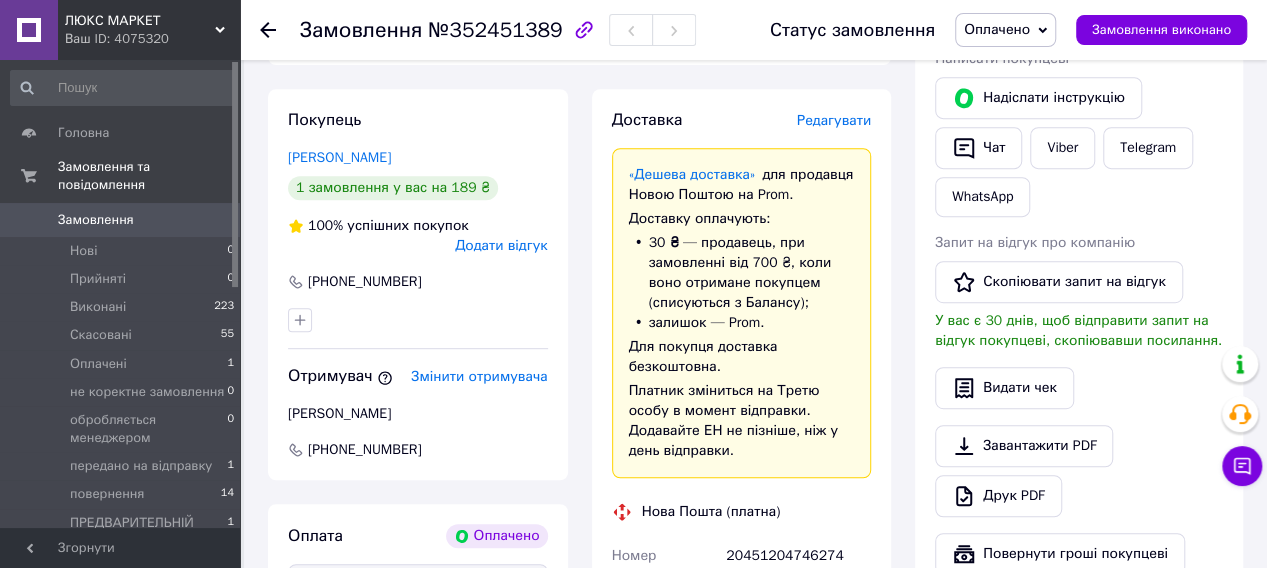 scroll, scrollTop: 600, scrollLeft: 0, axis: vertical 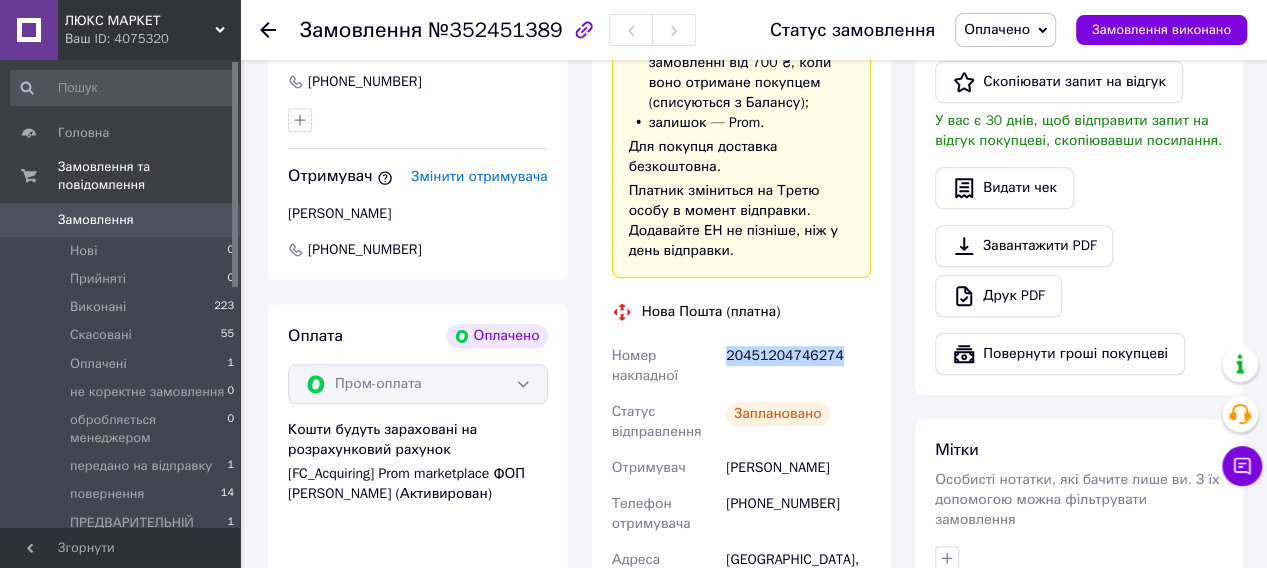 drag, startPoint x: 839, startPoint y: 307, endPoint x: 725, endPoint y: 307, distance: 114 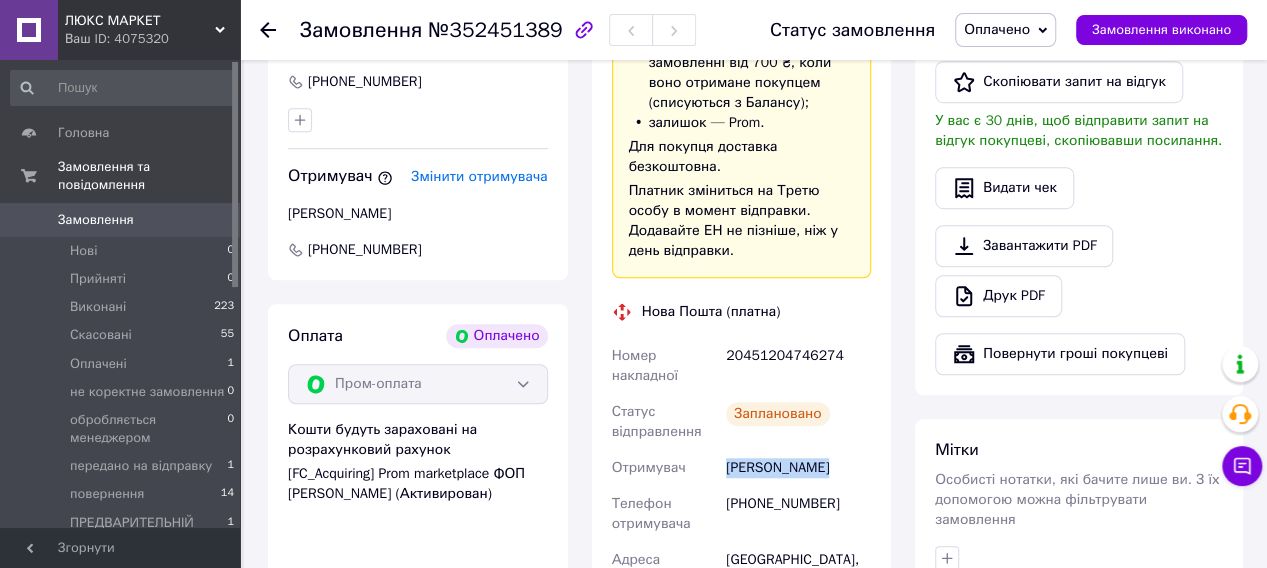 drag, startPoint x: 821, startPoint y: 421, endPoint x: 728, endPoint y: 423, distance: 93.0215 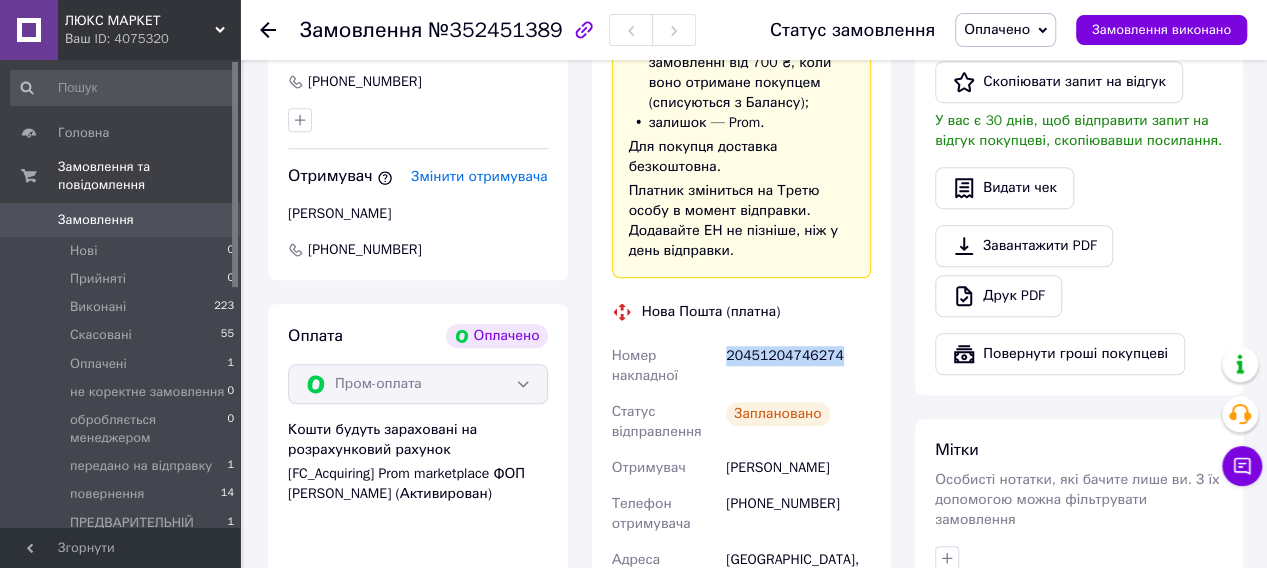 drag, startPoint x: 840, startPoint y: 307, endPoint x: 725, endPoint y: 310, distance: 115.03912 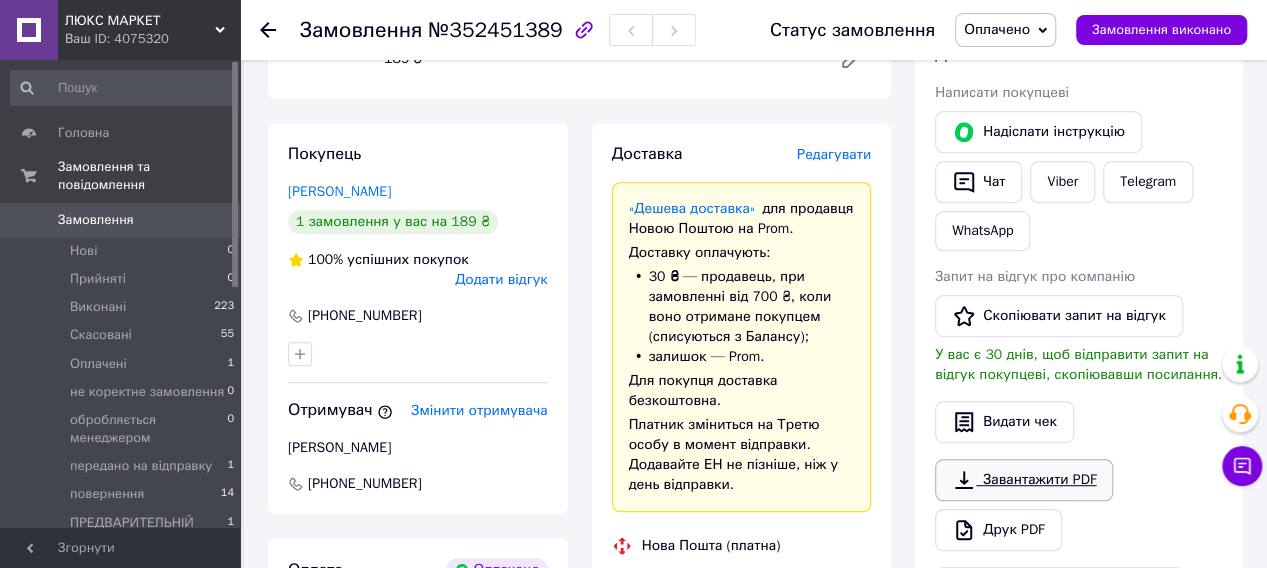 scroll, scrollTop: 300, scrollLeft: 0, axis: vertical 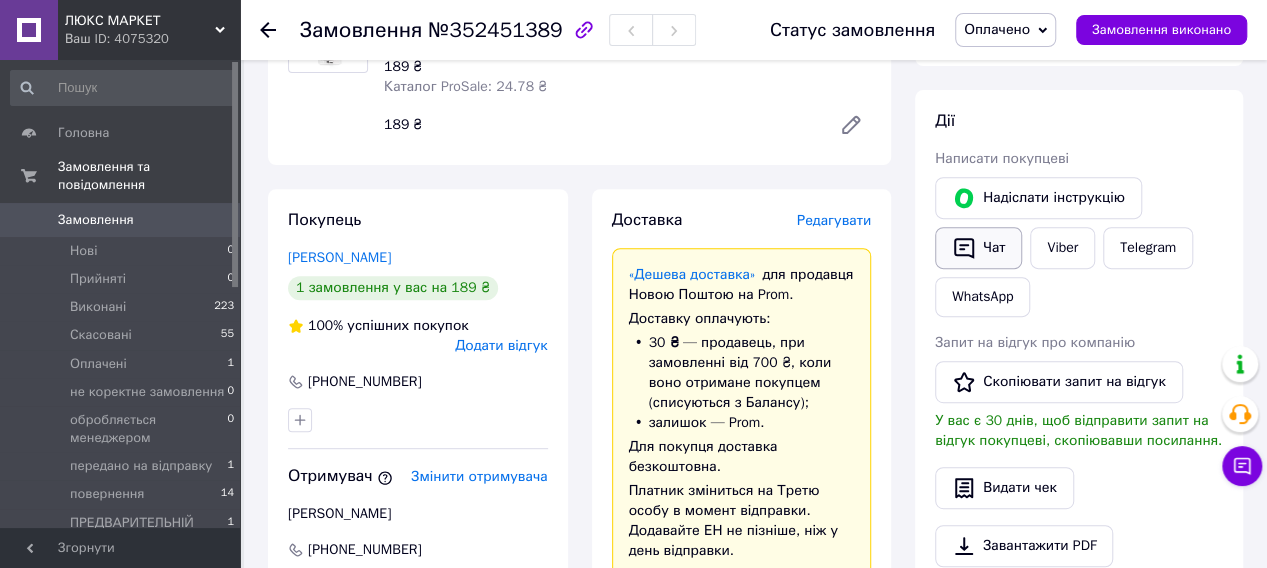 click on "Чат" at bounding box center (978, 248) 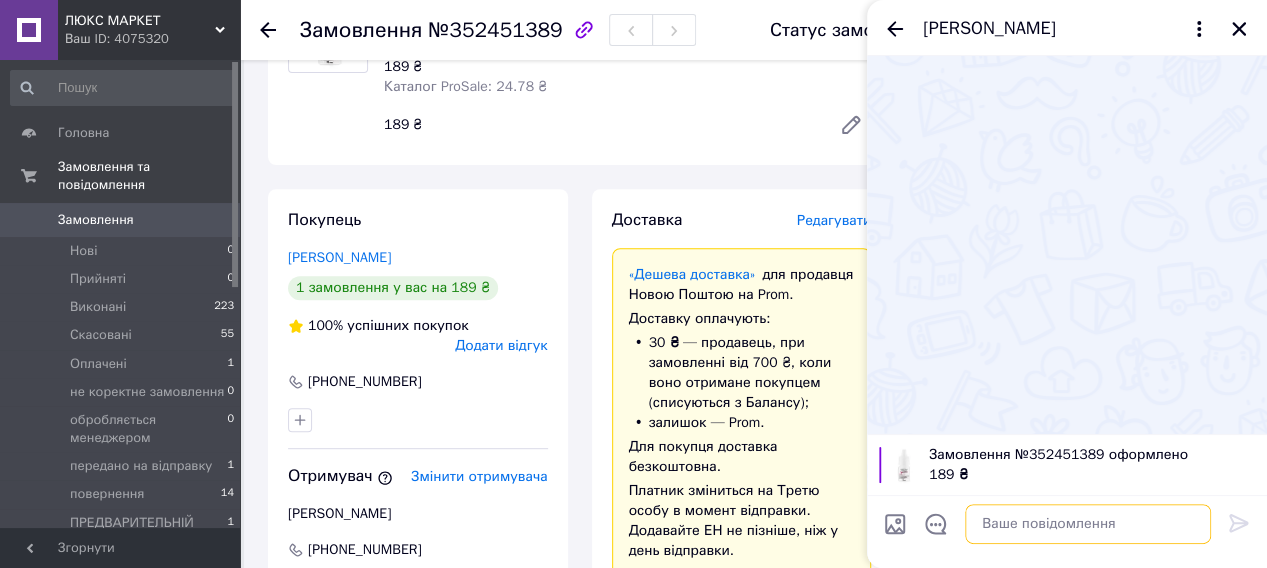 click at bounding box center (1088, 524) 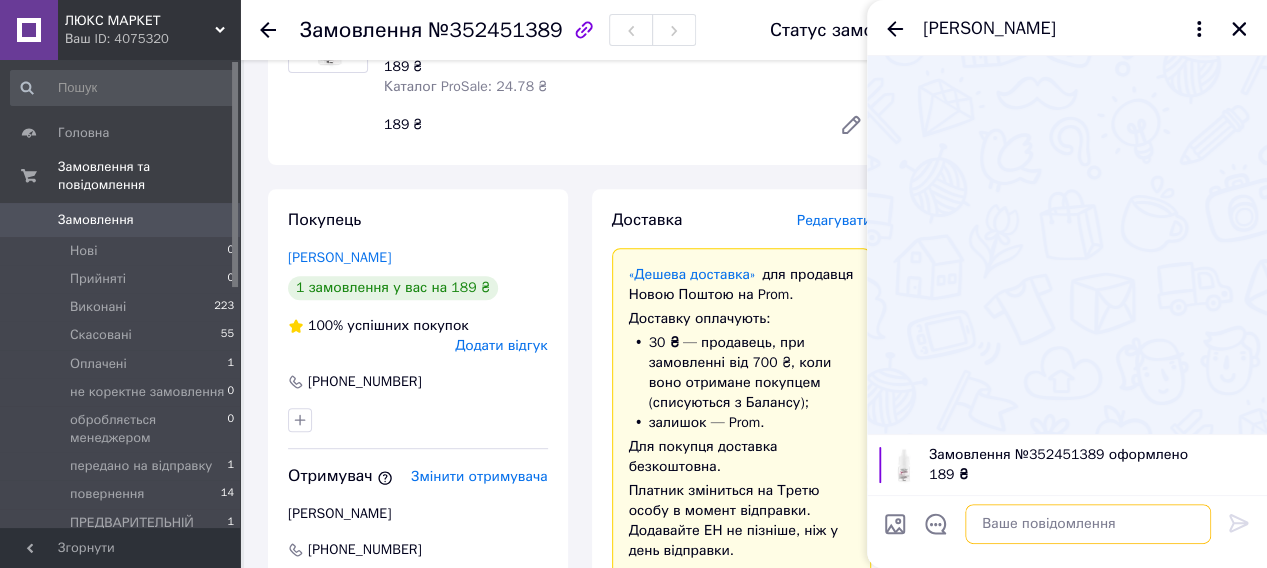 paste on "Дякуємо за Замовлення. Оформлено та передано на склад для відправки. Очікуйте будь-ласка ТТН.
Мир Вашому дому!" 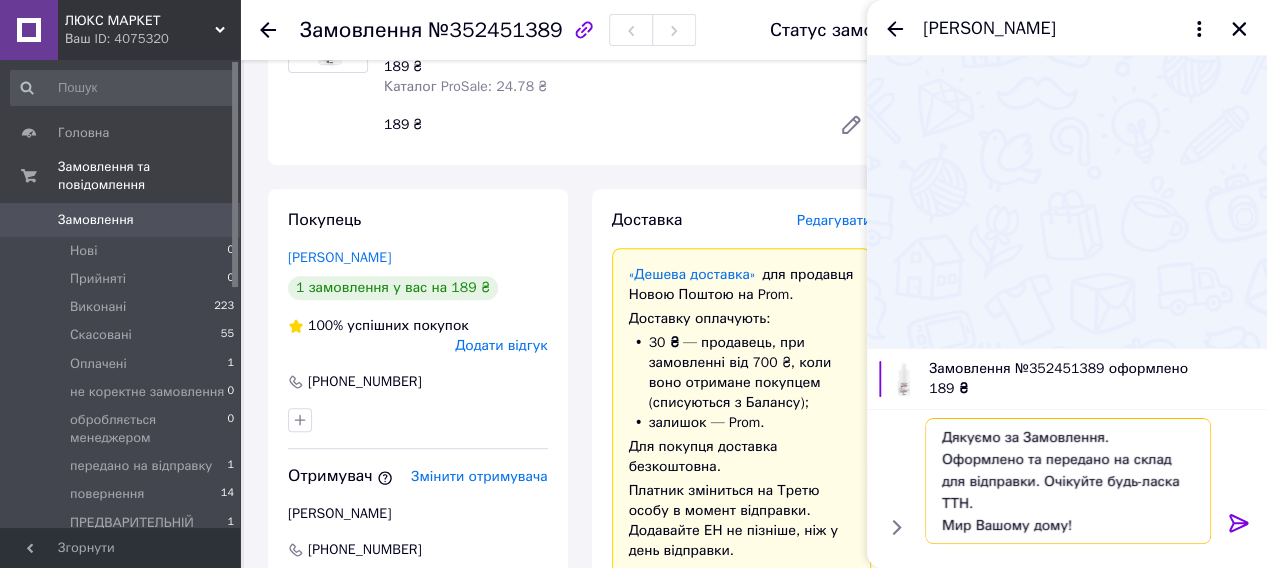 type on "Дякуємо за Замовлення. Оформлено та передано на склад для відправки. Очікуйте будь-ласка ТТН.
Мир Вашому дому!" 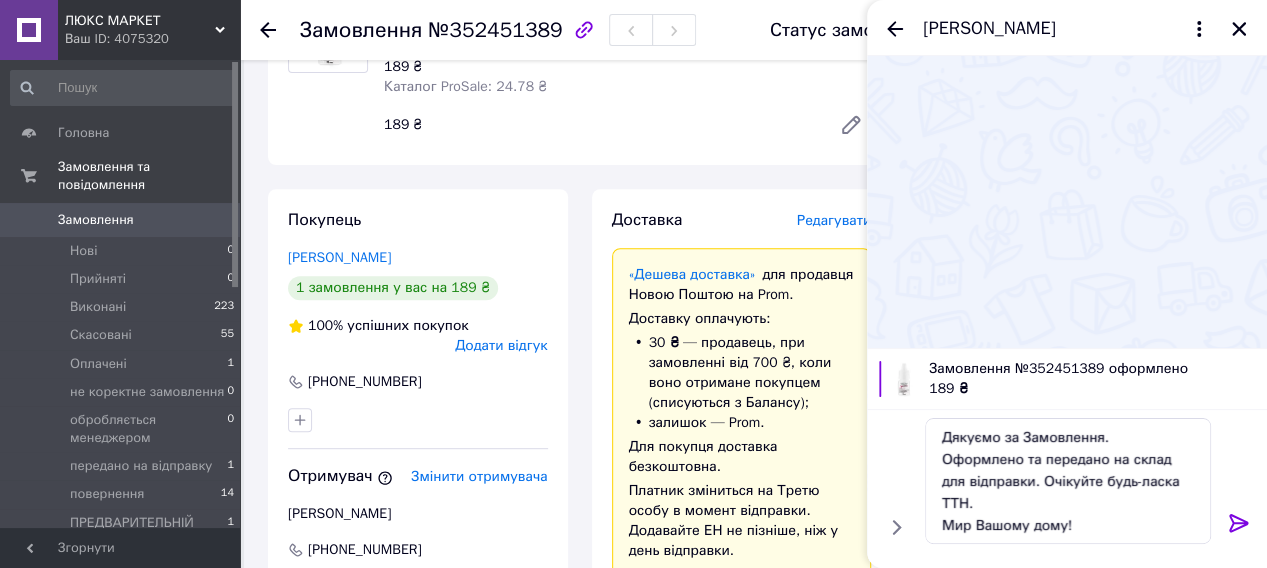 click 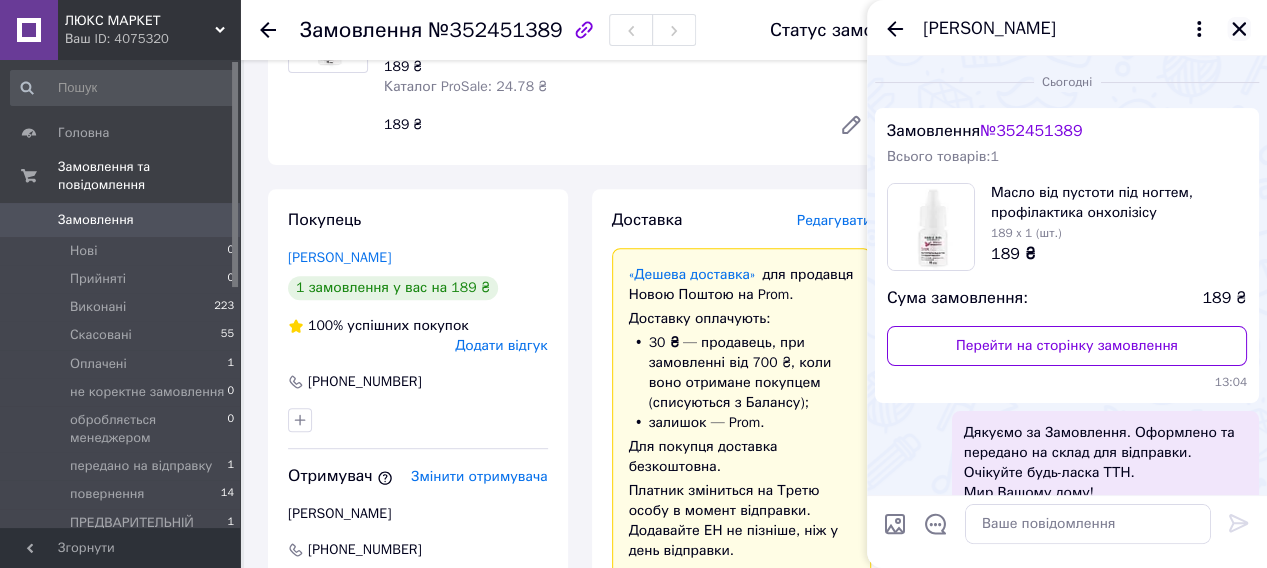 click 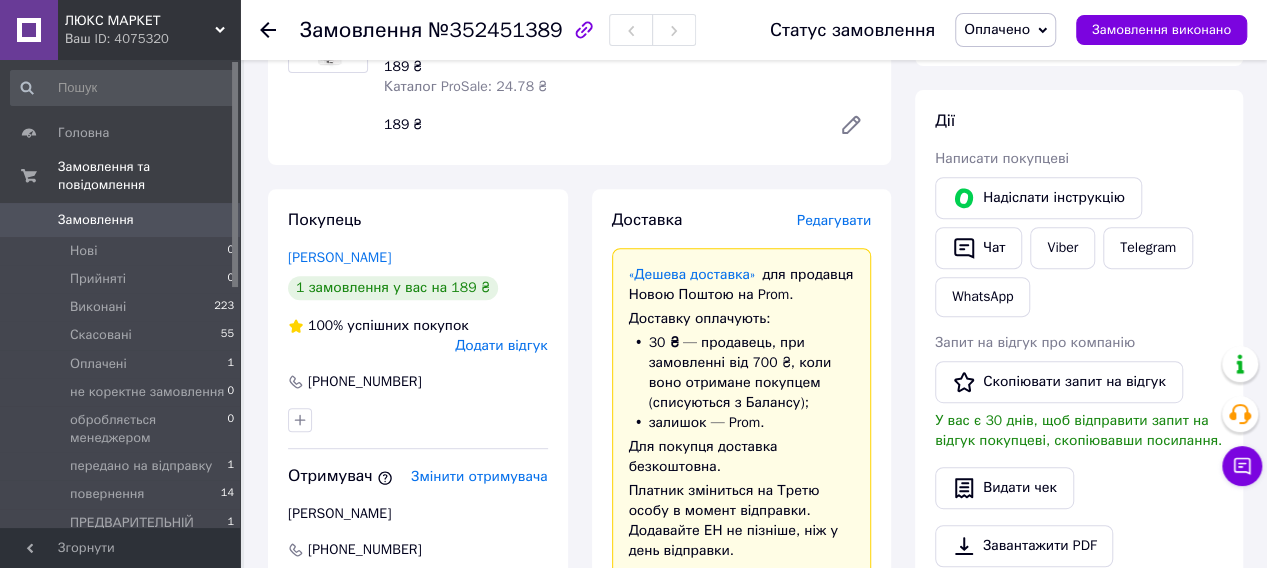 click 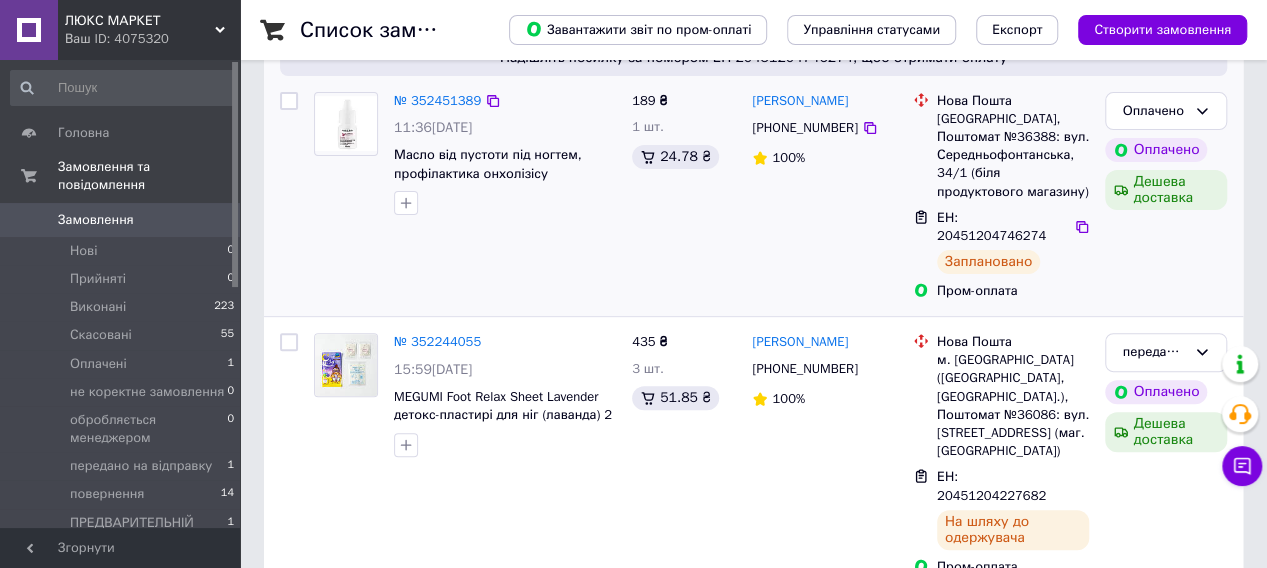 scroll, scrollTop: 200, scrollLeft: 0, axis: vertical 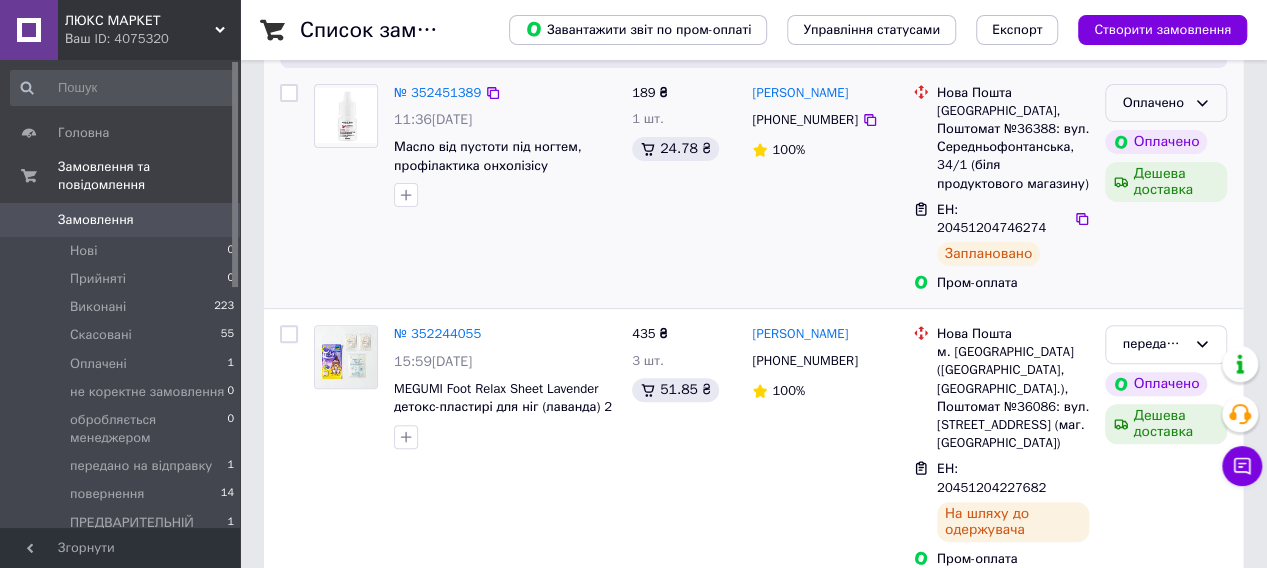 click 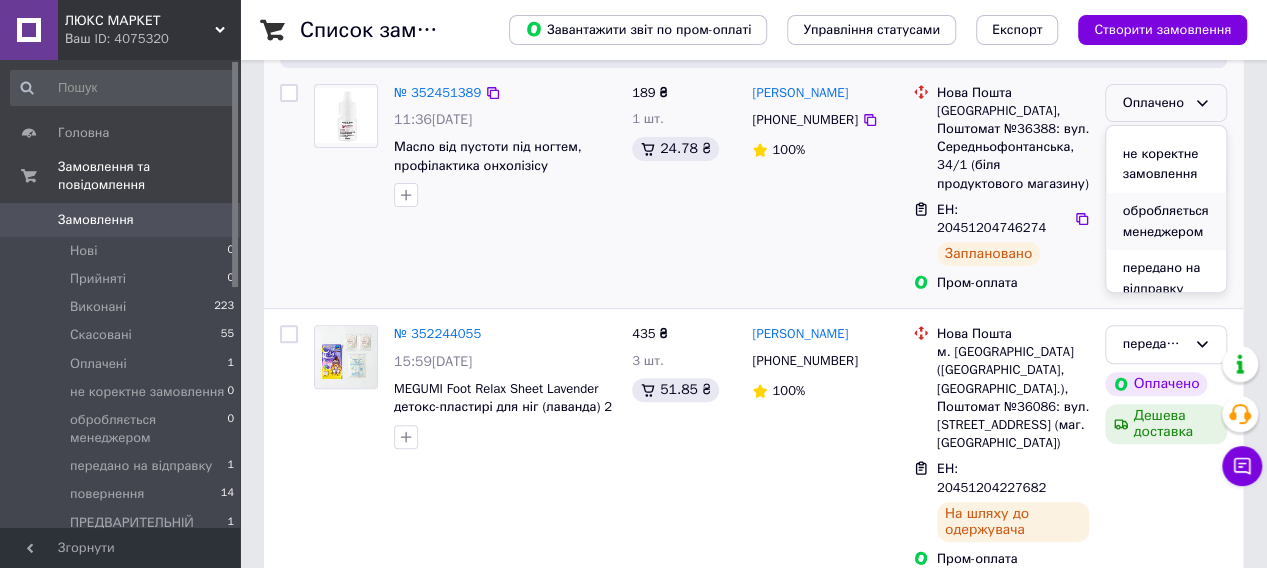 scroll, scrollTop: 200, scrollLeft: 0, axis: vertical 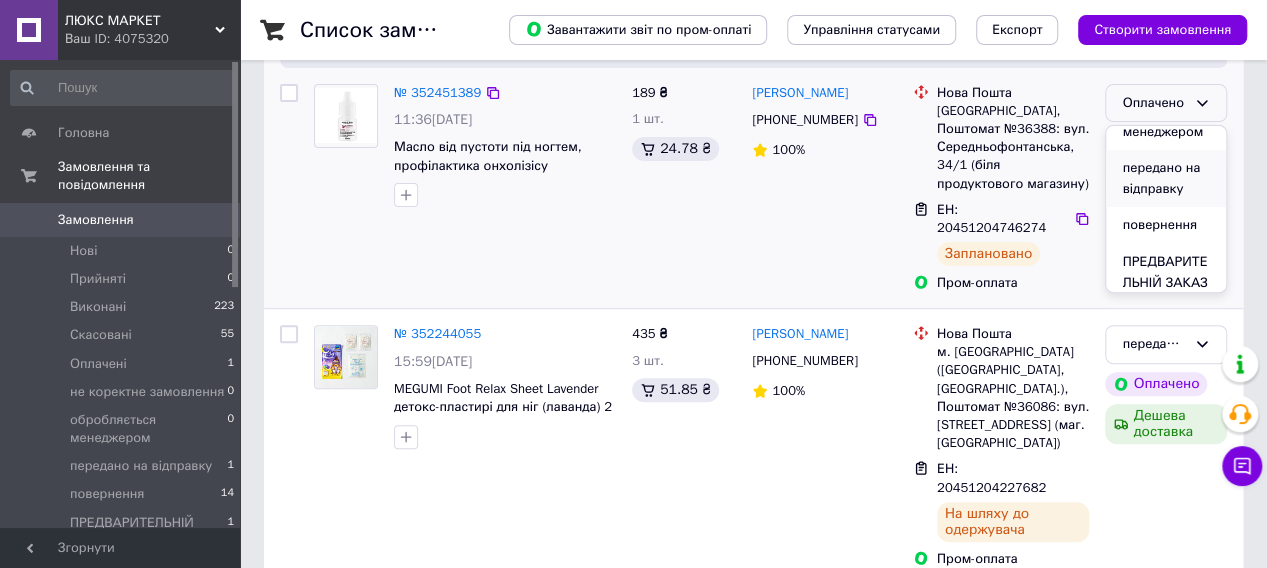 click on "передано на відправку" at bounding box center [1166, 178] 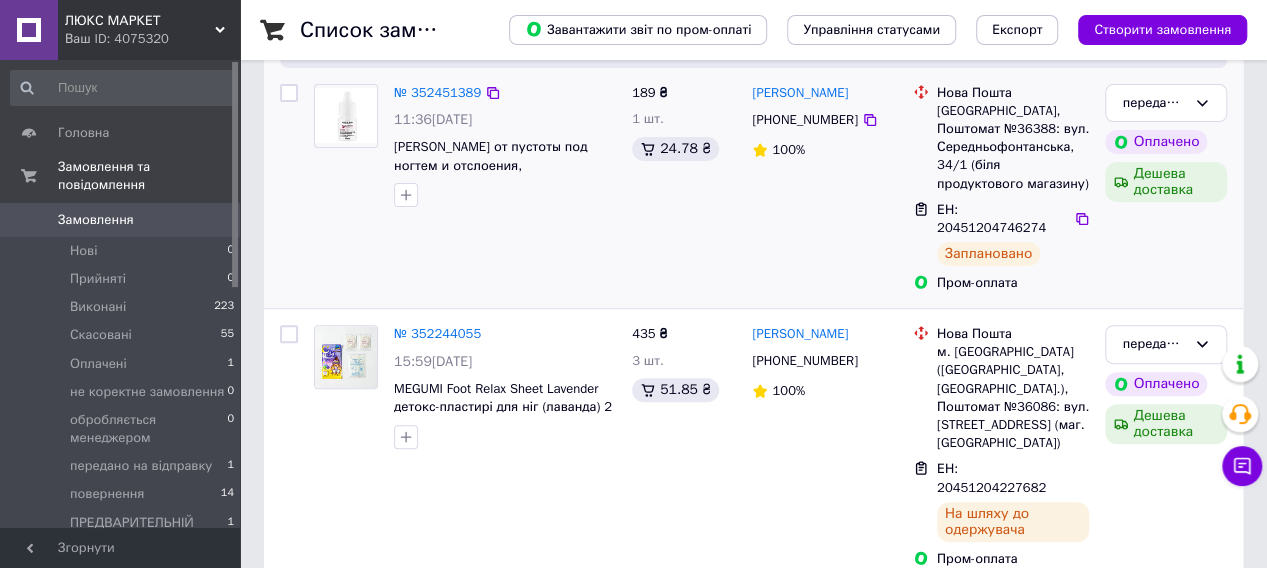 click 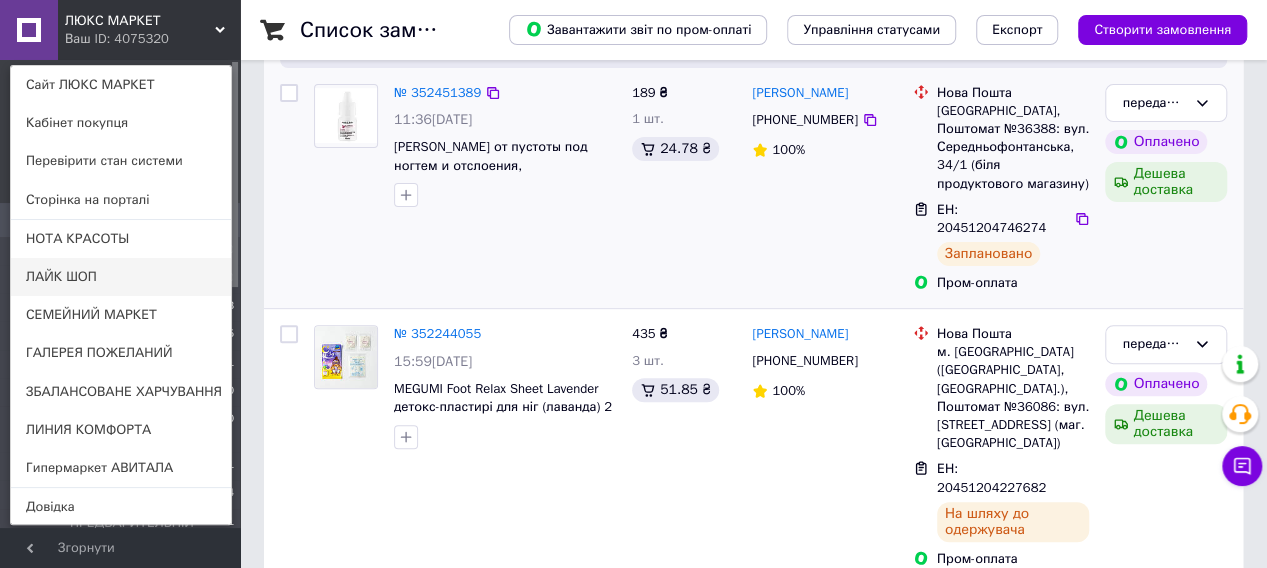 click on "ЛАЙК  ШОП" at bounding box center [121, 277] 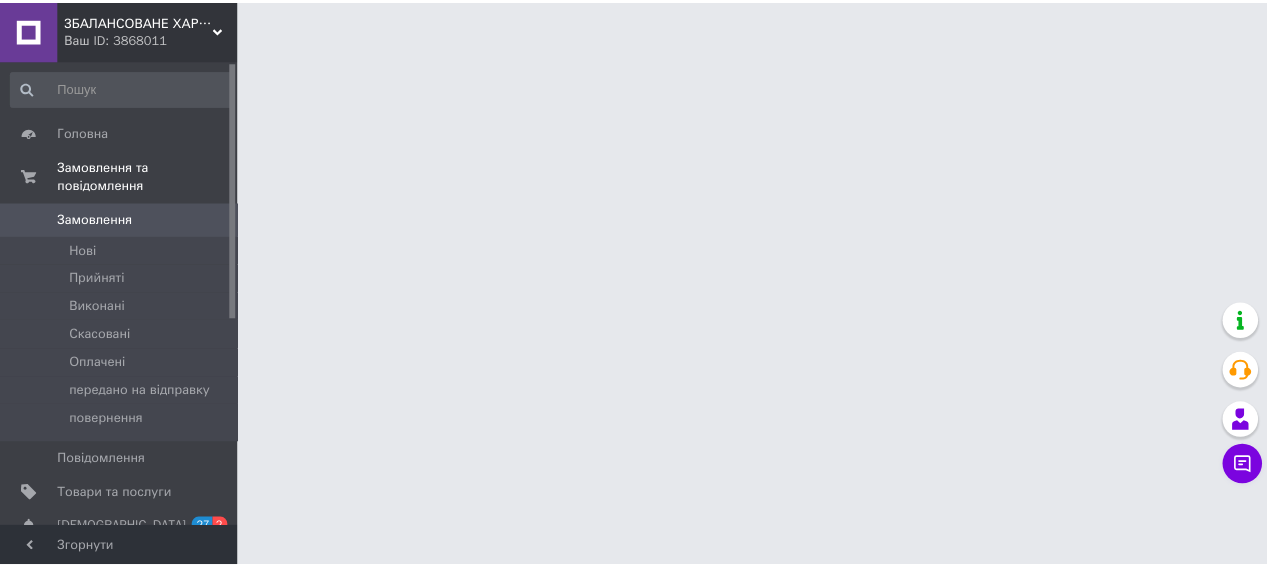 scroll, scrollTop: 0, scrollLeft: 0, axis: both 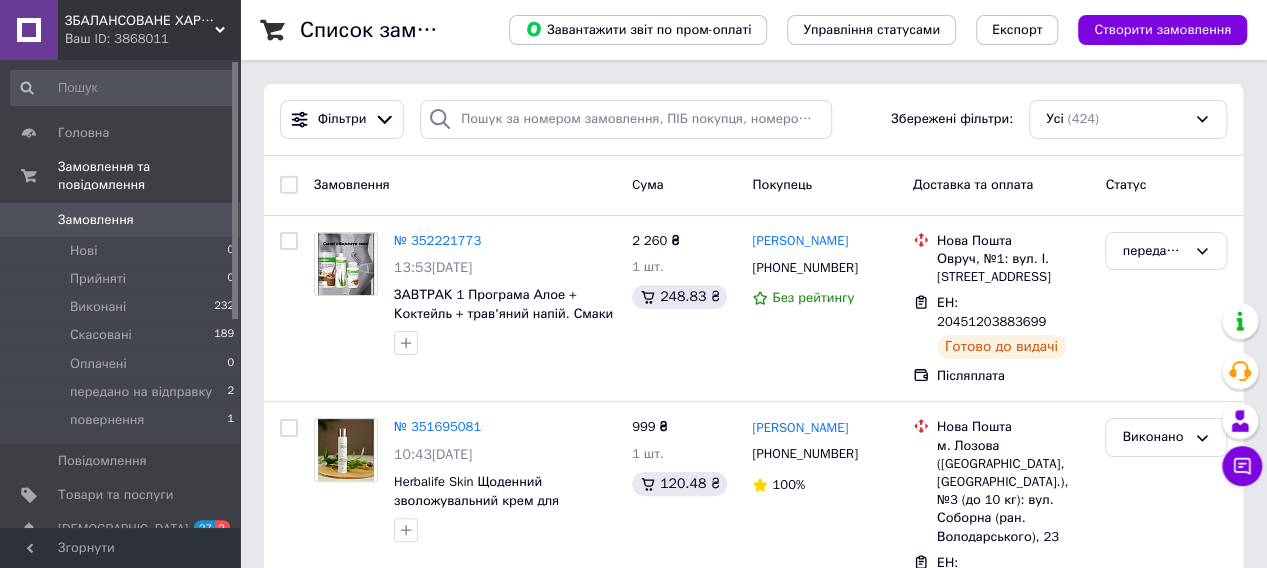 click on "ЗБАЛАНСОВАНЕ ХАРЧУВАННЯ Ваш ID: 3868011" at bounding box center (149, 30) 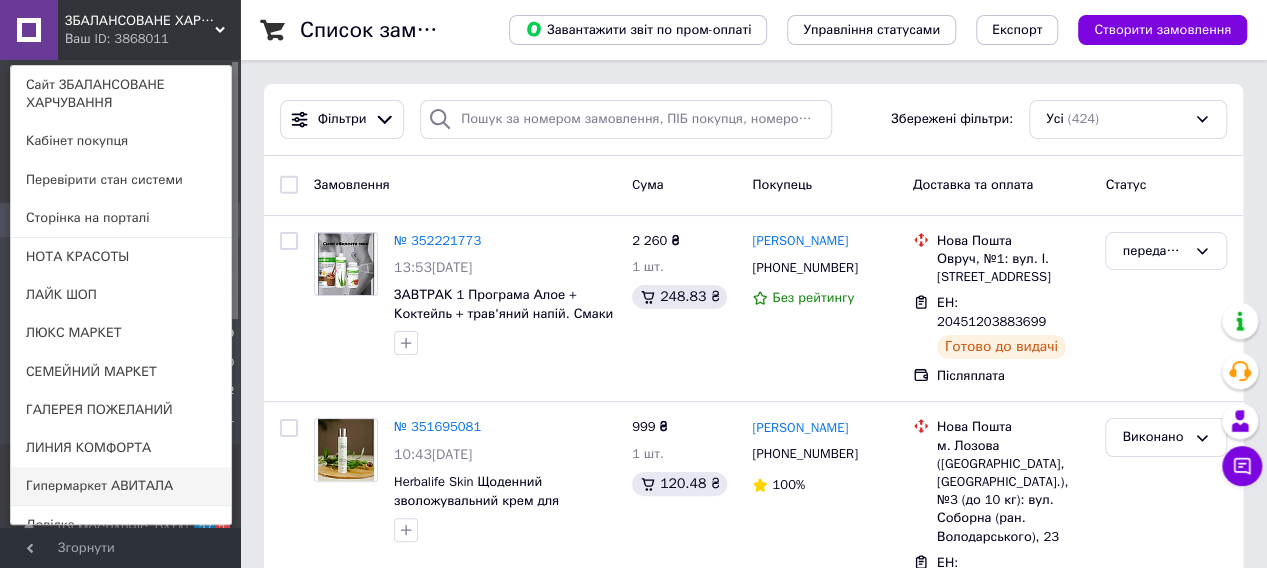 click on "Гипермаркет АВИТАЛА" at bounding box center [121, 486] 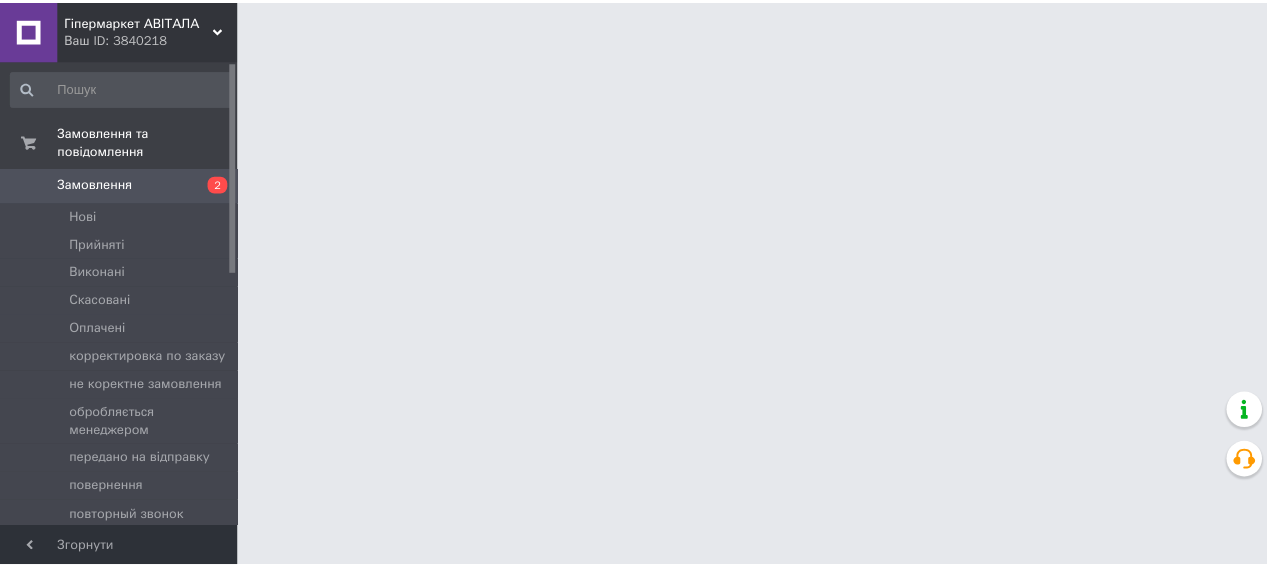 scroll, scrollTop: 0, scrollLeft: 0, axis: both 